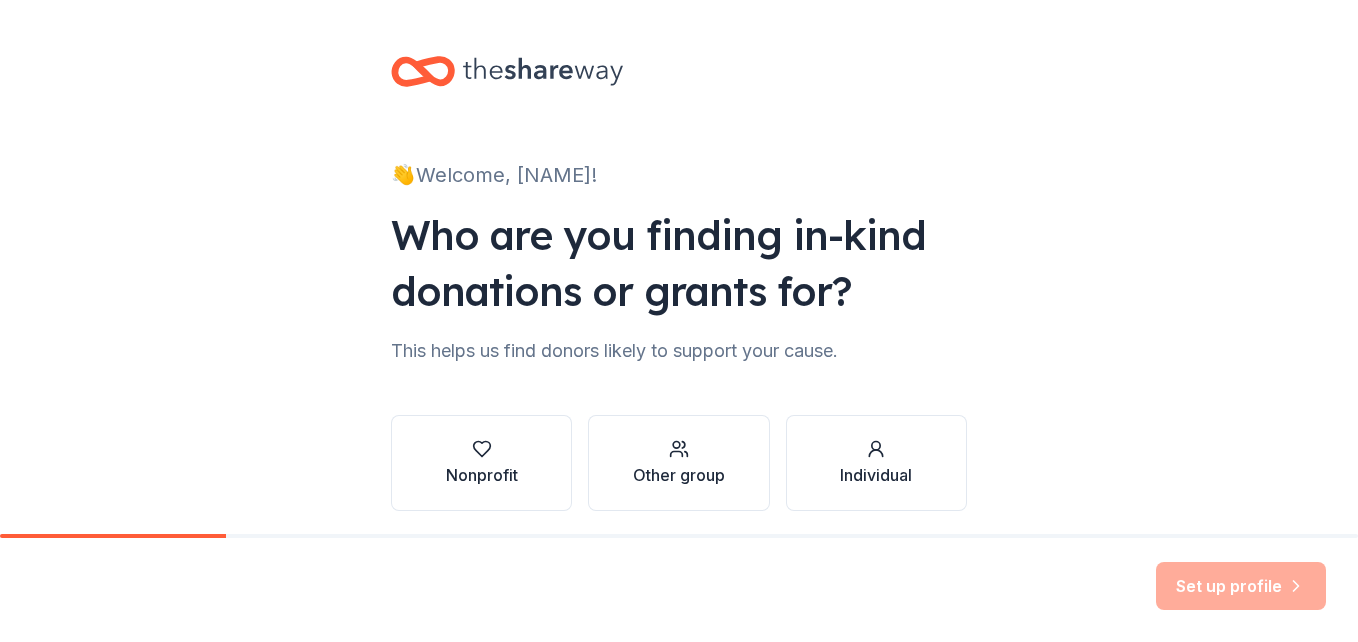 scroll, scrollTop: 0, scrollLeft: 0, axis: both 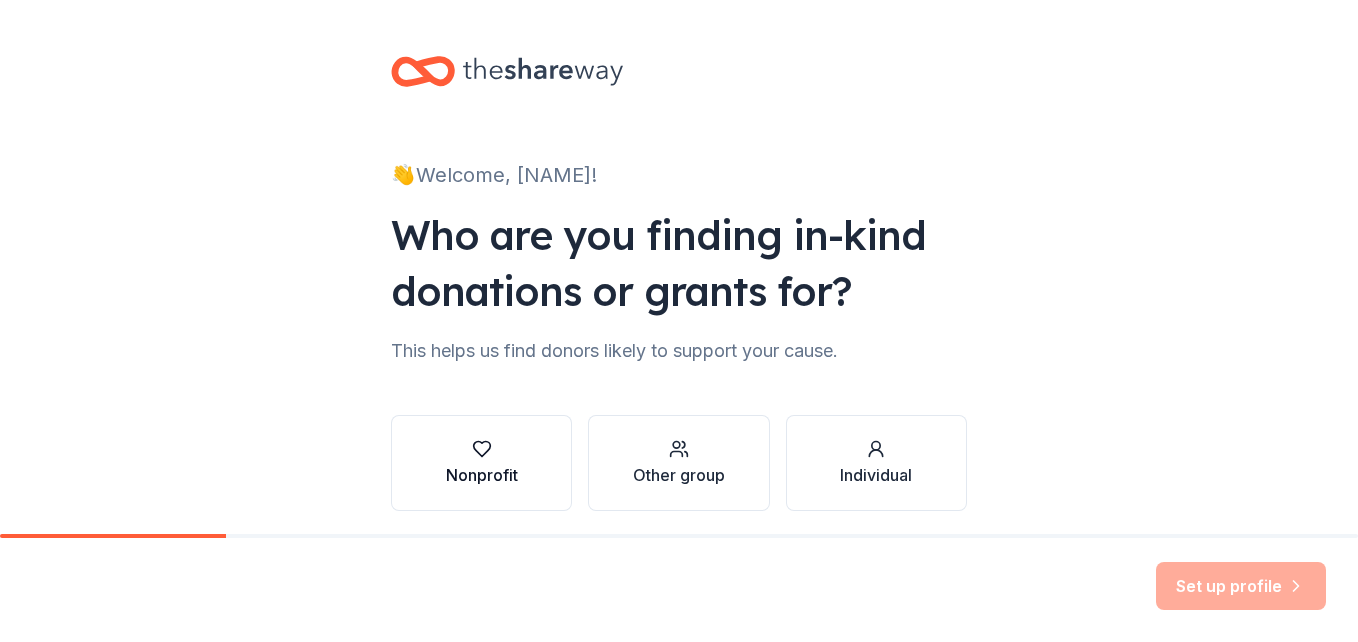 click at bounding box center (482, 449) 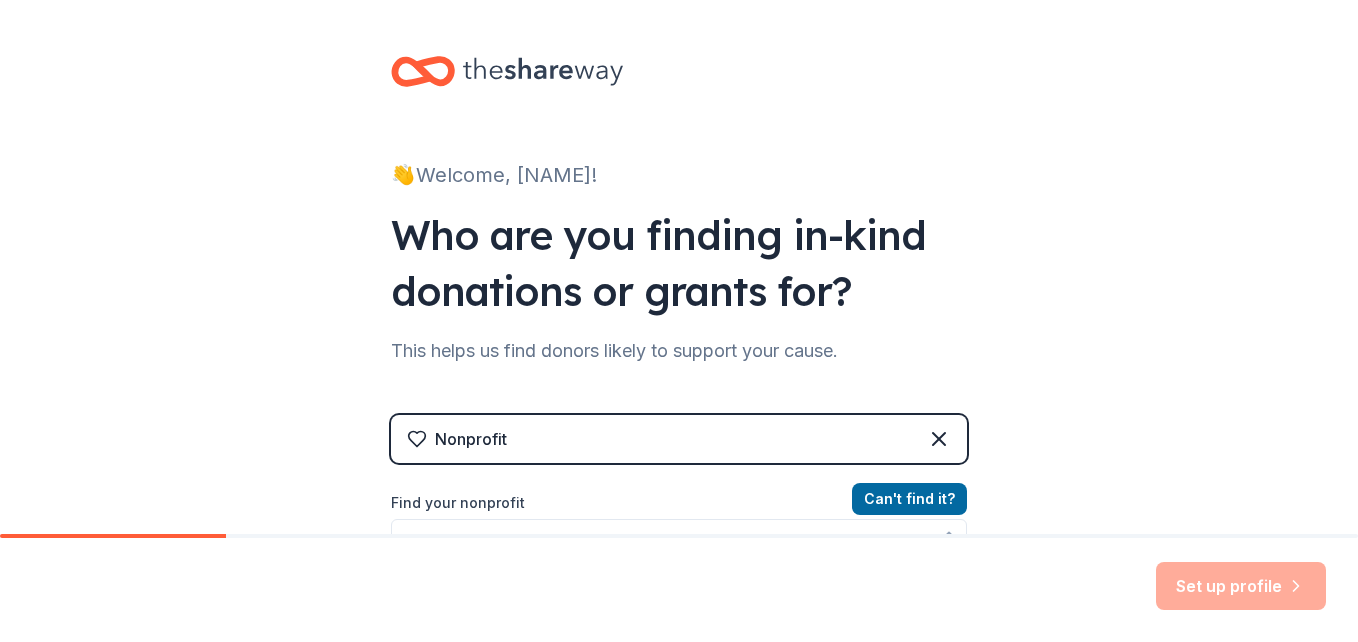 scroll, scrollTop: 200, scrollLeft: 0, axis: vertical 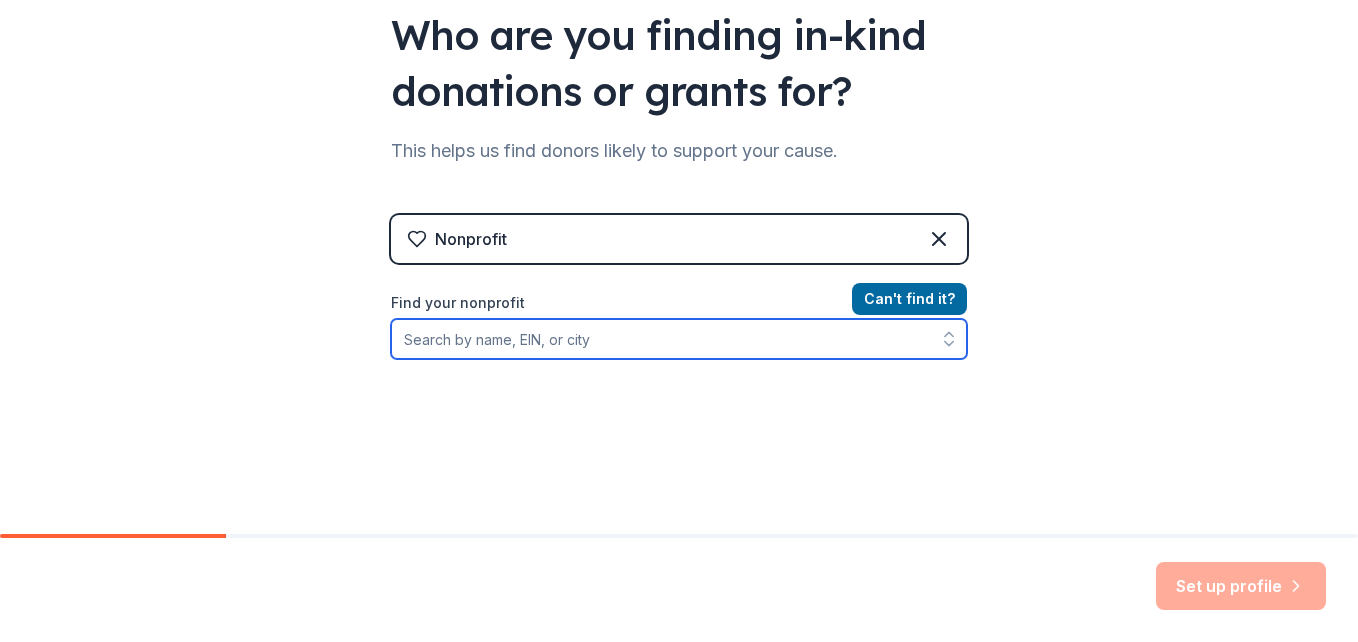 click on "Find your nonprofit" at bounding box center (679, 339) 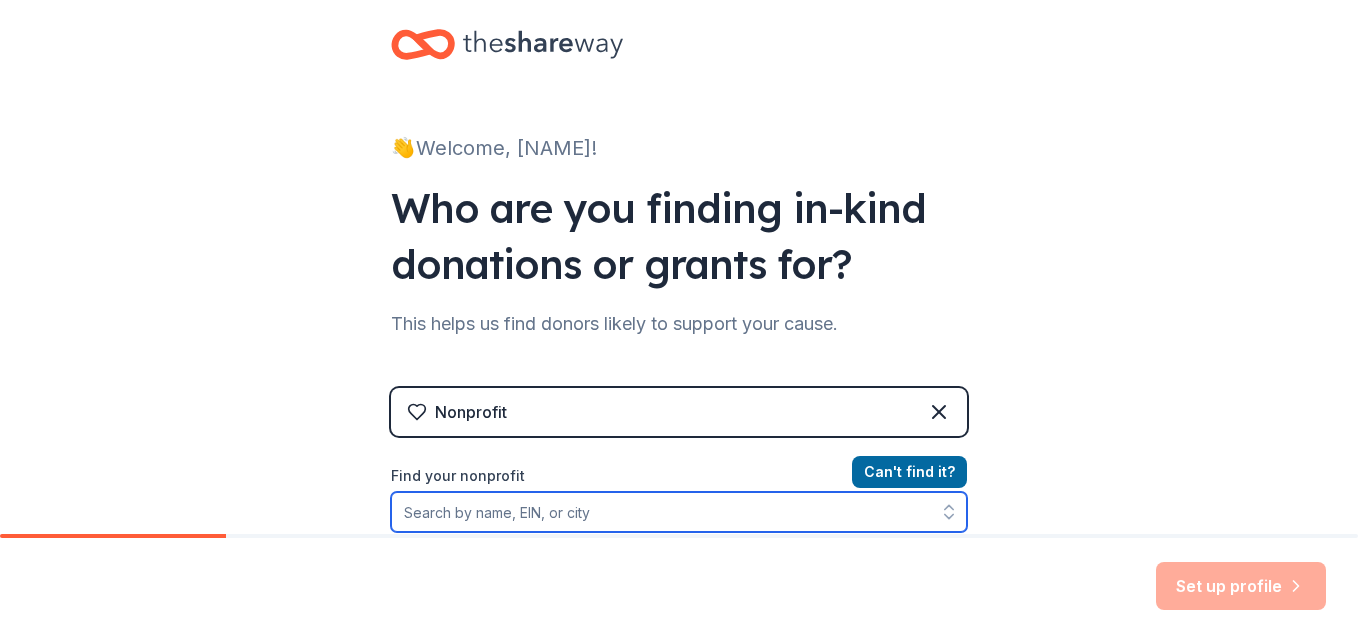 scroll, scrollTop: 200, scrollLeft: 0, axis: vertical 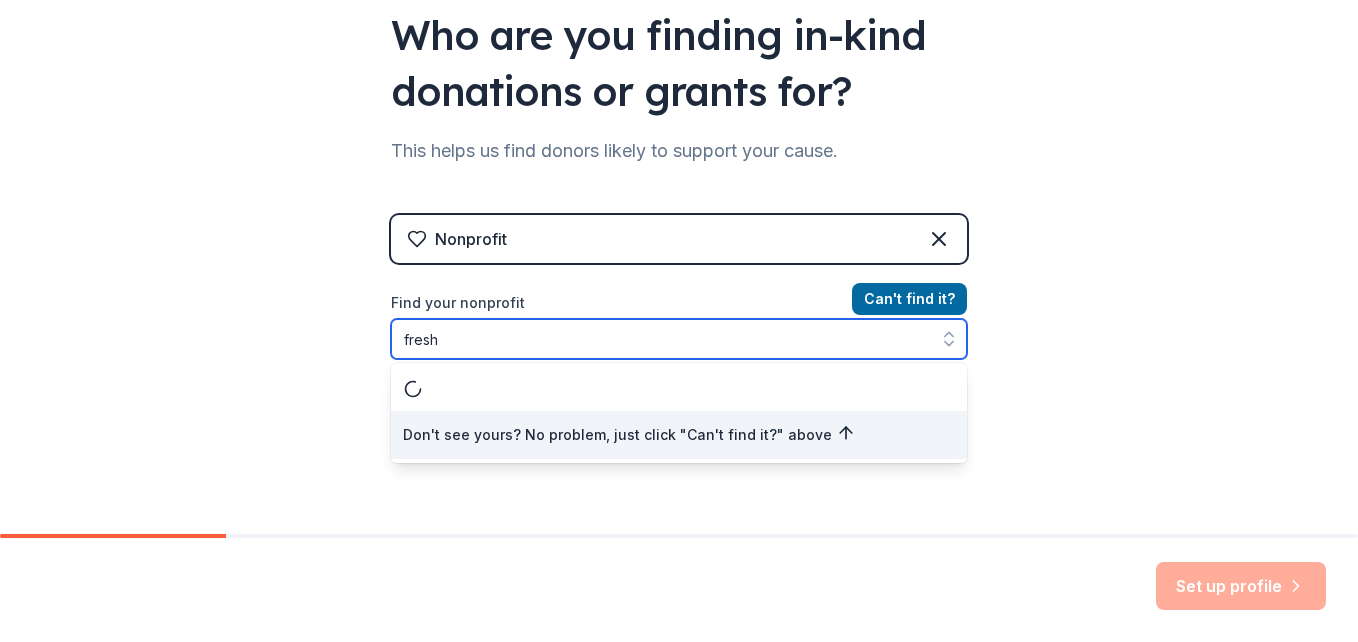 click on "fresh" at bounding box center (679, 339) 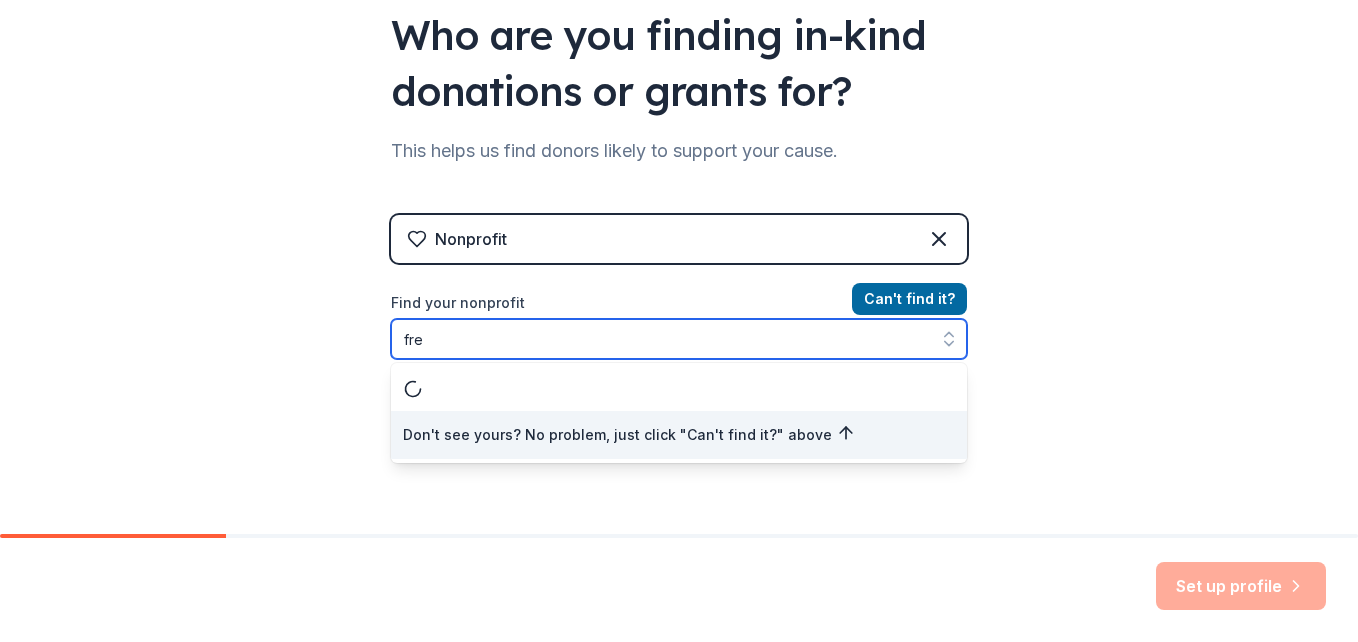 type on "fr" 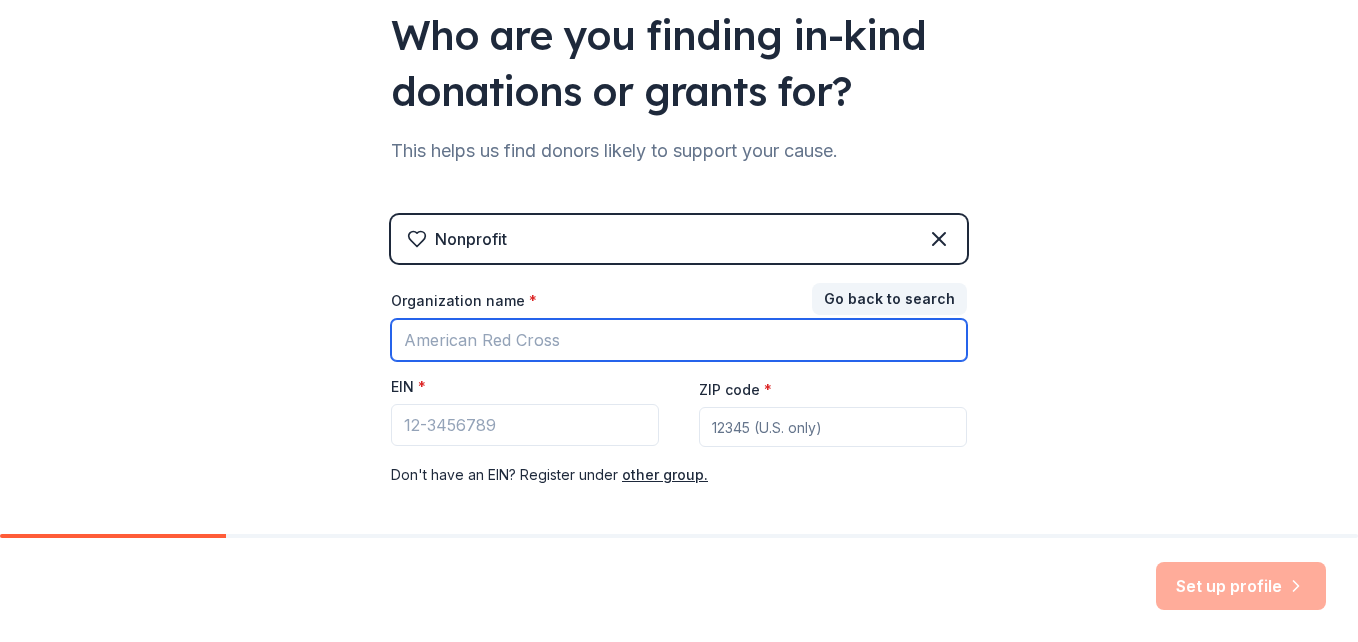 click on "Organization name *" at bounding box center [679, 340] 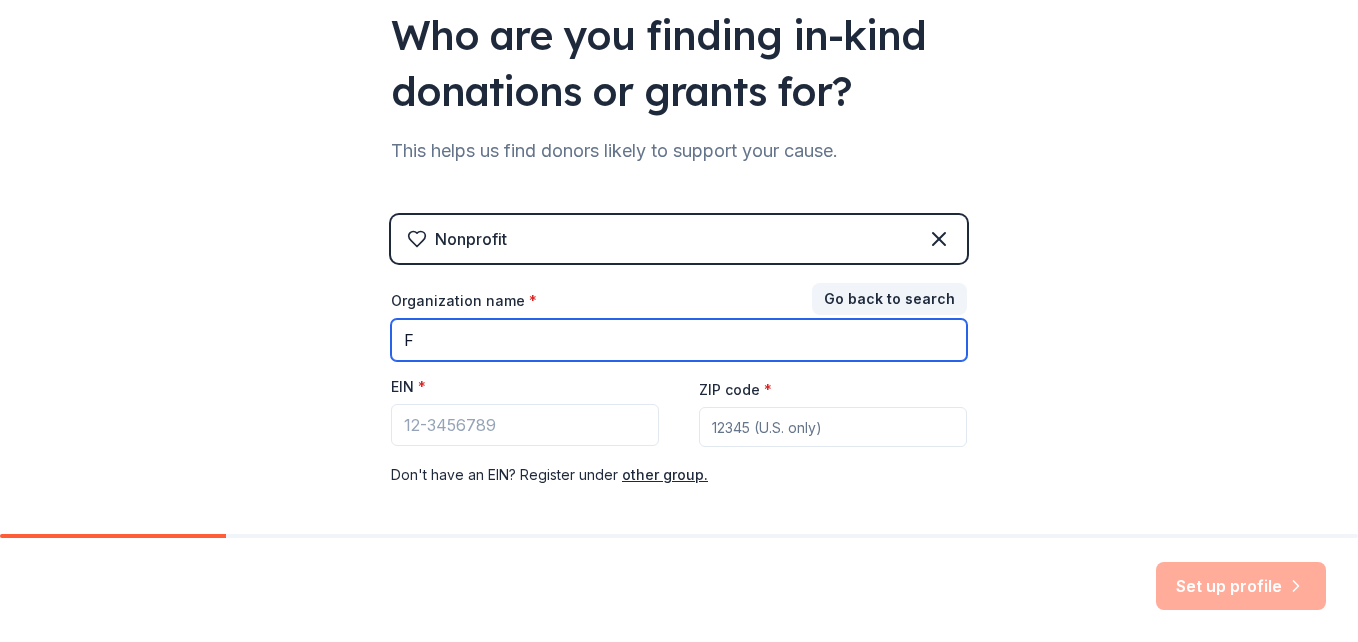 type on "Fresh Breath of Life" 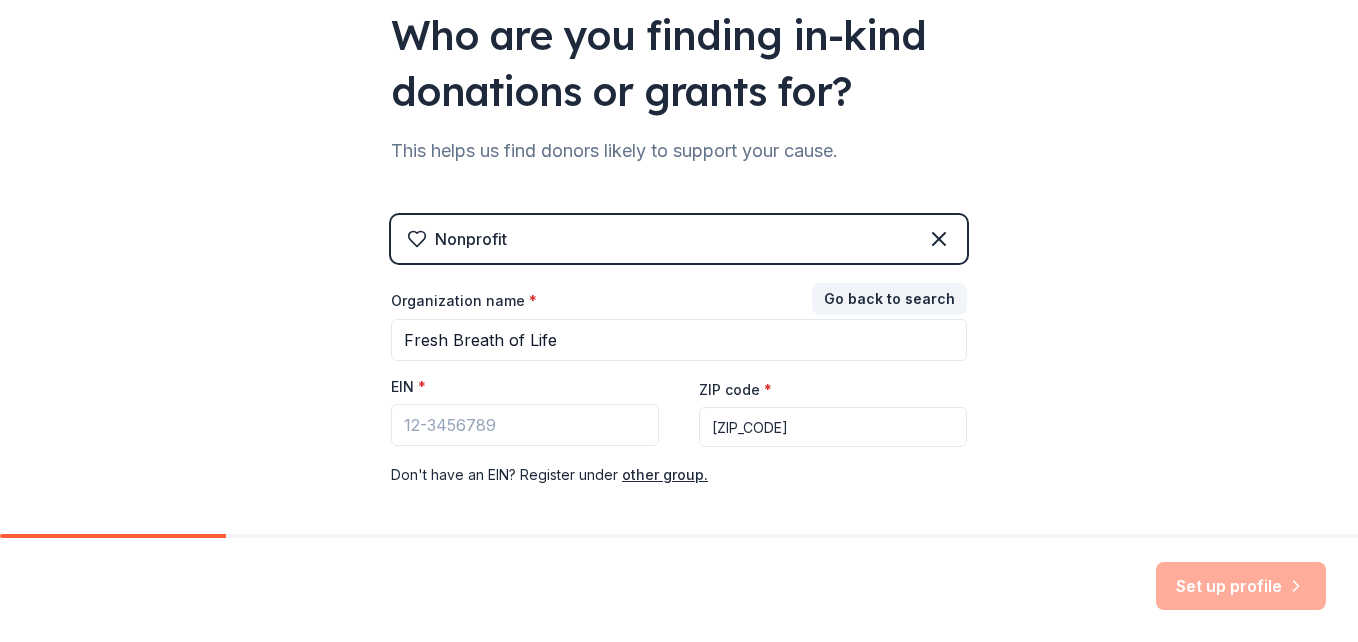 click on "70094" at bounding box center (833, 427) 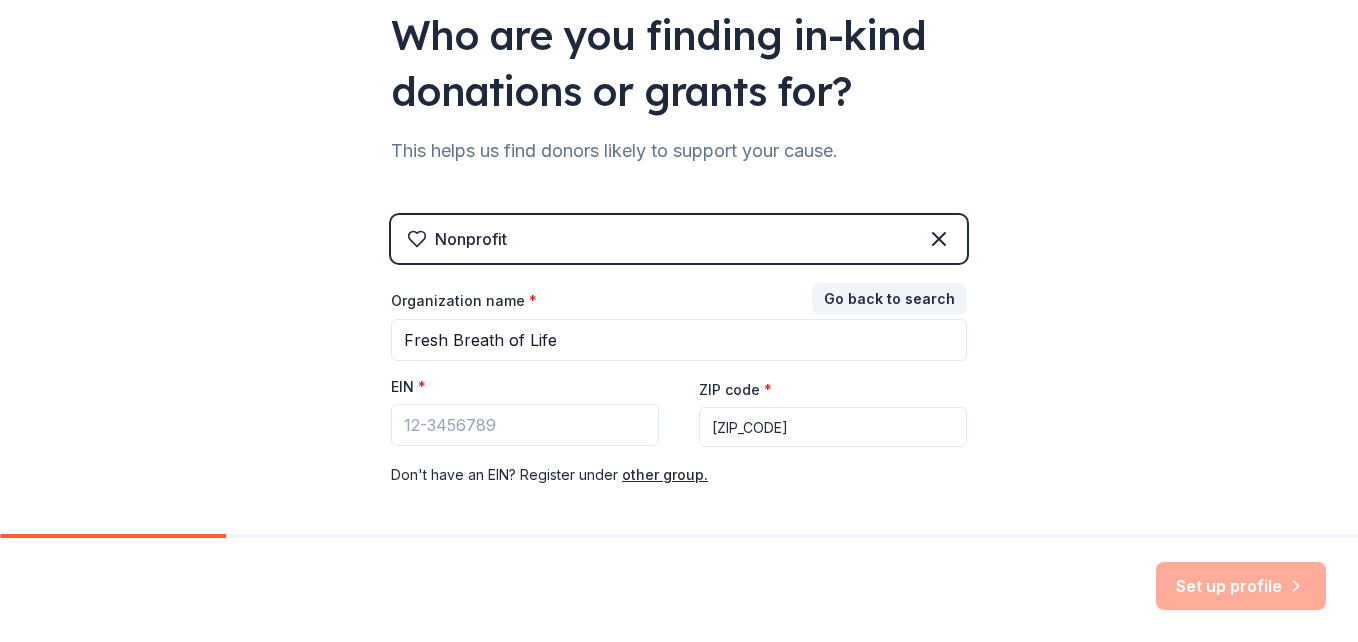 type on "70037" 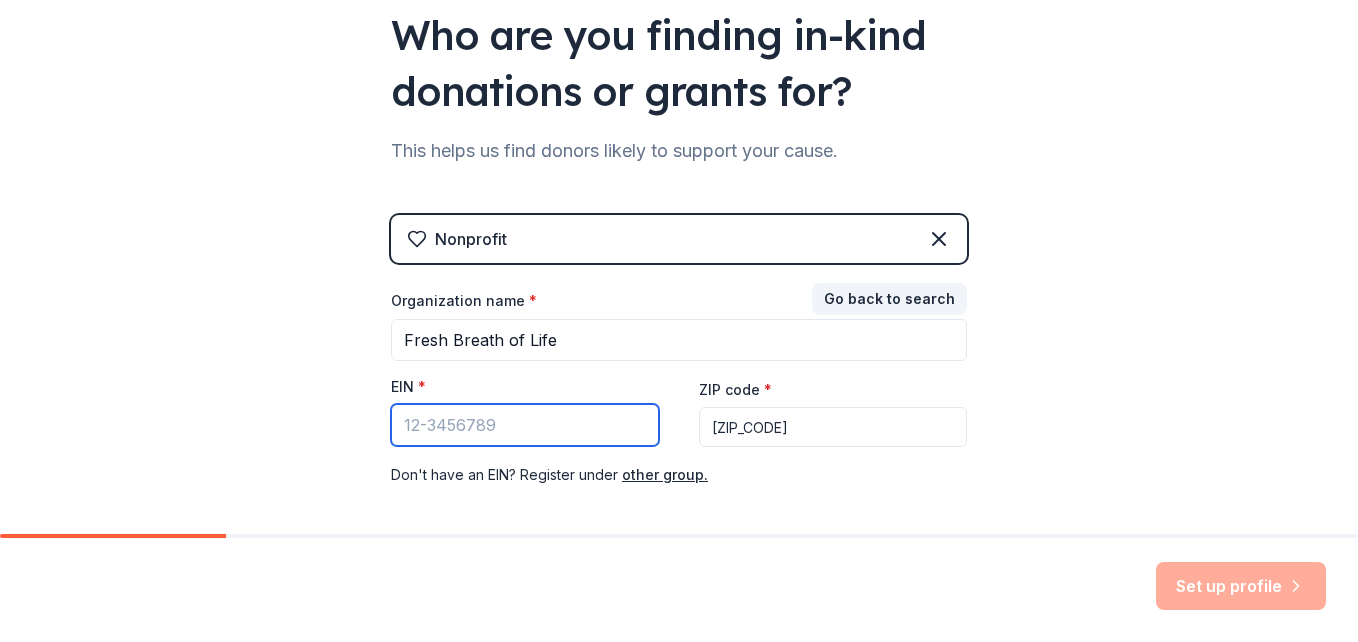 click on "EIN *" at bounding box center [525, 425] 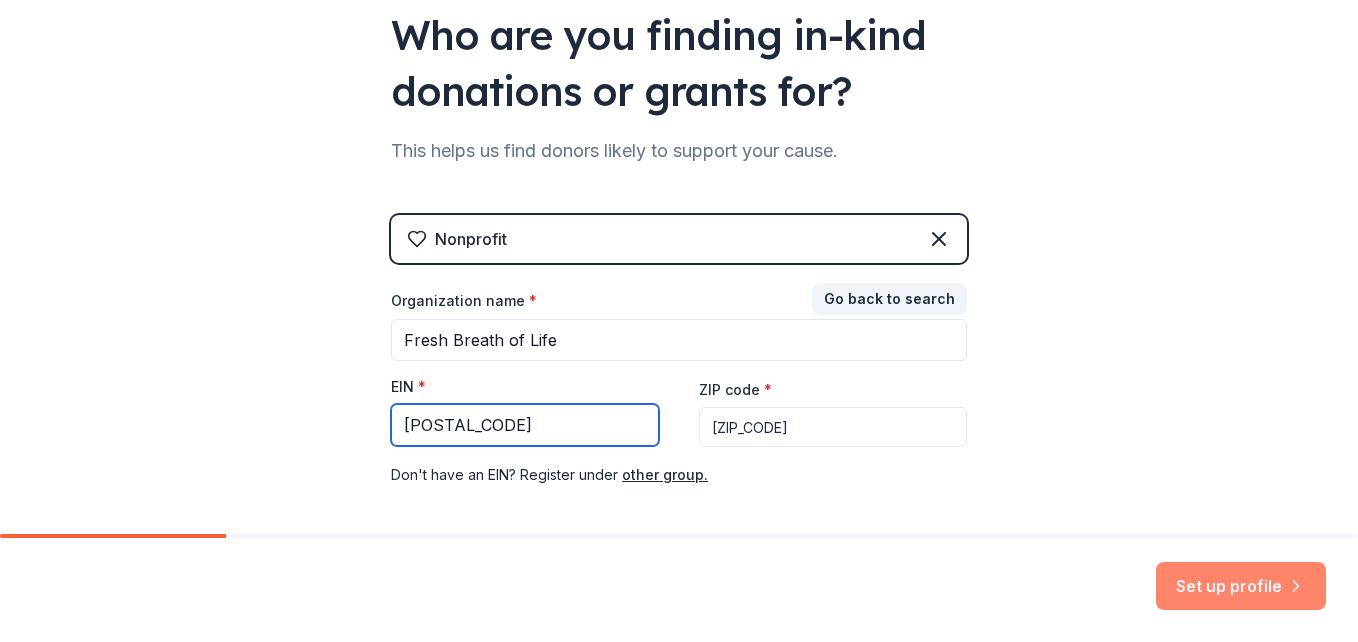 type on "[NUMBER]" 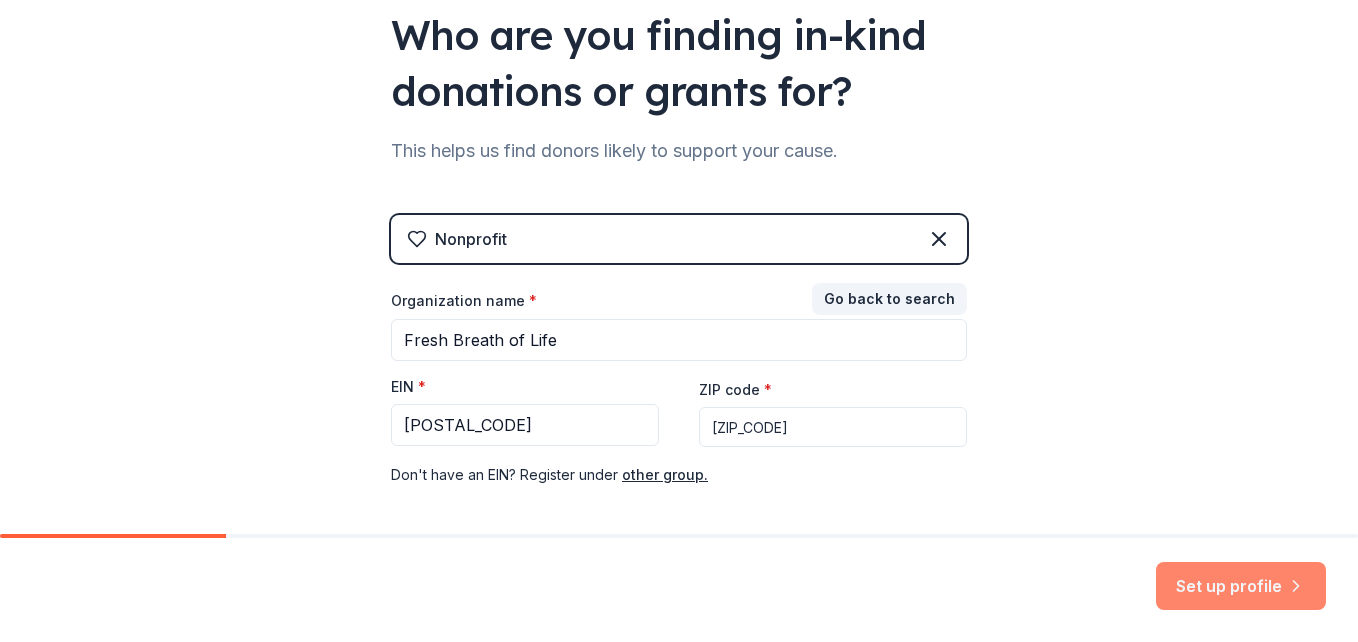click on "Set up profile" at bounding box center [1241, 586] 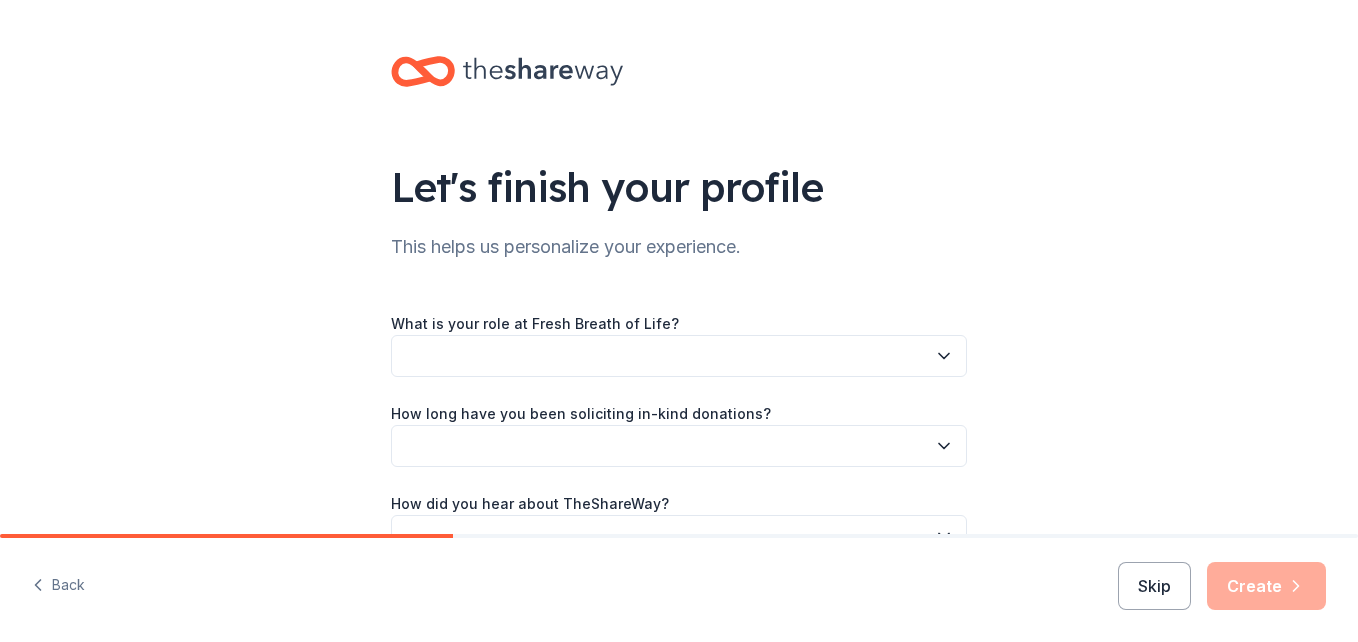 click 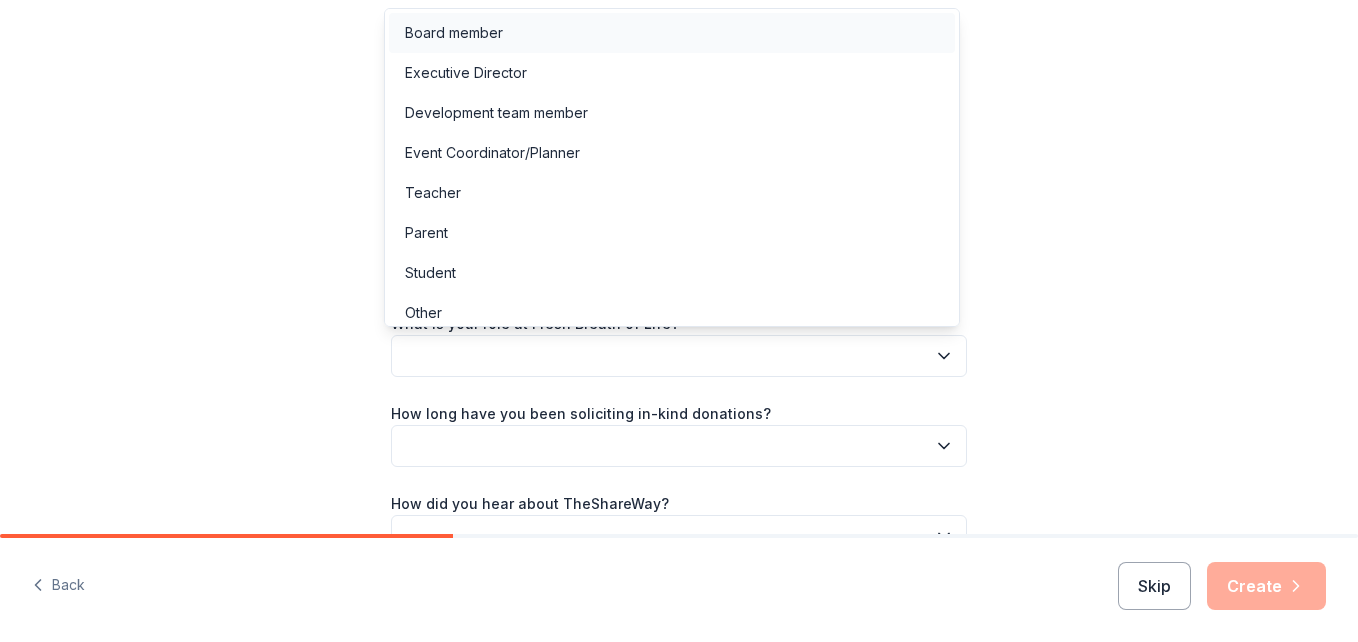 click on "Board member" at bounding box center [672, 33] 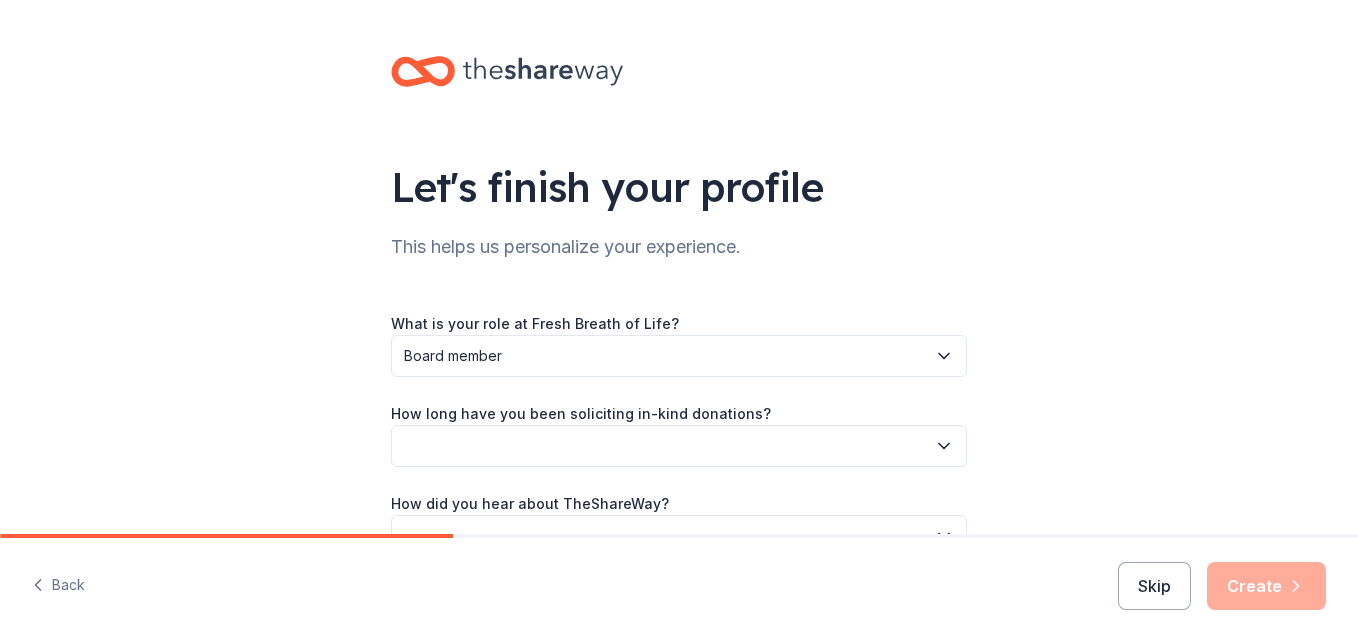click at bounding box center (679, 446) 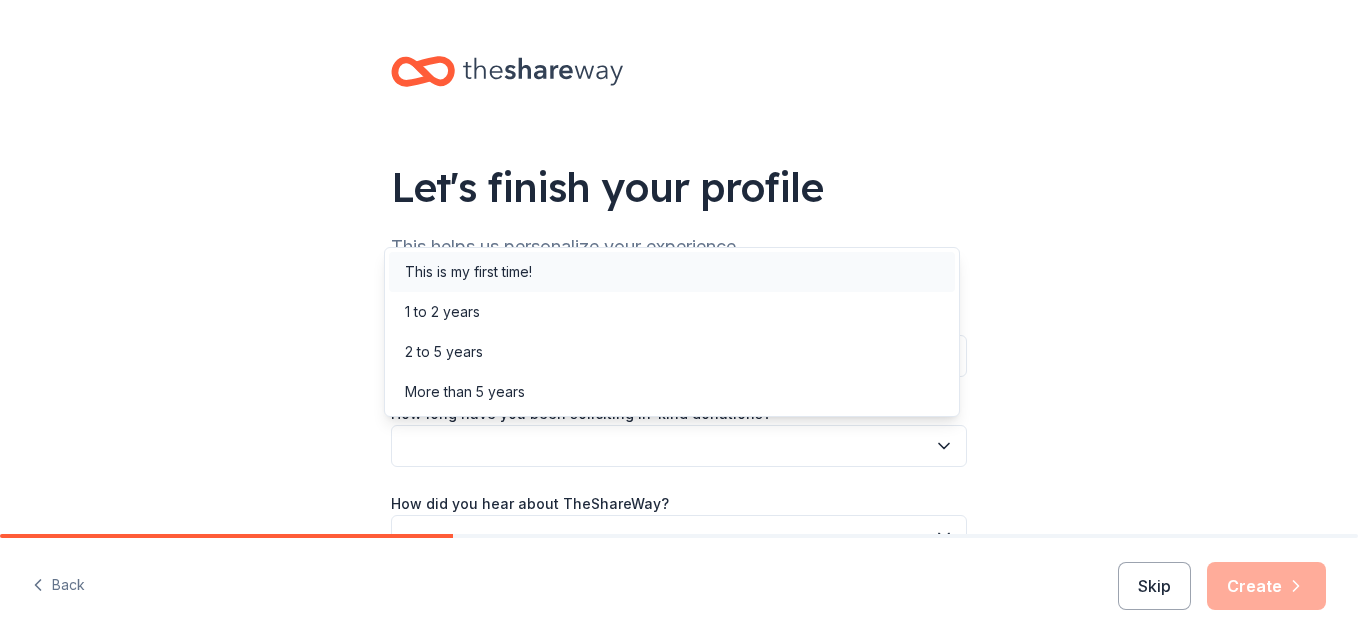 click on "This is my first time!" at bounding box center (672, 272) 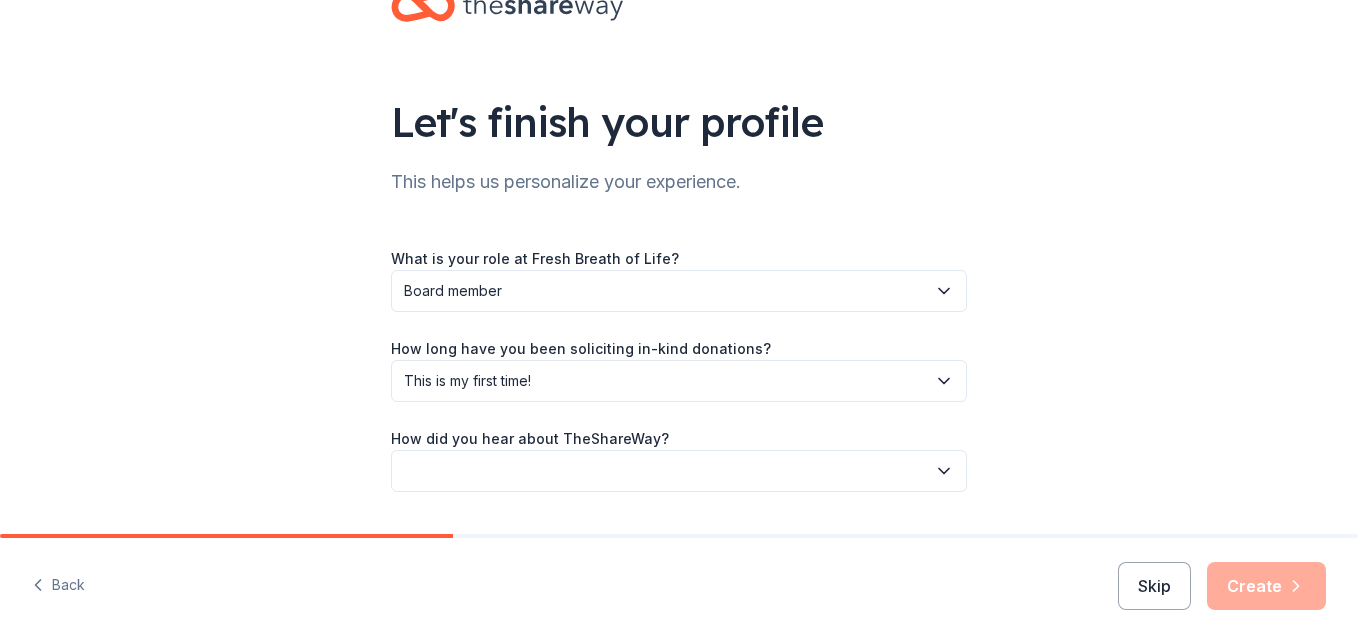 scroll, scrollTop: 100, scrollLeft: 0, axis: vertical 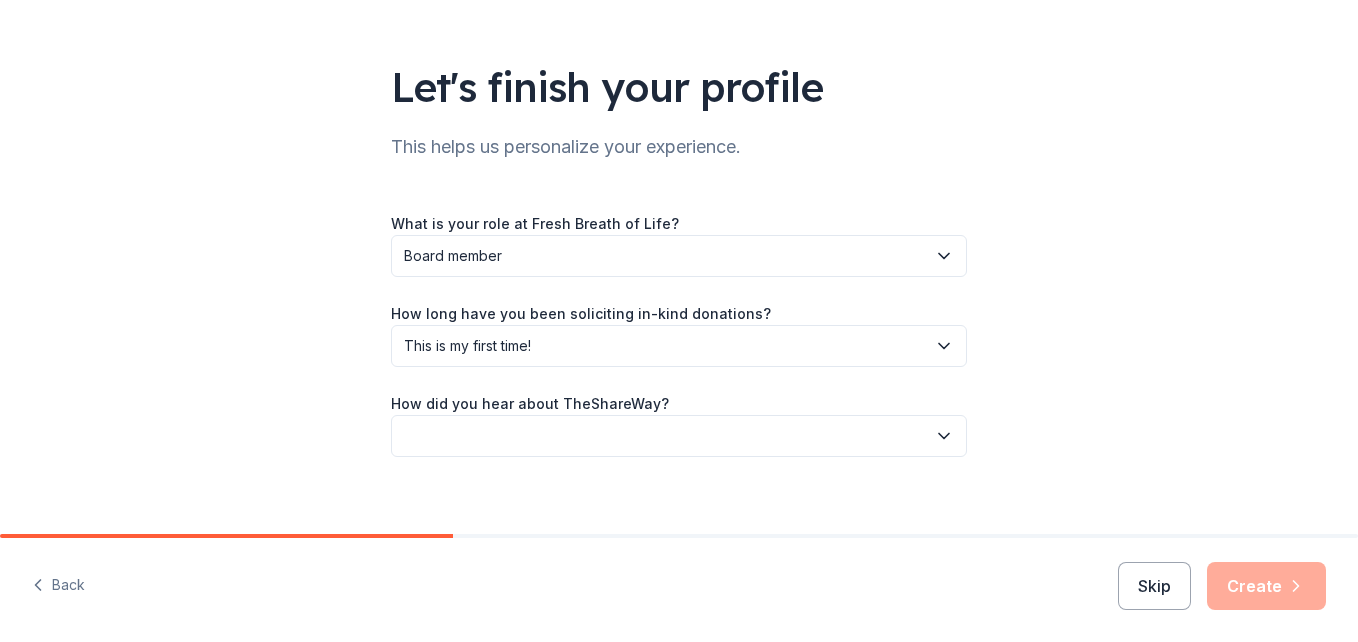 click at bounding box center (679, 436) 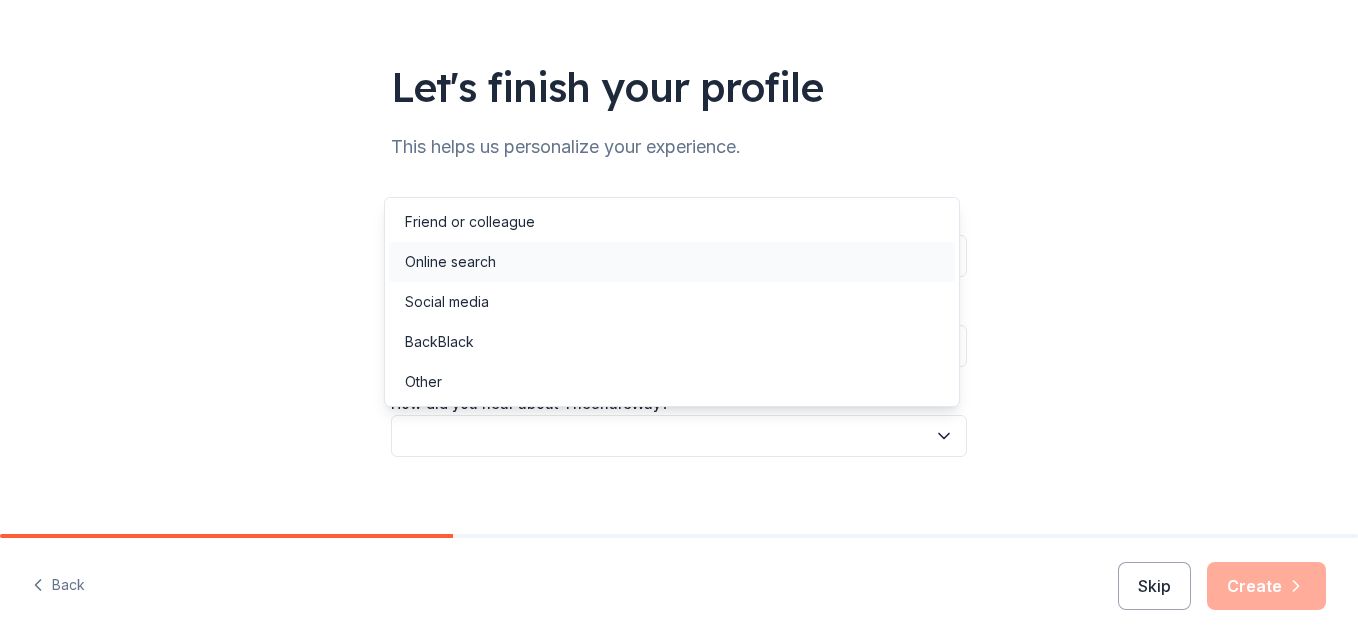 click on "Online search" at bounding box center [672, 262] 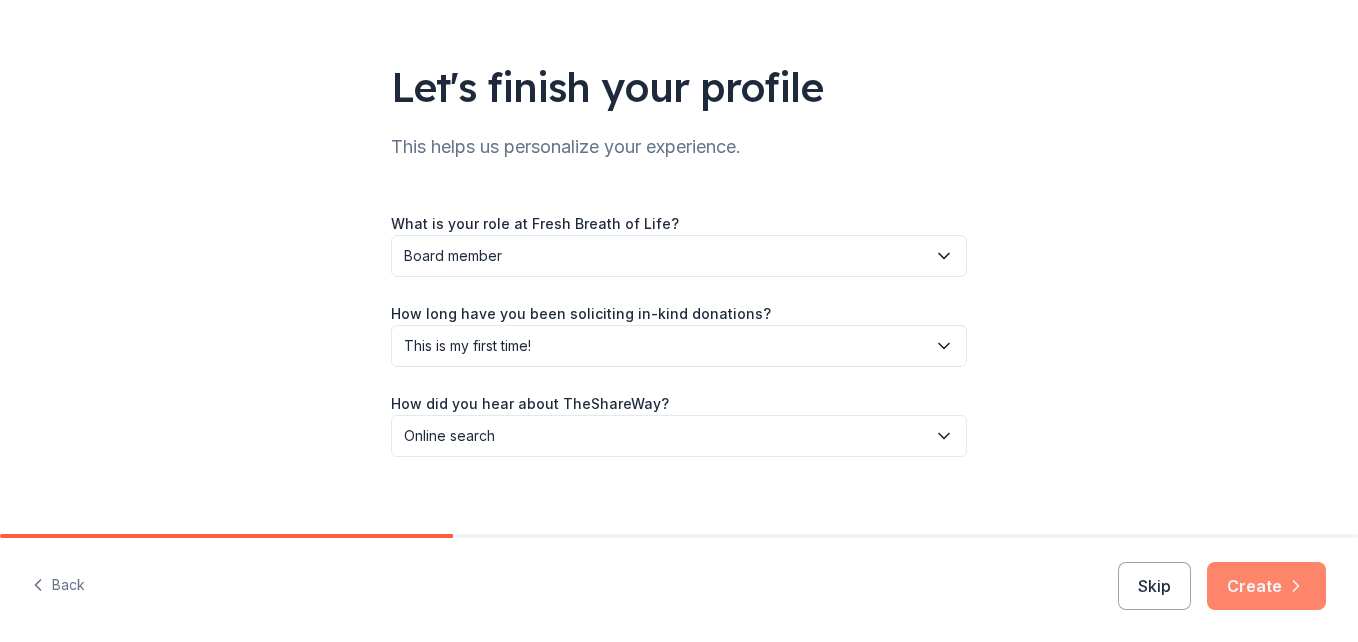scroll, scrollTop: 119, scrollLeft: 0, axis: vertical 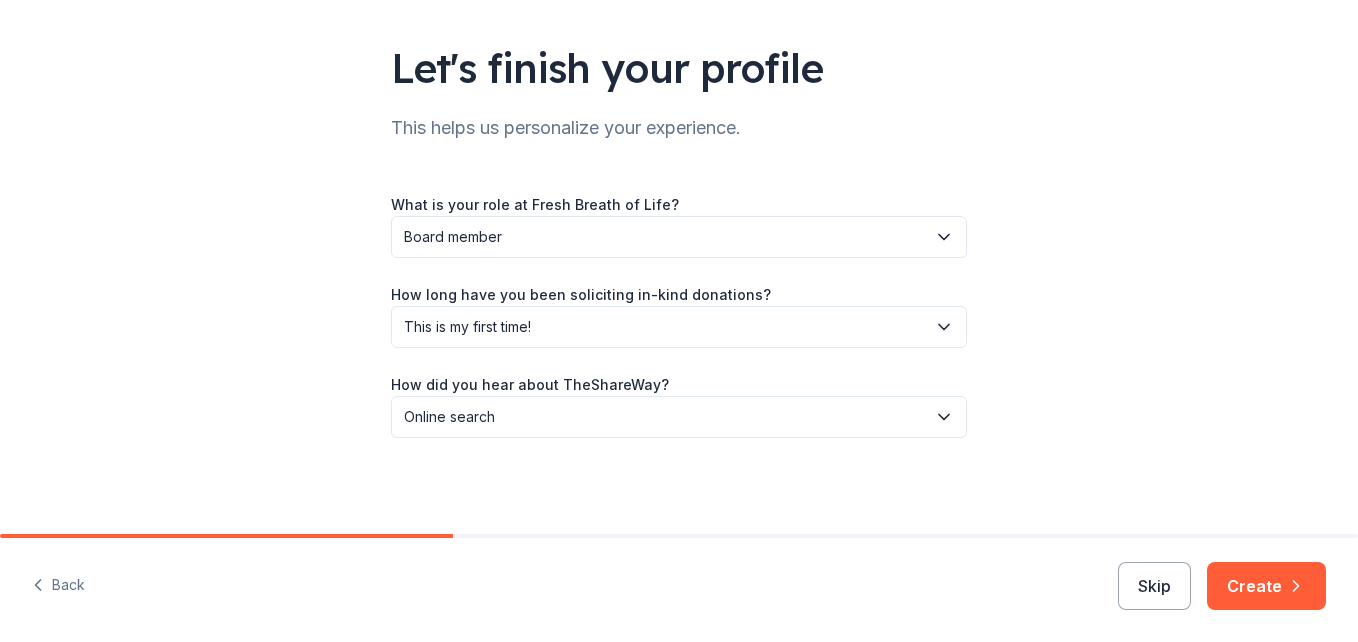 drag, startPoint x: 1270, startPoint y: 586, endPoint x: 1269, endPoint y: 573, distance: 13.038404 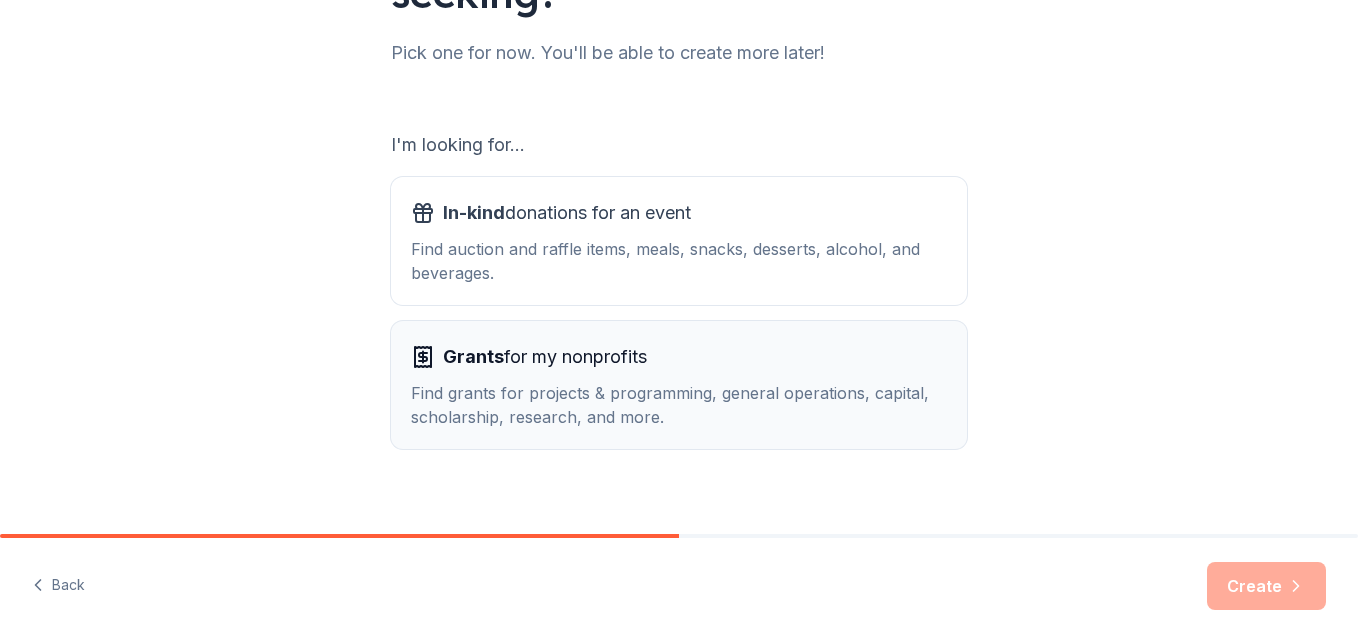 scroll, scrollTop: 273, scrollLeft: 0, axis: vertical 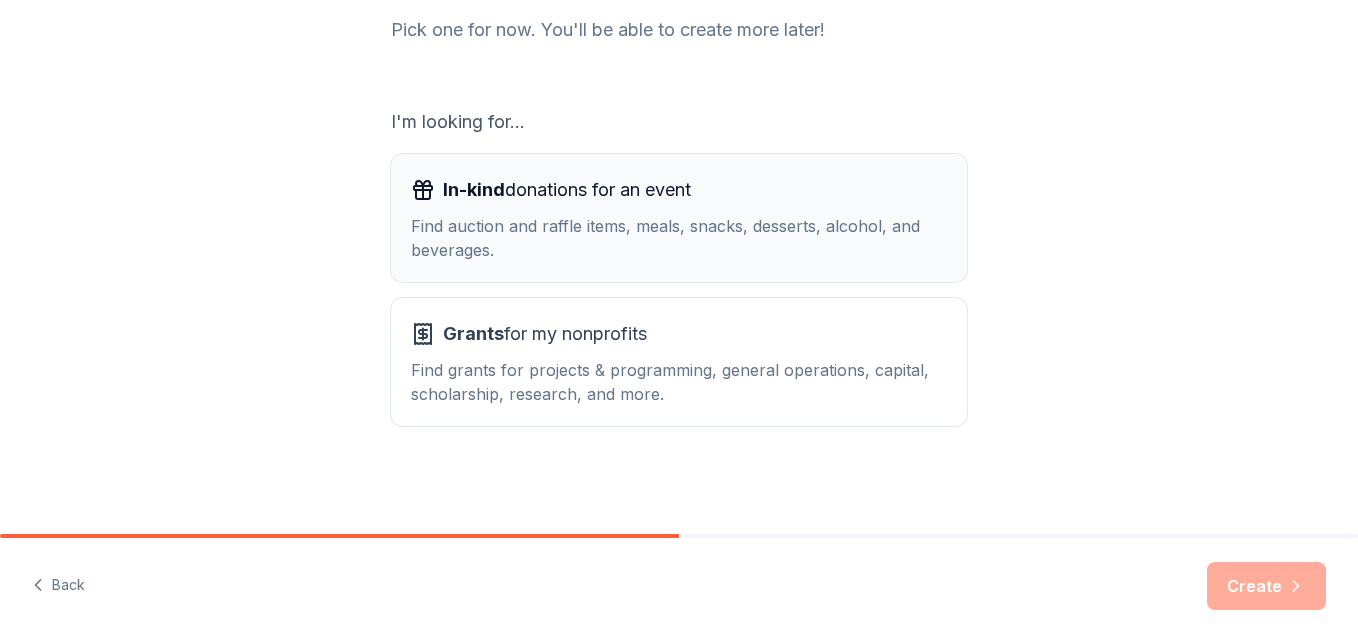 click on "Find auction and raffle items, meals, snacks, desserts, alcohol, and beverages." at bounding box center [679, 238] 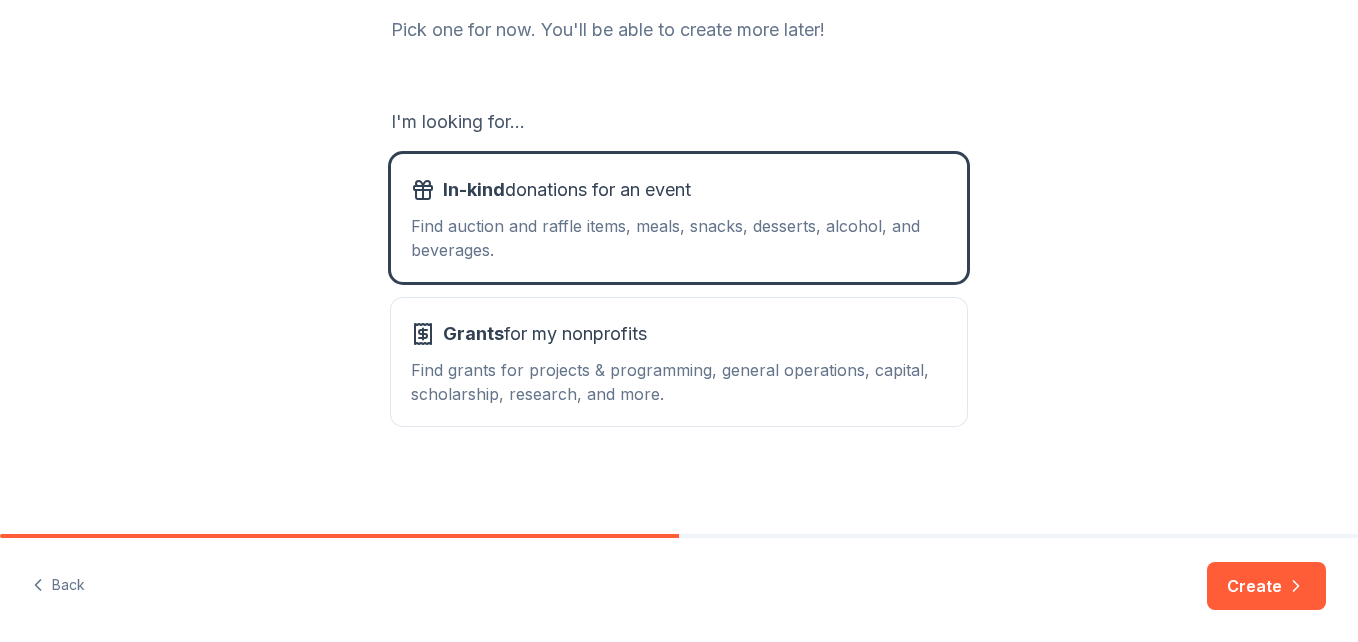 click on "Create" at bounding box center [1266, 586] 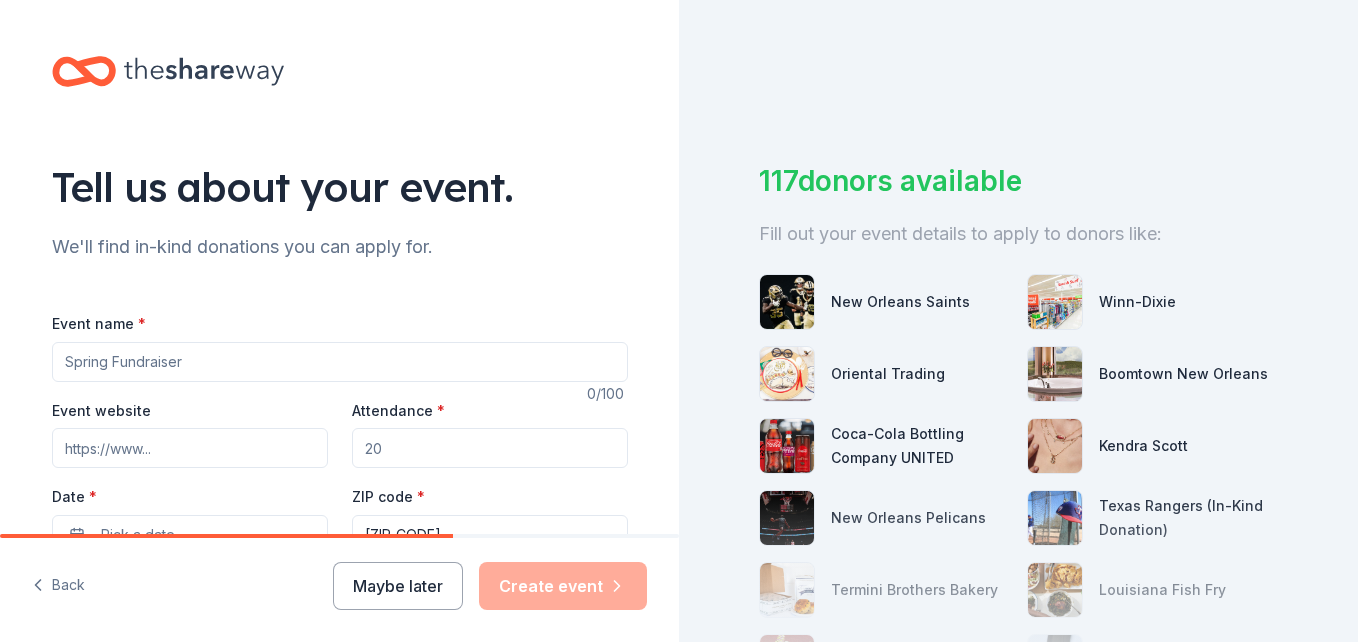 click on "Event name *" at bounding box center (340, 362) 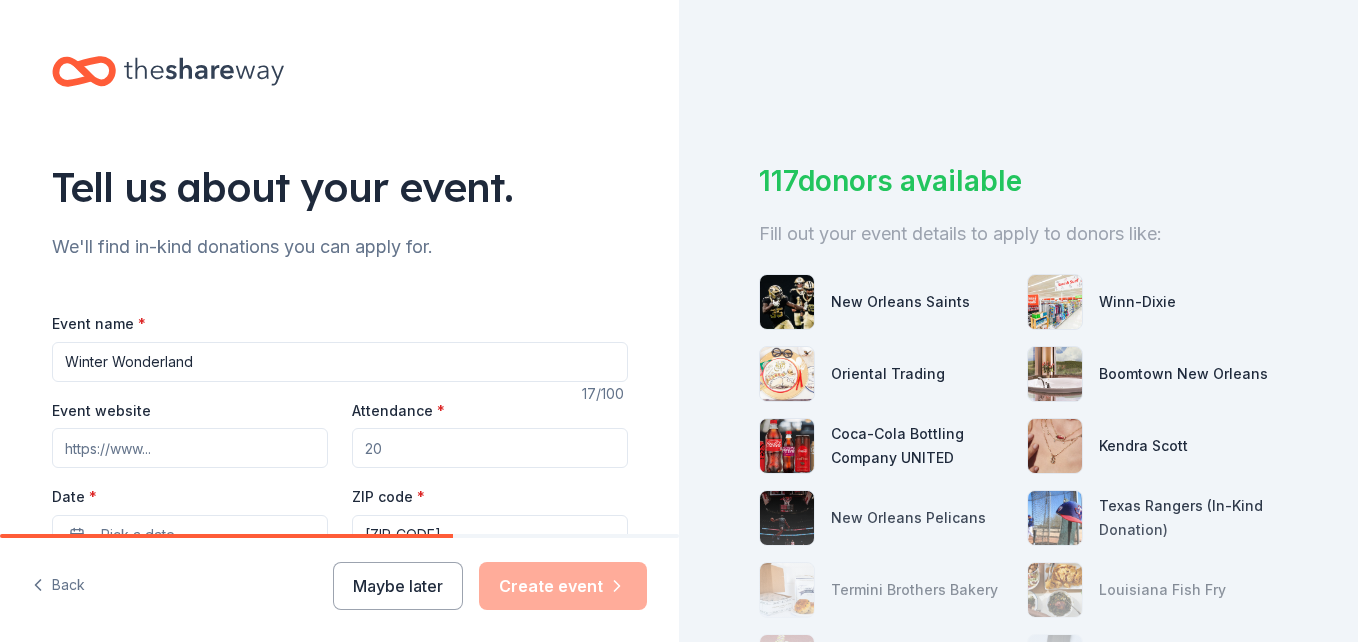 type on "Winter Wonderland" 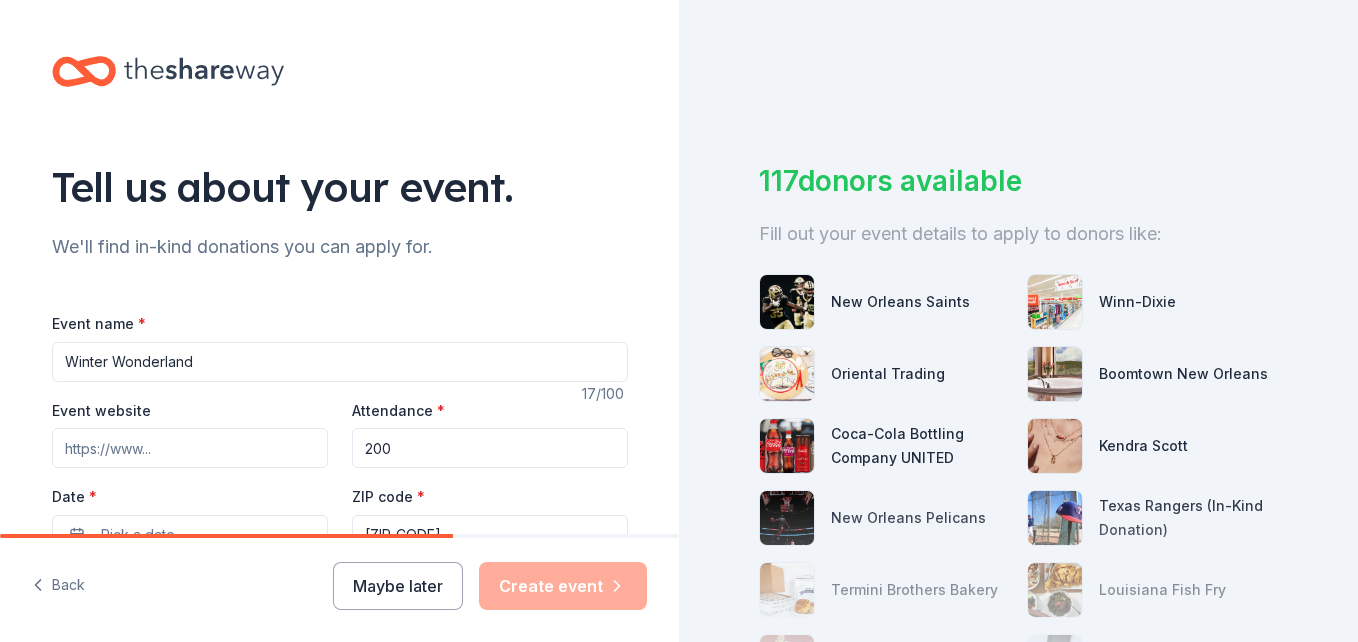 scroll, scrollTop: 200, scrollLeft: 0, axis: vertical 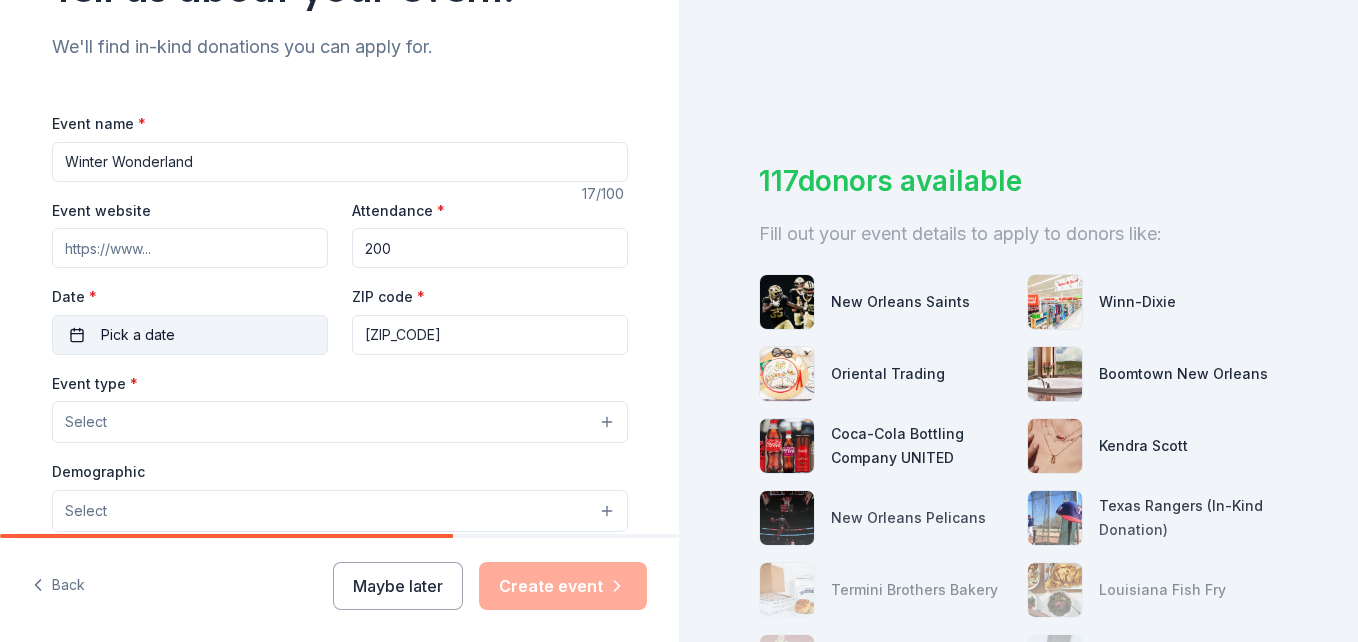 type on "200" 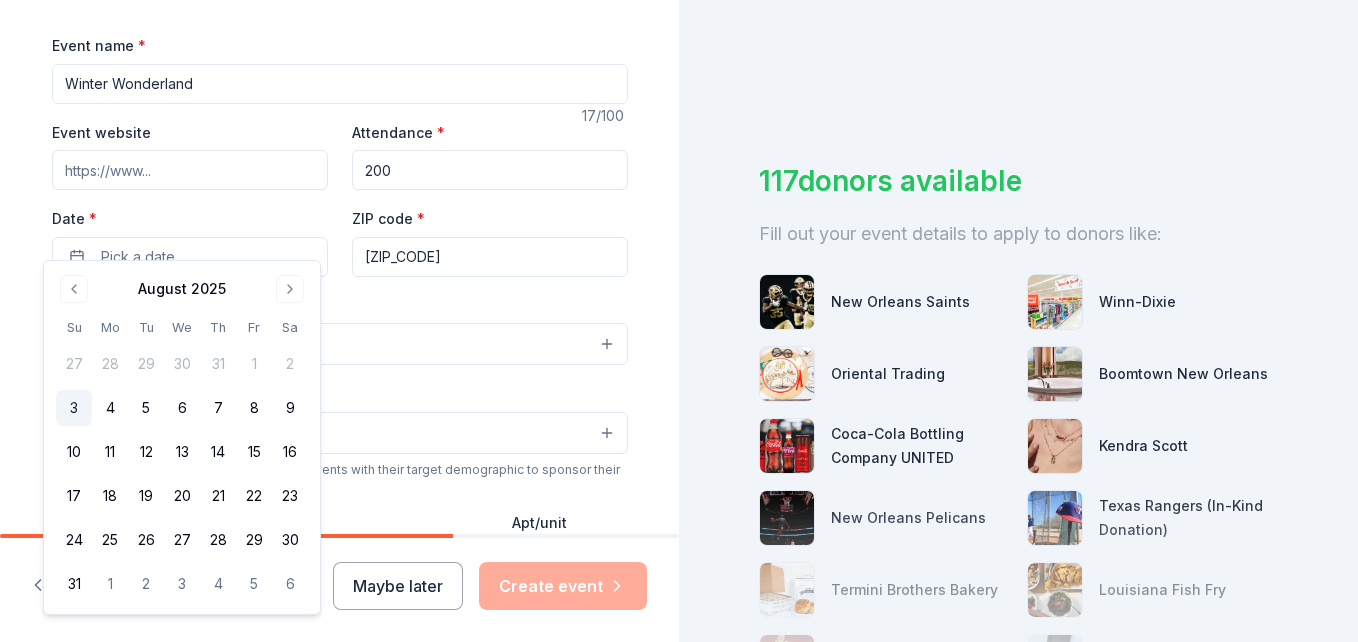 scroll, scrollTop: 300, scrollLeft: 0, axis: vertical 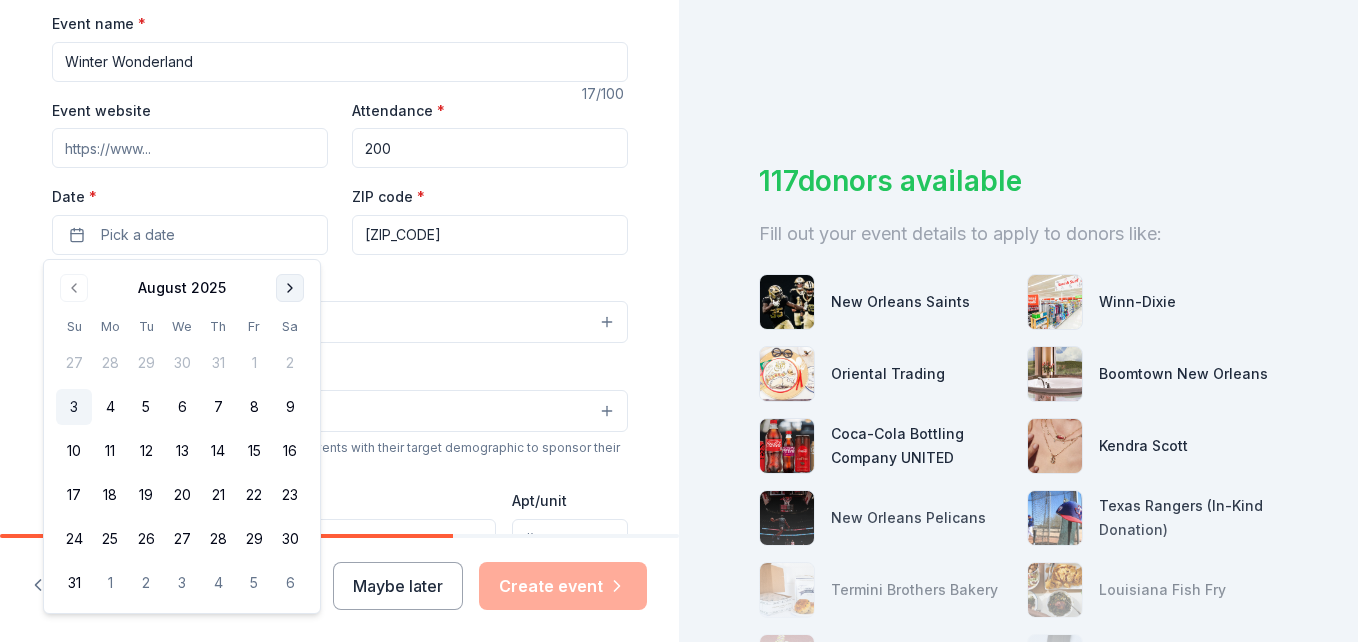 click at bounding box center (290, 288) 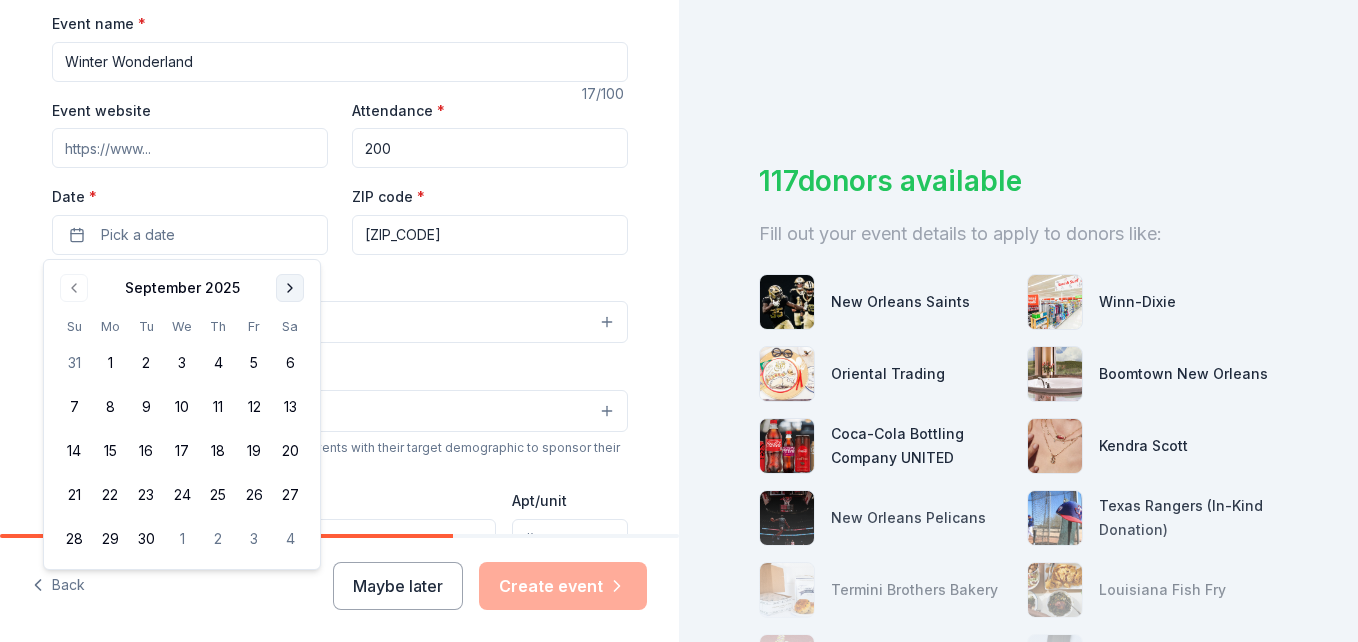 click at bounding box center (290, 288) 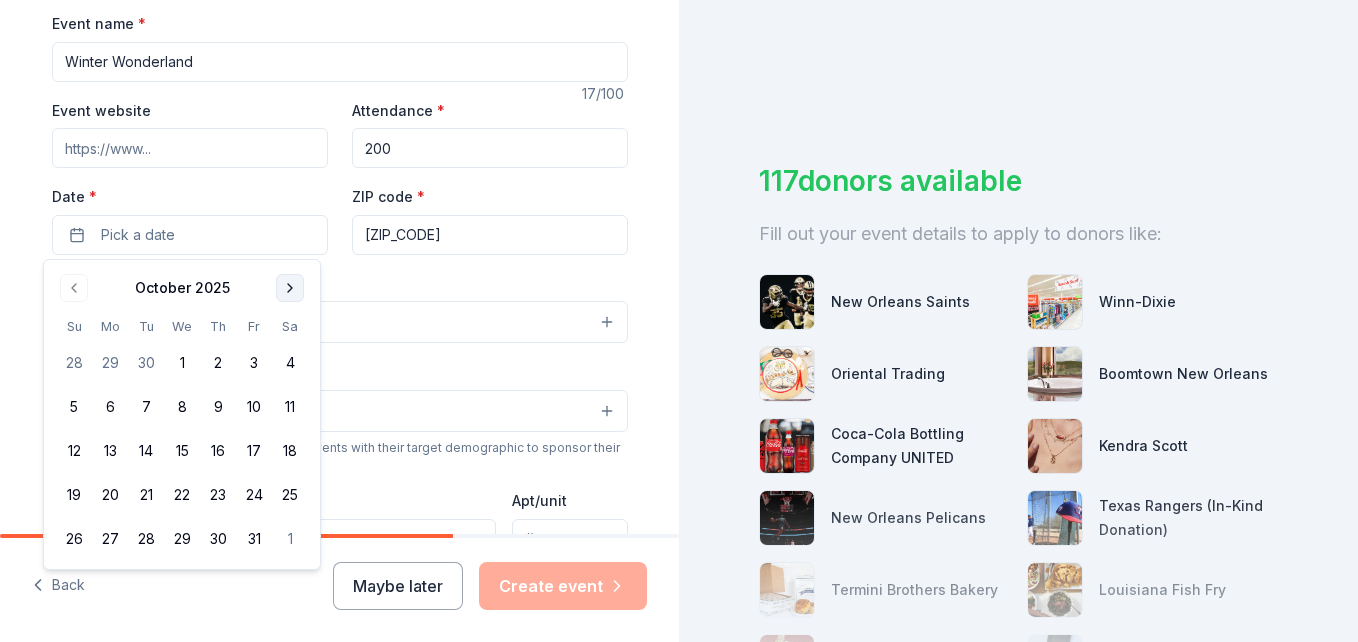 click at bounding box center (290, 288) 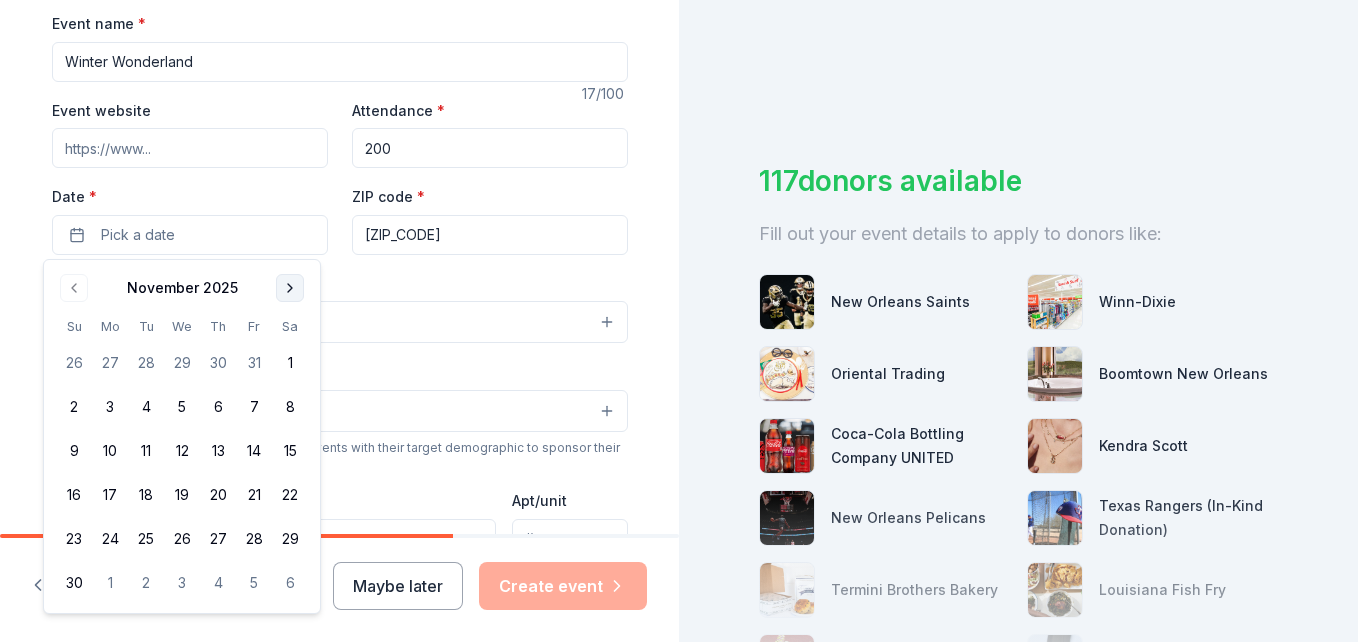 click at bounding box center (290, 288) 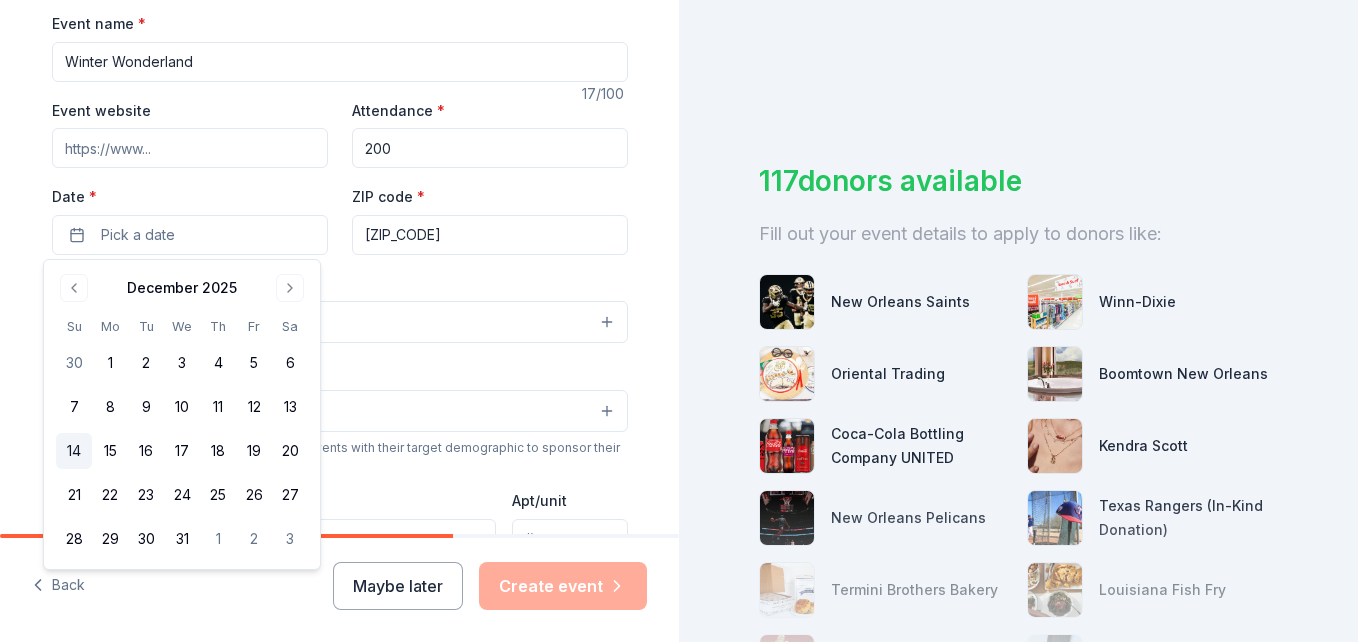 click on "14" at bounding box center (74, 451) 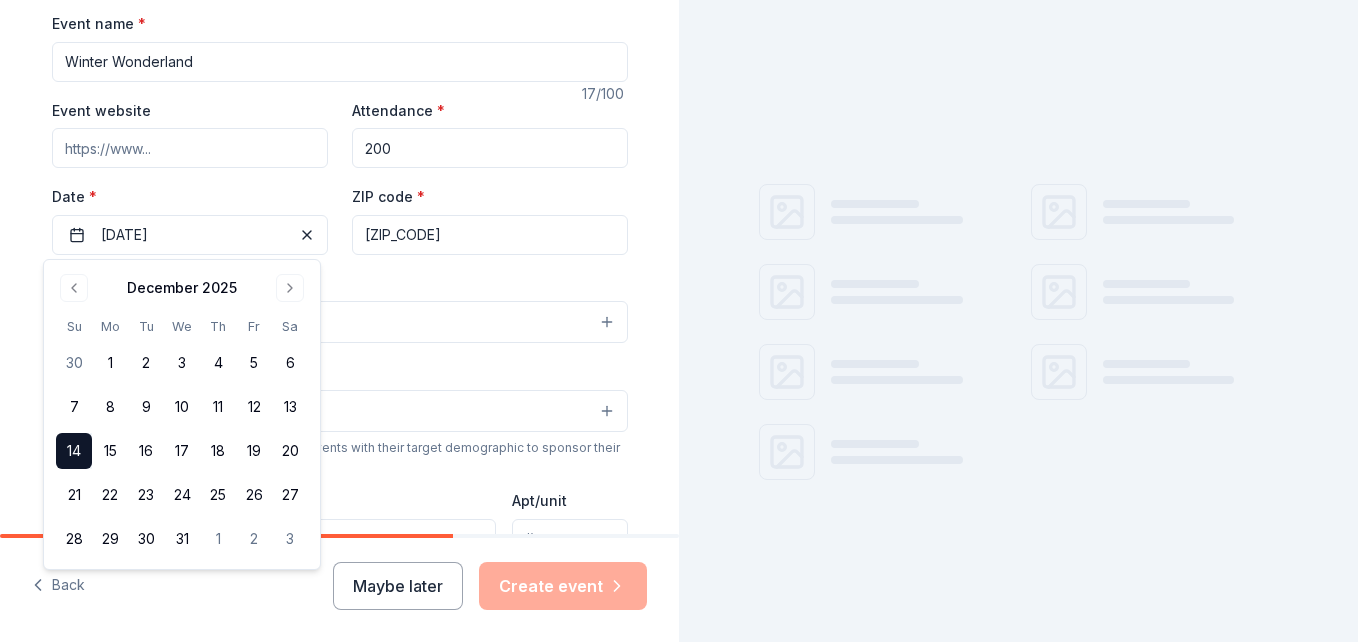 click on "Select" at bounding box center (340, 322) 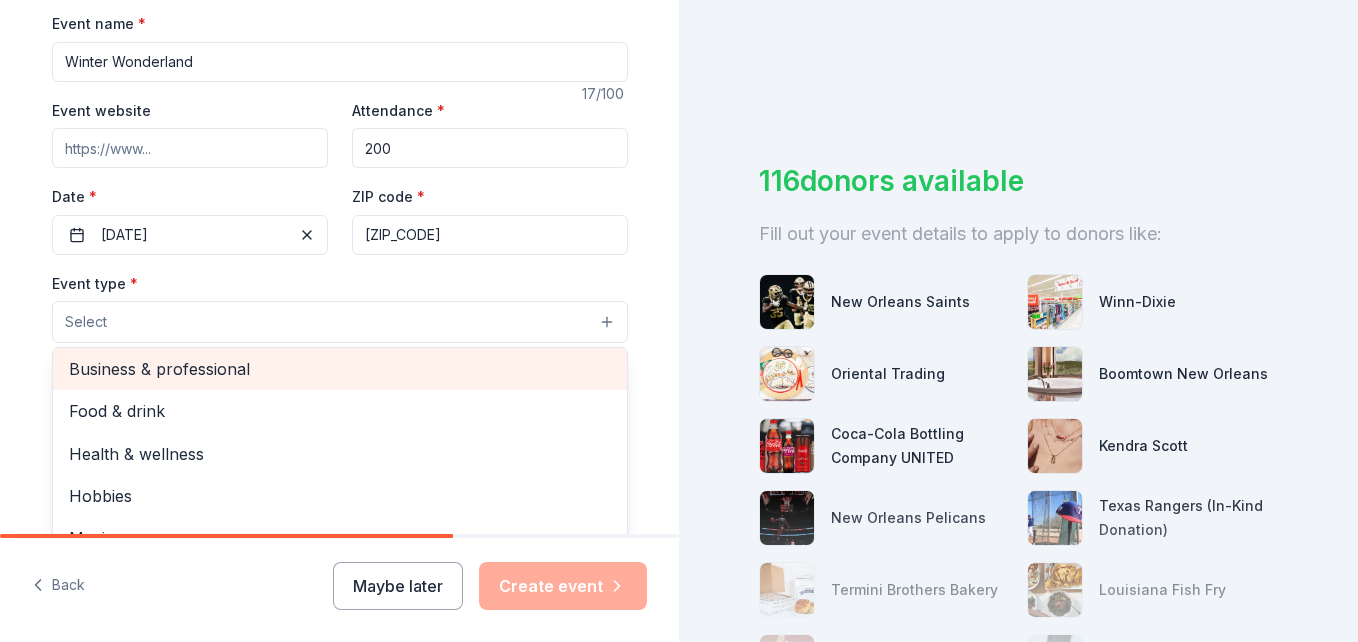 scroll, scrollTop: 67, scrollLeft: 0, axis: vertical 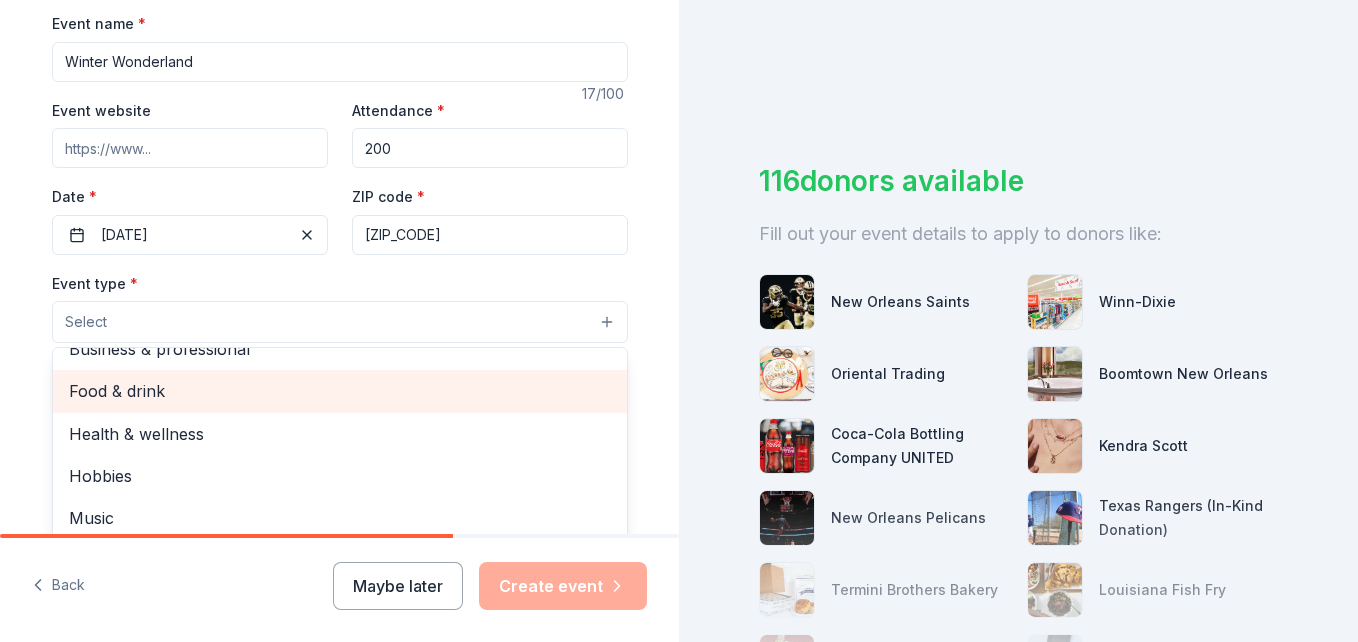 click on "Food & drink" at bounding box center [340, 391] 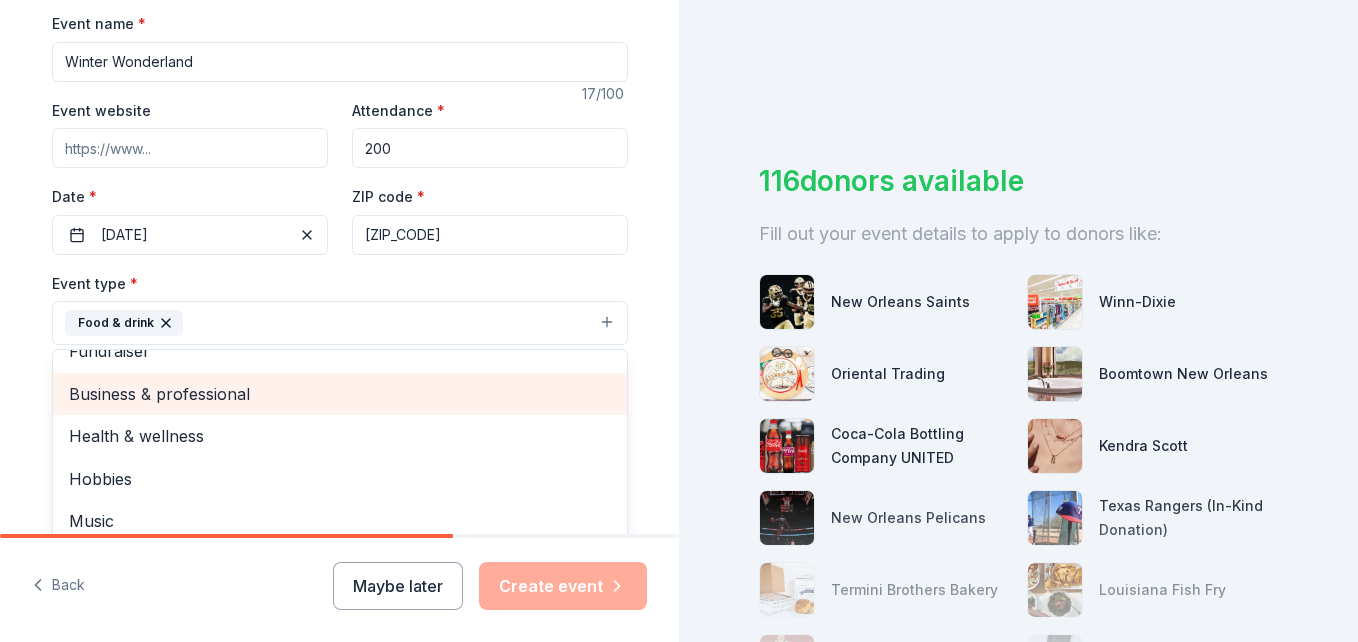 scroll, scrollTop: 24, scrollLeft: 0, axis: vertical 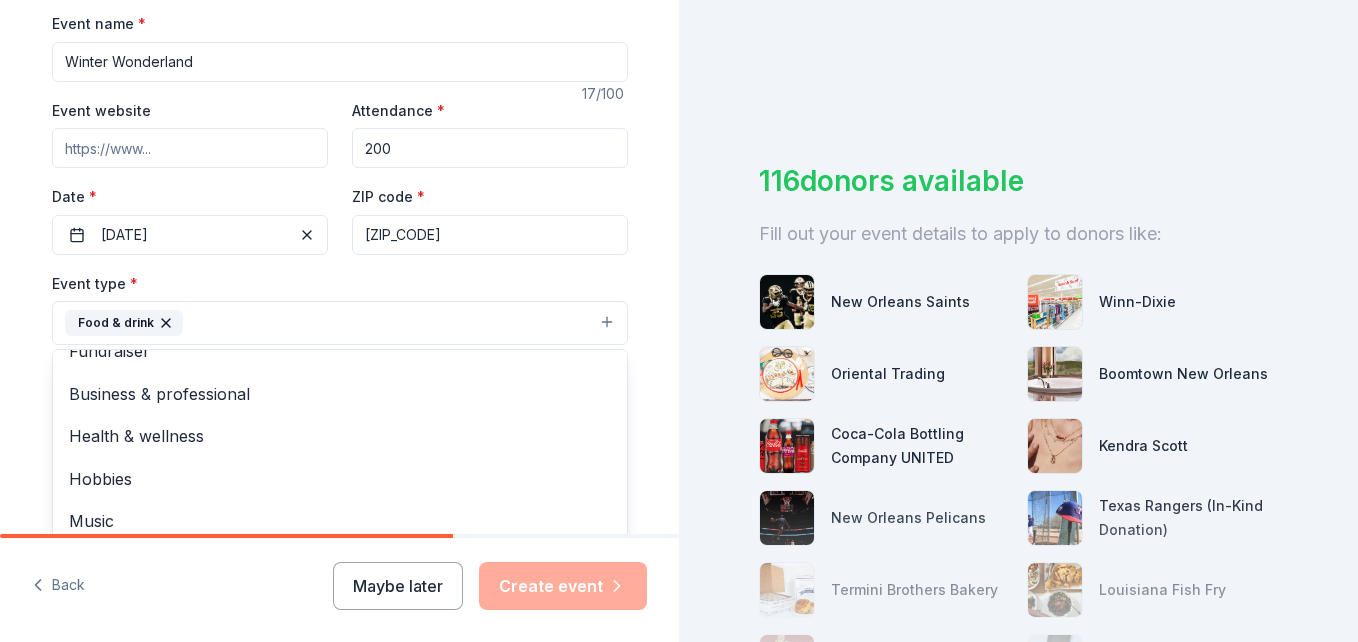 click on "Tell us about your event. We'll find in-kind donations you can apply for. Event name * Winter Wonderland 17 /100 Event website Attendance * 200 Date * 12/14/2025 ZIP code * 70037 Event type * Food & drink Fundraiser Business & professional Health & wellness Hobbies Music Performing & visual arts Demographic Select We use this information to help brands find events with their target demographic to sponsor their products. Mailing address Apt/unit Description What are you looking for? * Auction & raffle Meals Snacks Desserts Alcohol Beverages Send me reminders Email me reminders of donor application deadlines Recurring event" at bounding box center [340, 366] 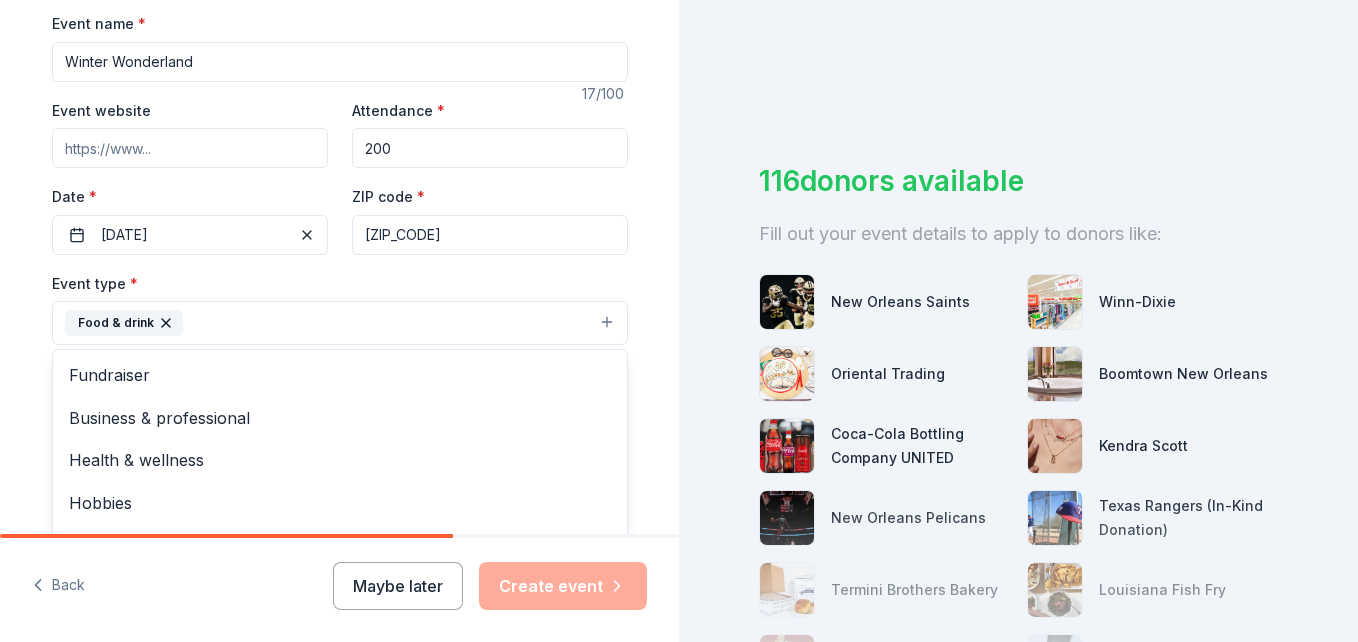 click on "Food & drink" at bounding box center [340, 323] 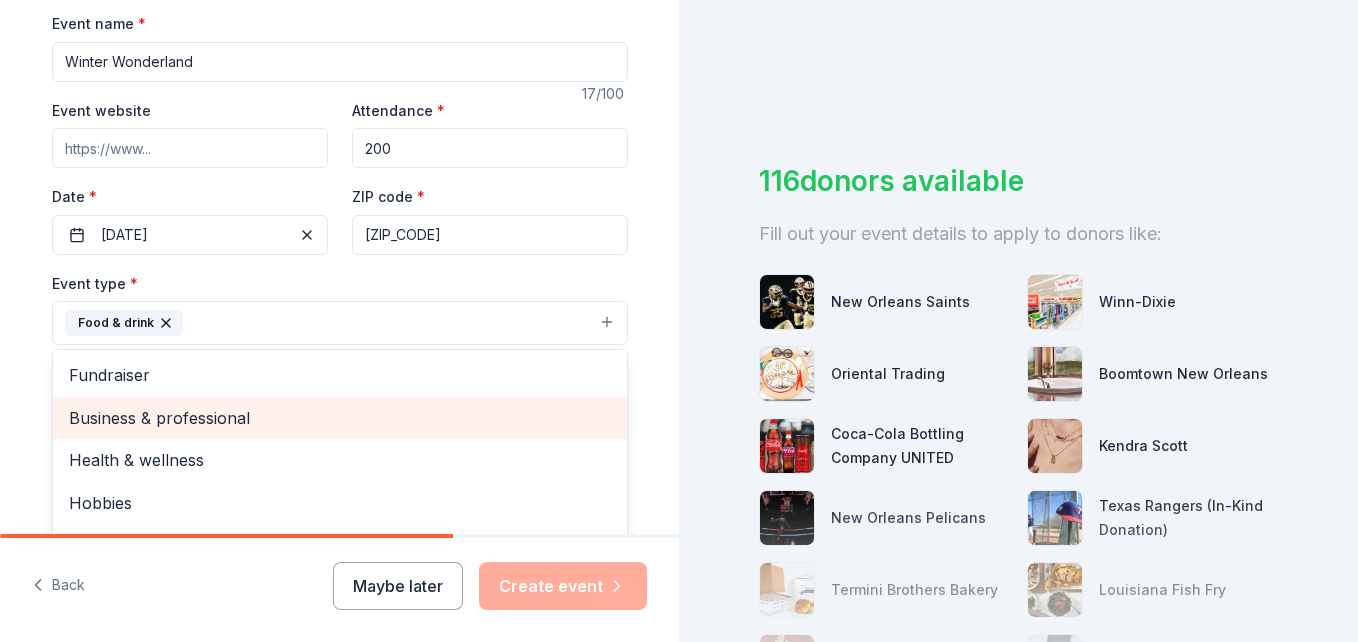 click on "Business & professional" at bounding box center [340, 418] 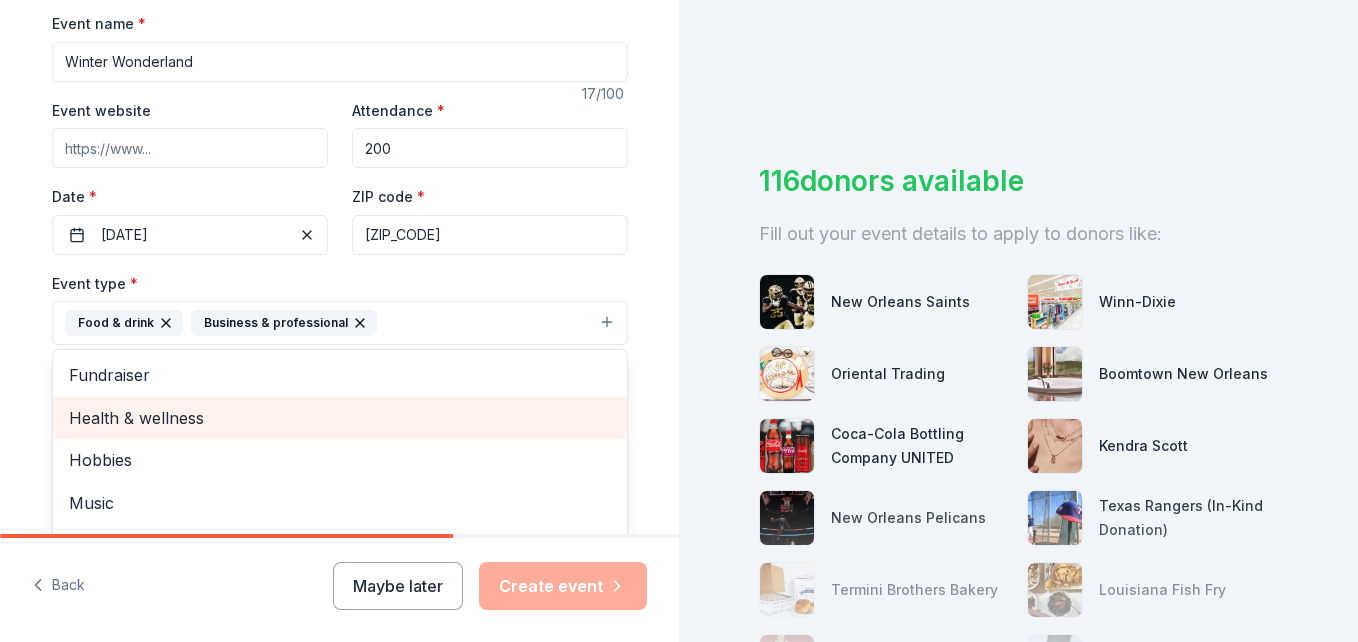 click on "Health & wellness" at bounding box center [340, 418] 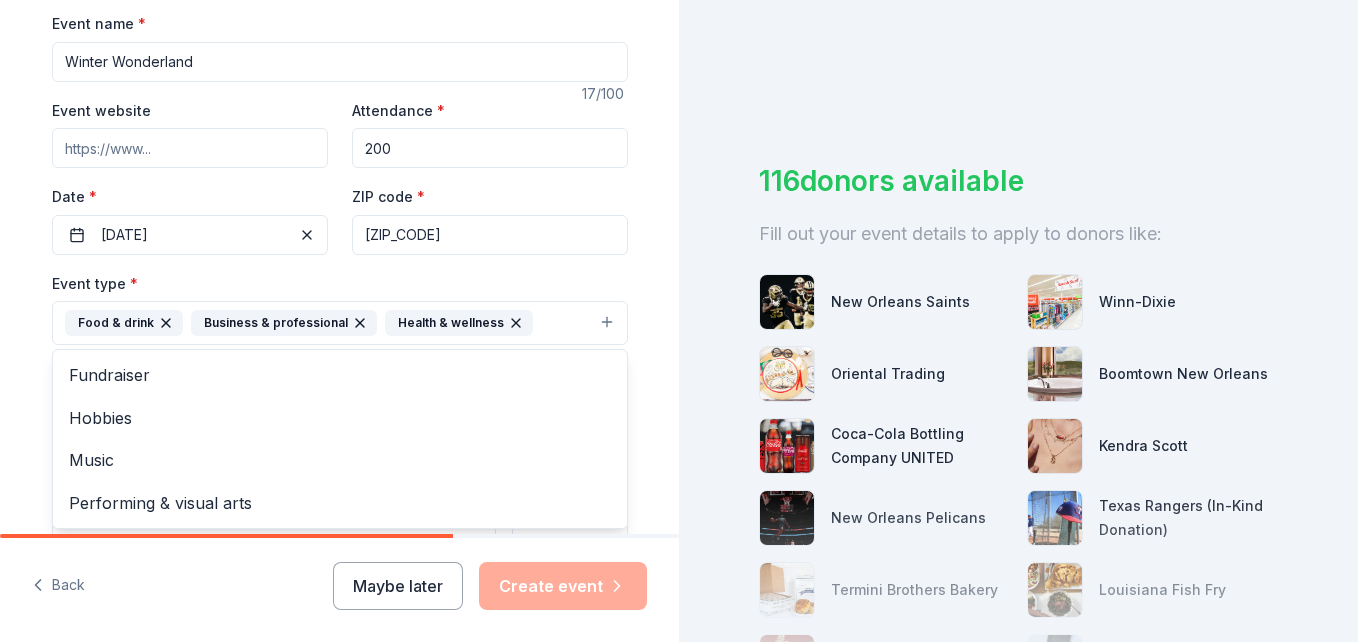 click 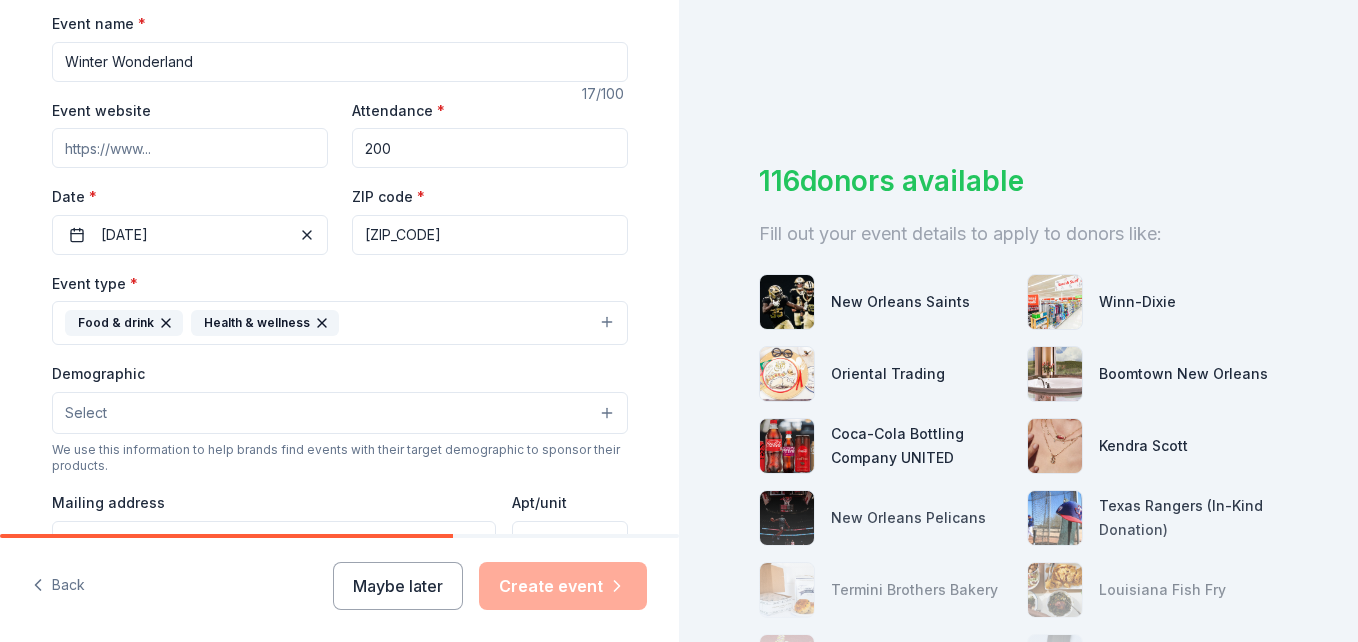 click on "Food & drink Health & wellness" at bounding box center [340, 323] 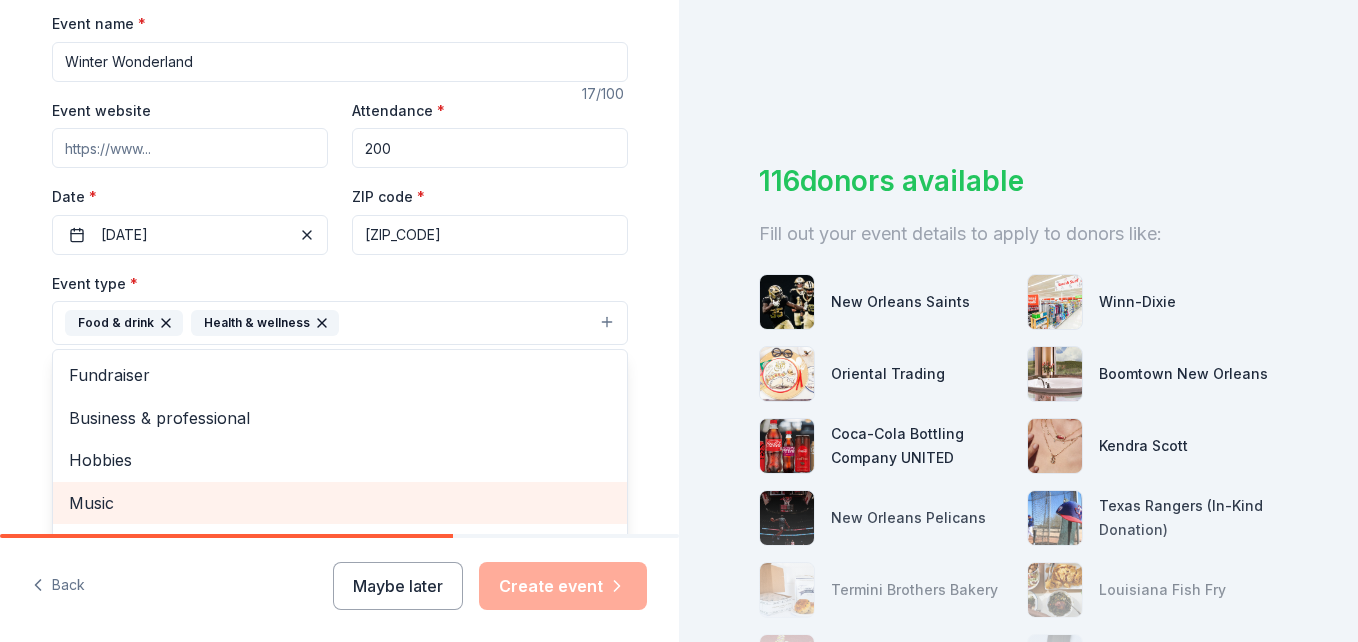 click on "Music" at bounding box center [340, 503] 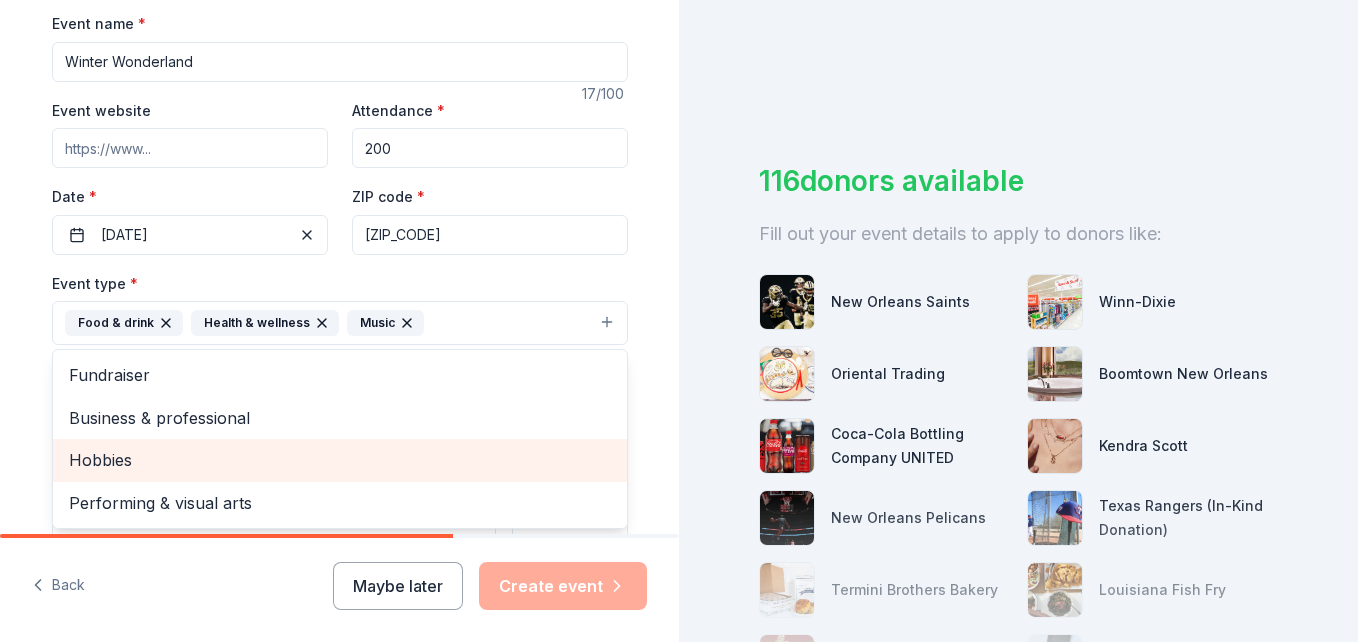 click on "Hobbies" at bounding box center (340, 460) 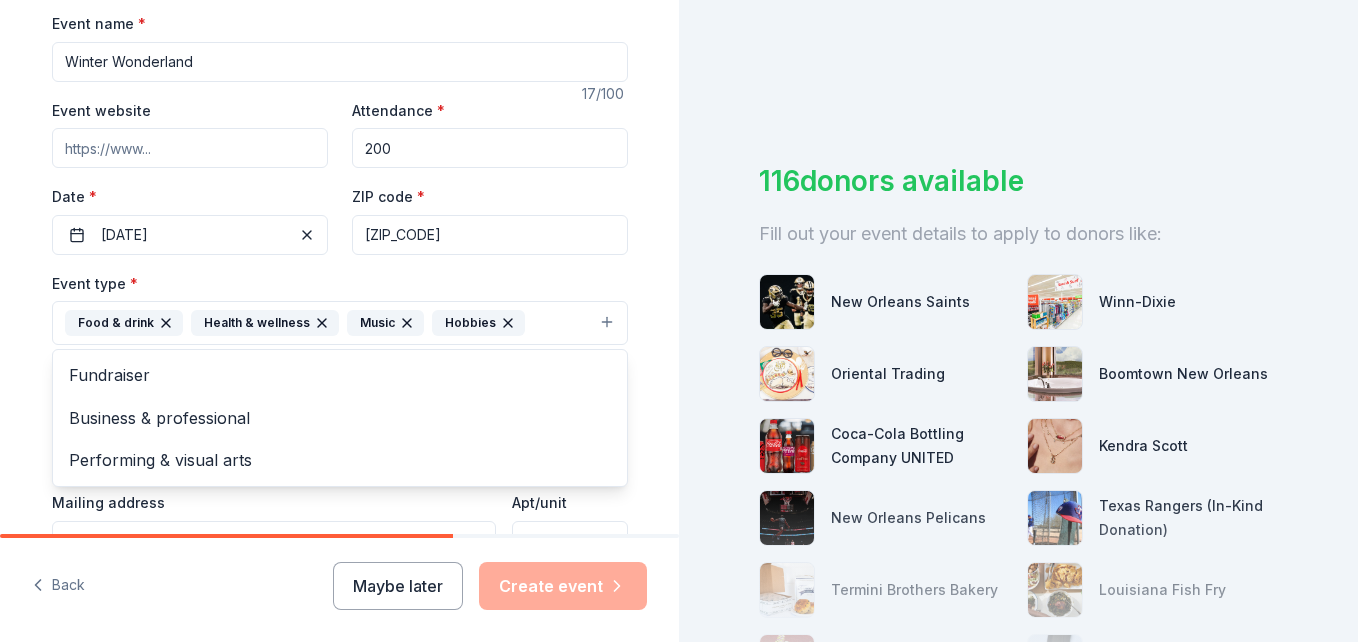 click on "Tell us about your event. We'll find in-kind donations you can apply for. Event name * Winter Wonderland 17 /100 Event website Attendance * 200 Date * 12/14/2025 ZIP code * 70037 Event type * Food & drink Health & wellness Music Hobbies Fundraiser Business & professional Performing & visual arts Demographic Select We use this information to help brands find events with their target demographic to sponsor their products. Mailing address Apt/unit Description What are you looking for? * Auction & raffle Meals Snacks Desserts Alcohol Beverages Send me reminders Email me reminders of donor application deadlines Recurring event" at bounding box center (340, 366) 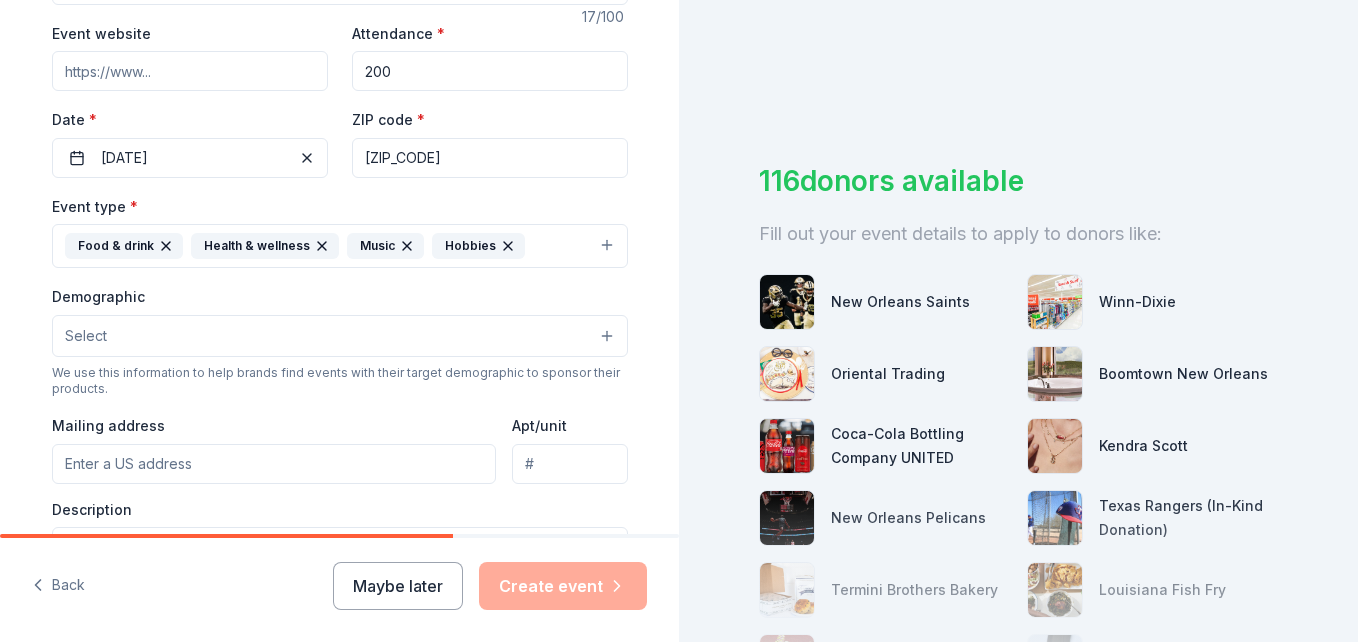 scroll, scrollTop: 500, scrollLeft: 0, axis: vertical 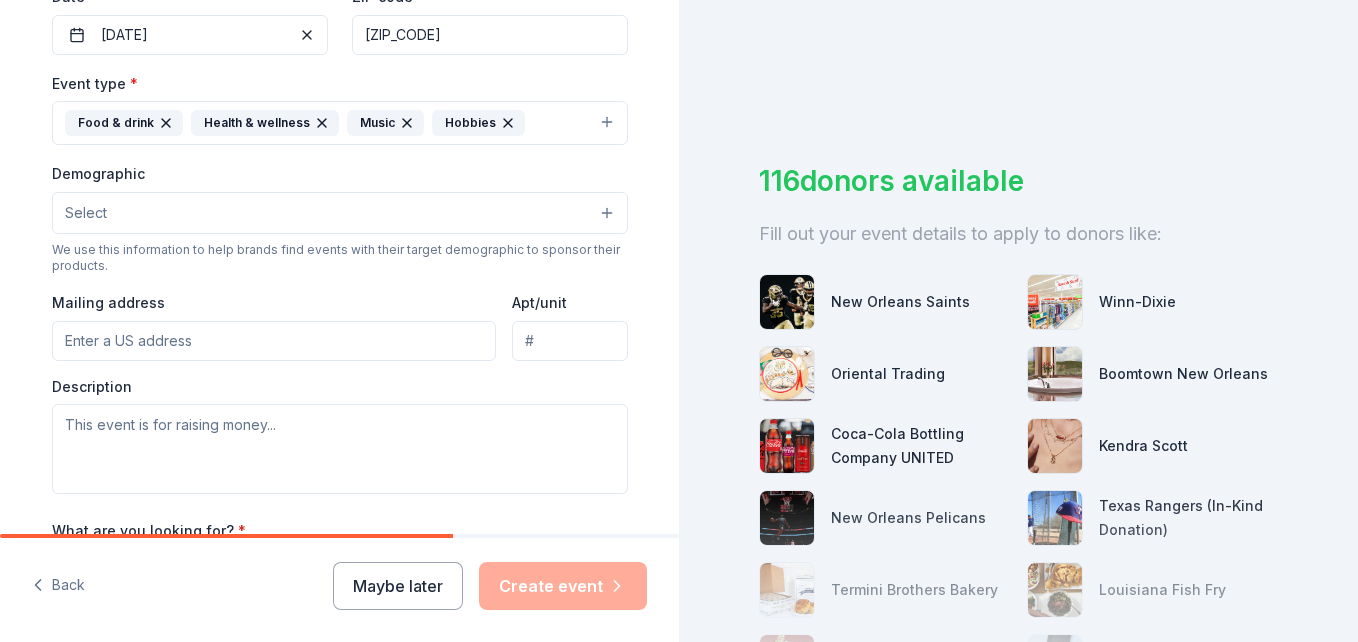 click on "Select" at bounding box center (340, 213) 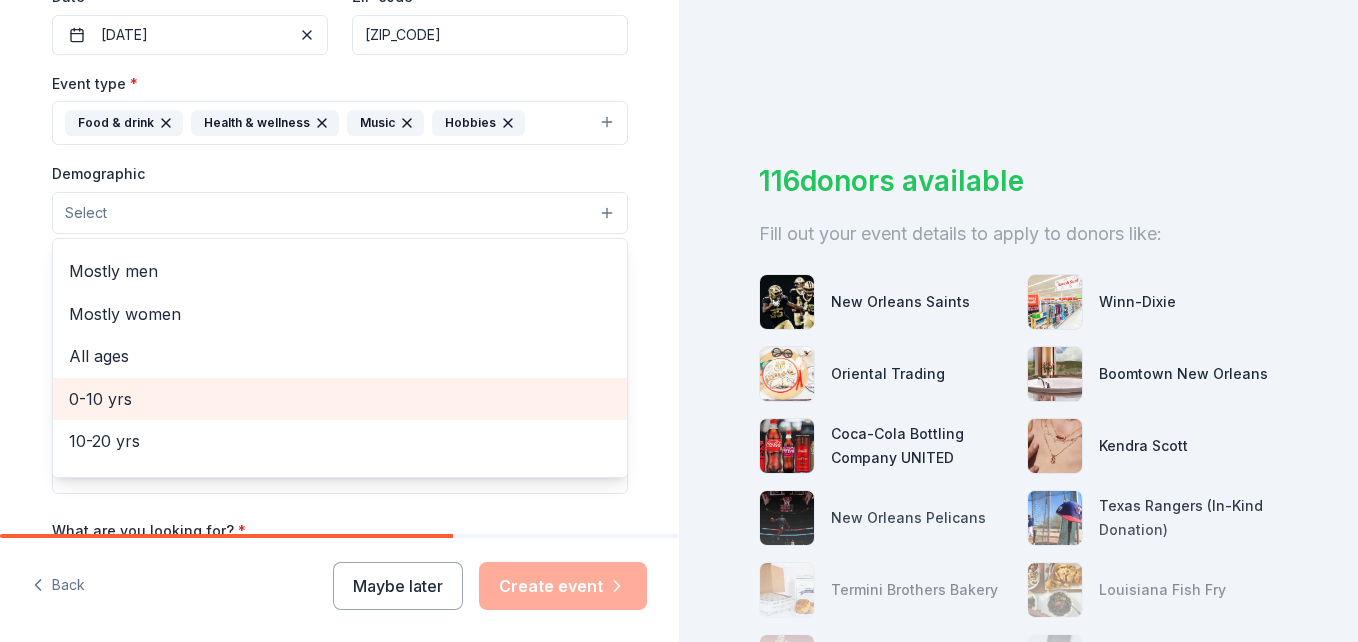 scroll, scrollTop: 0, scrollLeft: 0, axis: both 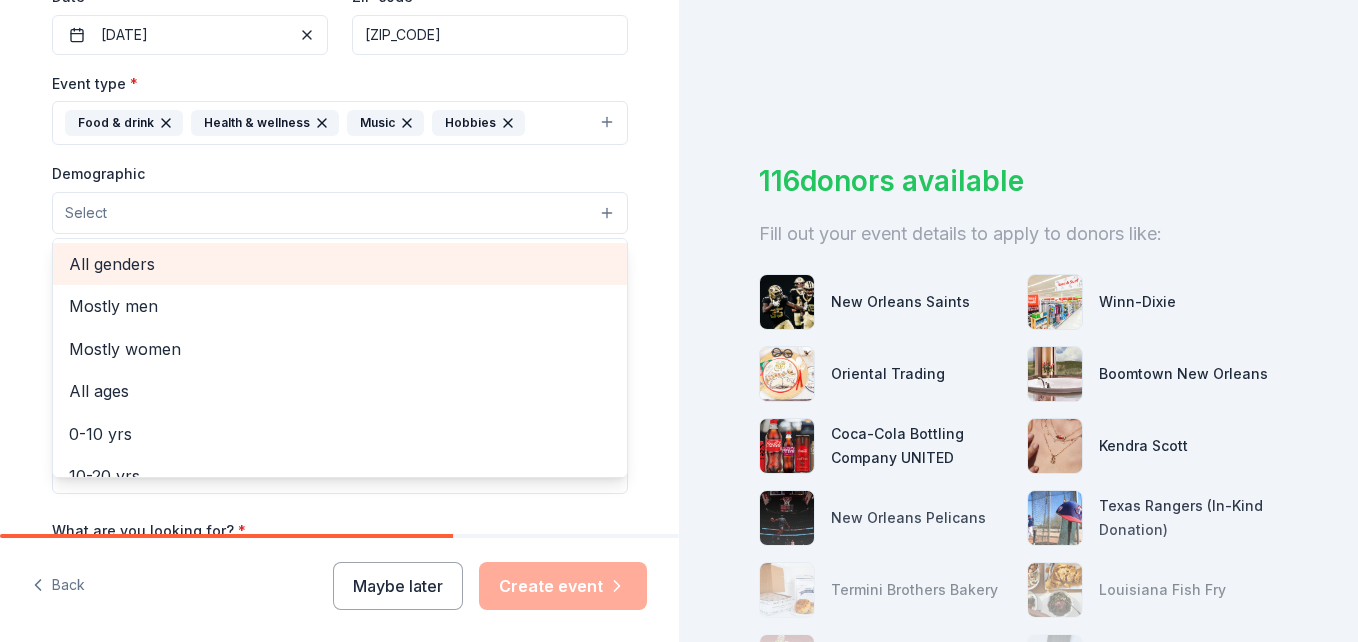 click on "All genders" at bounding box center [340, 264] 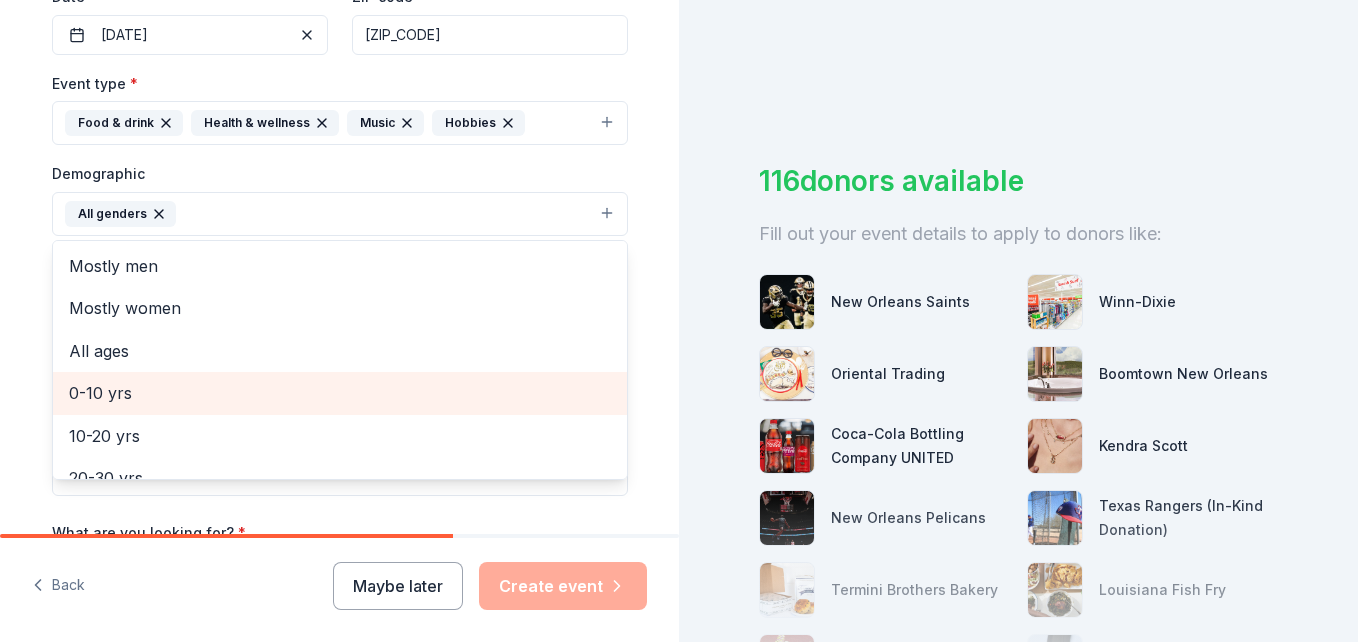 click on "0-10 yrs" at bounding box center (340, 393) 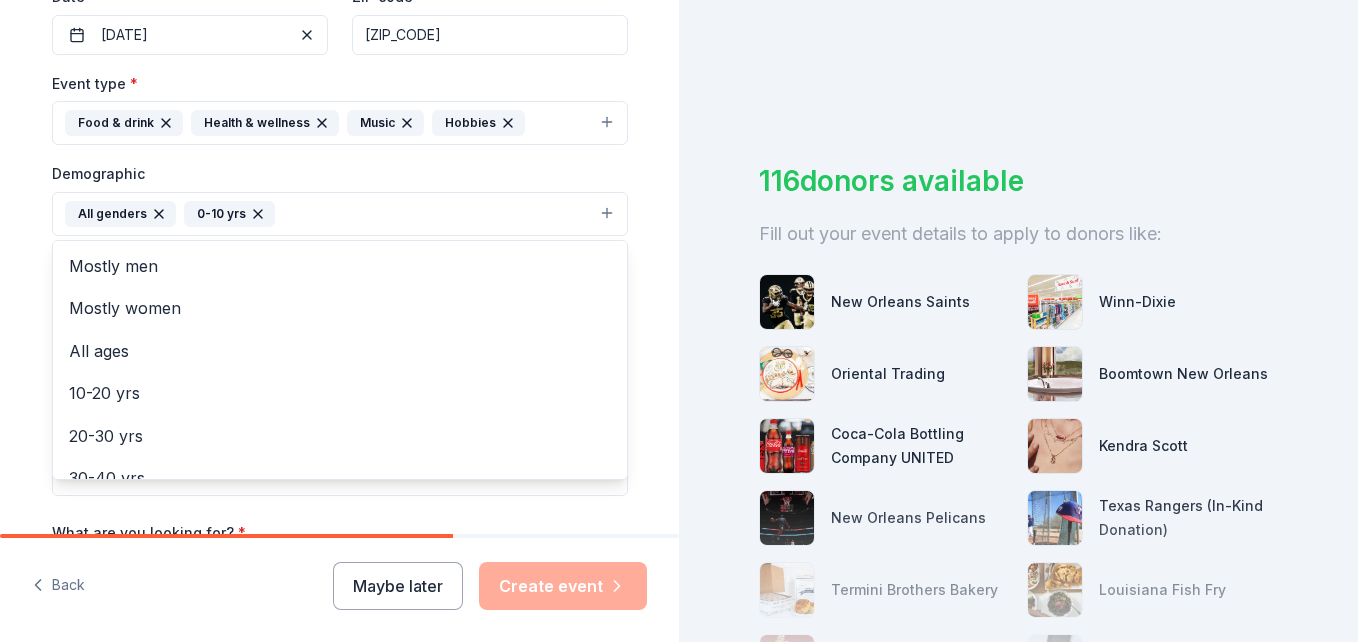 click on "Tell us about your event. We'll find in-kind donations you can apply for. Event name * Winter Wonderland 17 /100 Event website Attendance * 200 Date * 12/14/2025 ZIP code * 70037 Event type * Food & drink Health & wellness Music Hobbies Demographic All genders 0-10 yrs Mostly men Mostly women All ages 10-20 yrs 20-30 yrs 30-40 yrs 40-50 yrs 50-60 yrs 60-70 yrs 70-80 yrs 80+ yrs We use this information to help brands find events with their target demographic to sponsor their products. Mailing address Apt/unit Description What are you looking for? * Auction & raffle Meals Snacks Desserts Alcohol Beverages Send me reminders Email me reminders of donor application deadlines Recurring event" at bounding box center [340, 167] 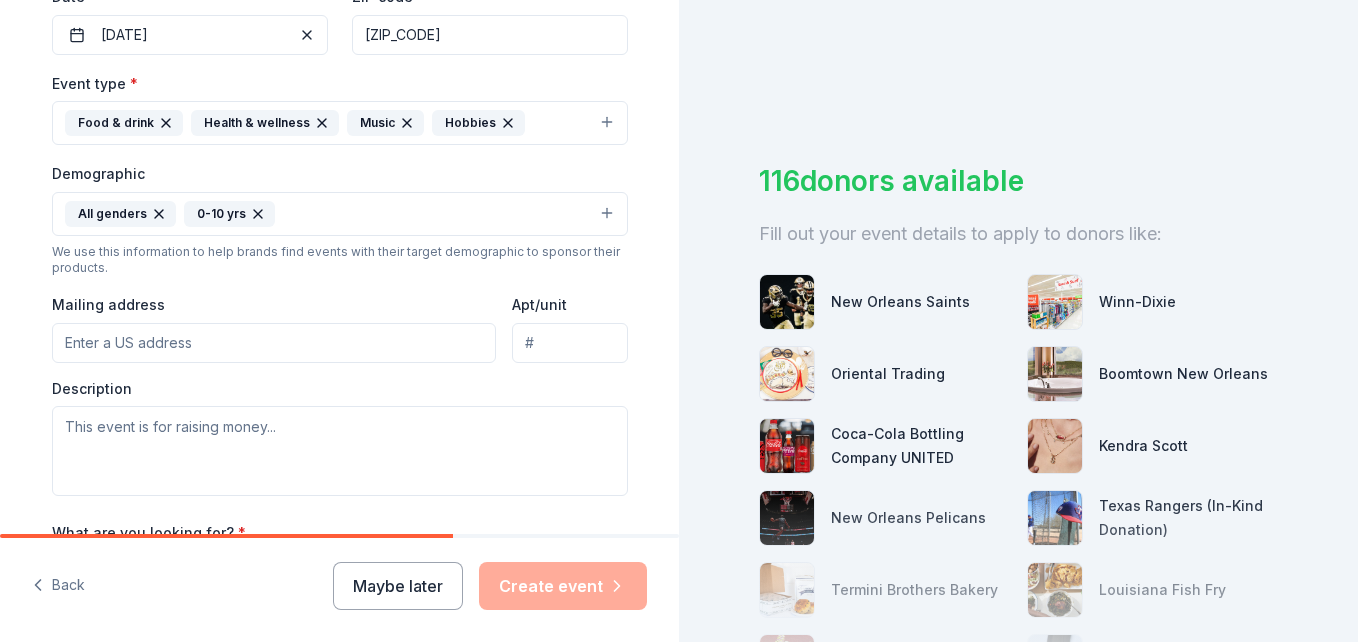 click on "Mailing address" at bounding box center [274, 343] 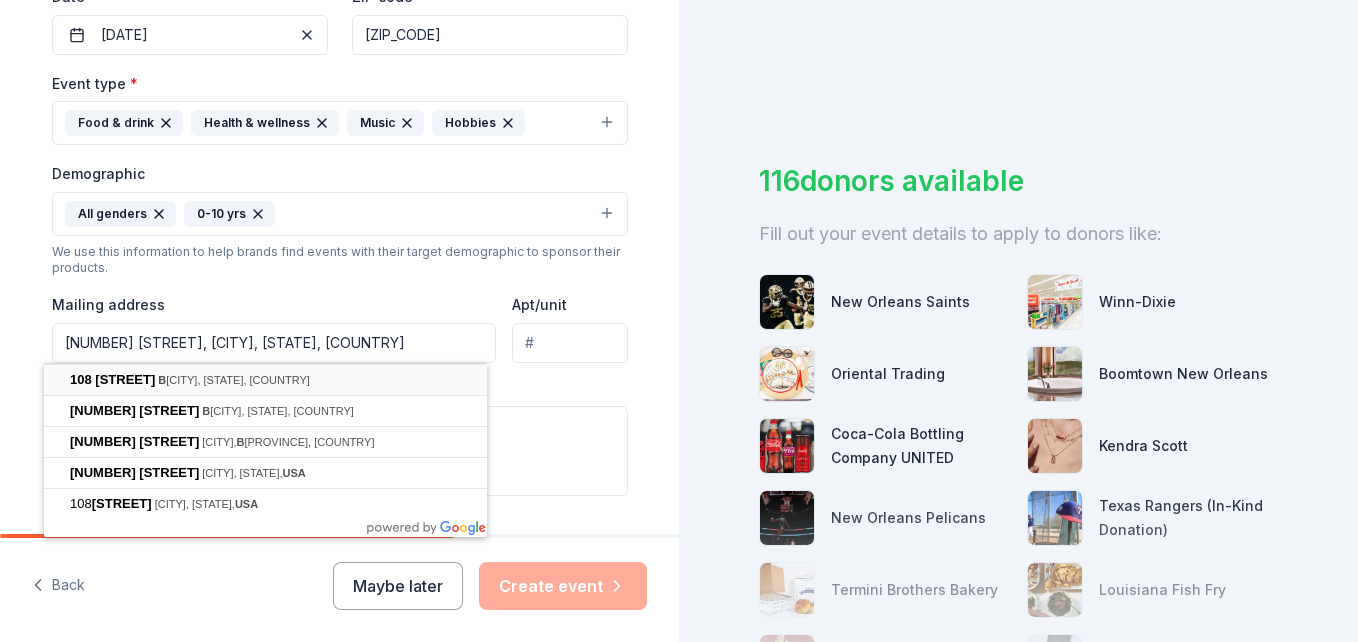 type on "108 Oakville Street, Belle Chasse, LA, 70037" 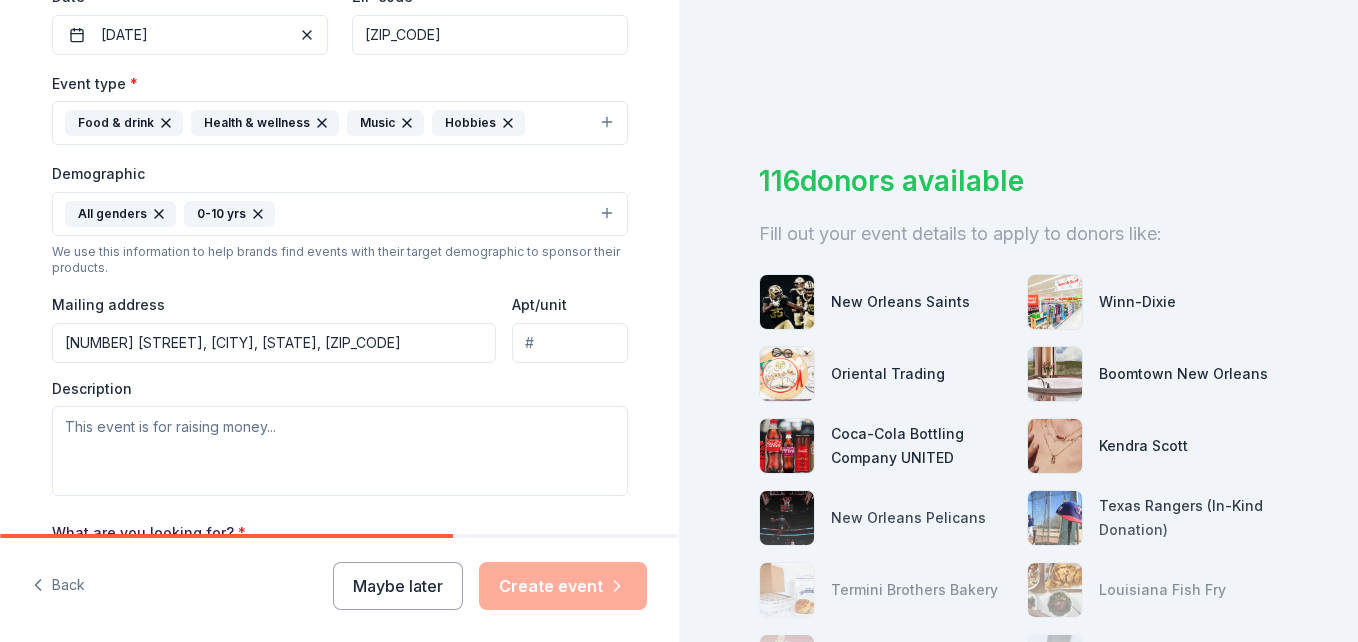 scroll, scrollTop: 700, scrollLeft: 0, axis: vertical 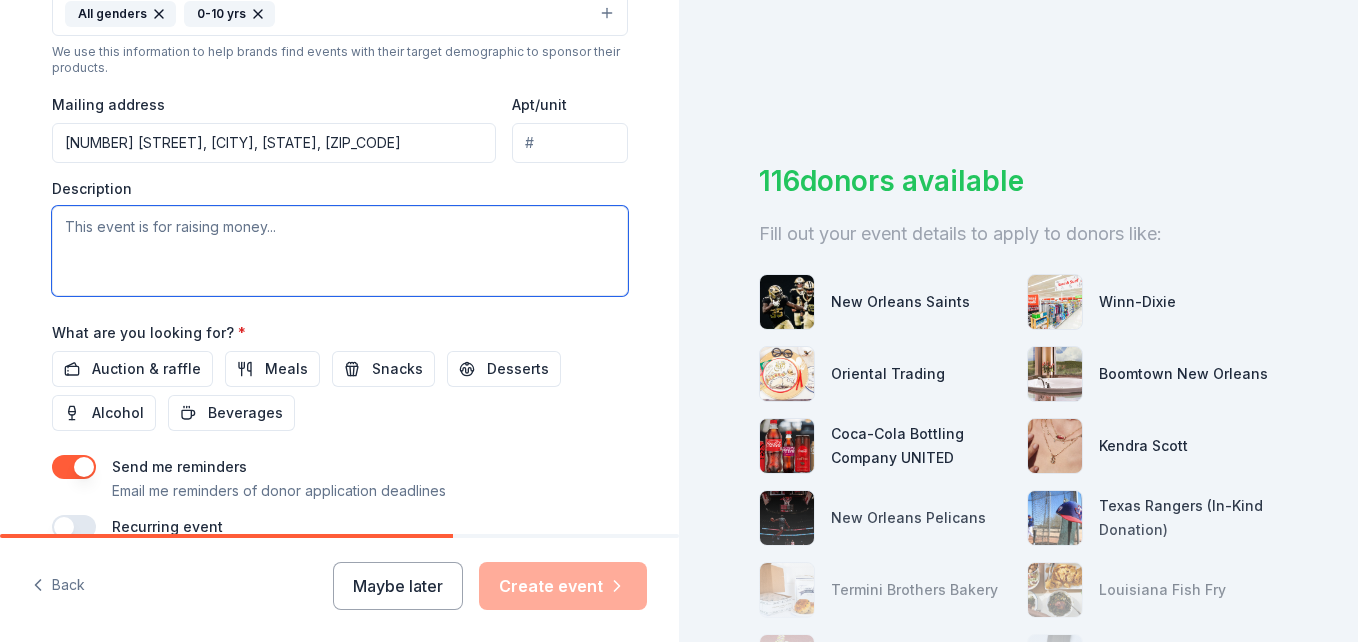 click at bounding box center [340, 251] 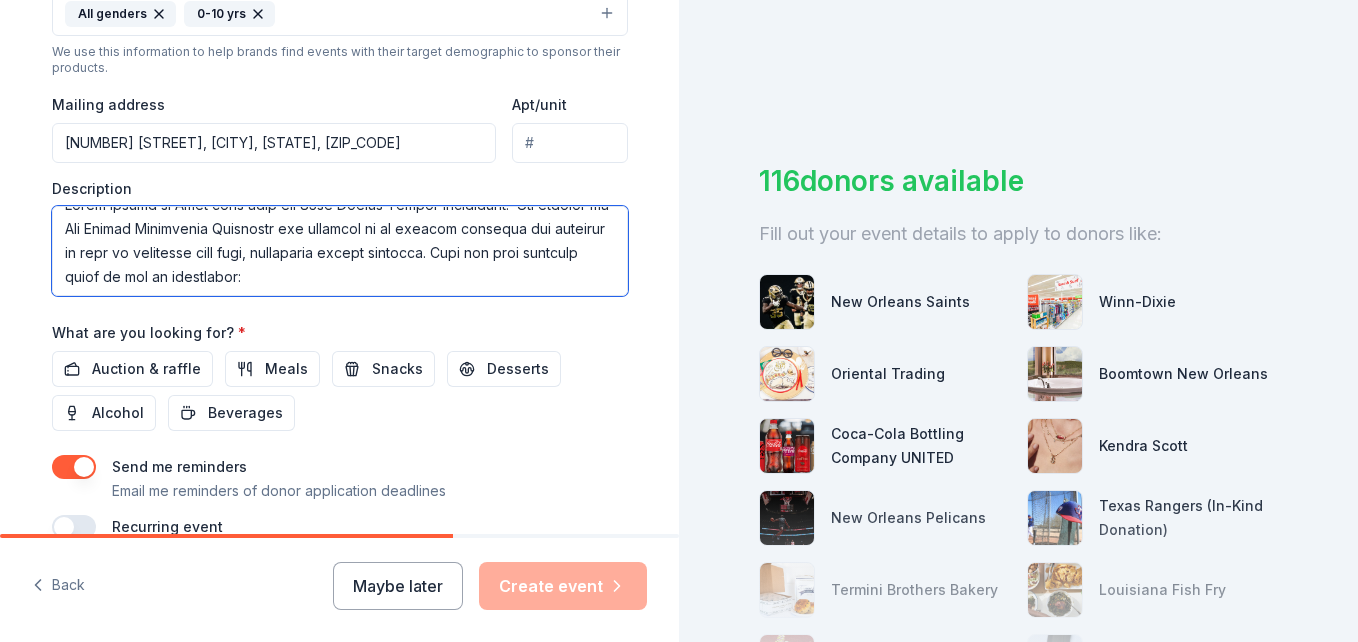 scroll, scrollTop: 0, scrollLeft: 0, axis: both 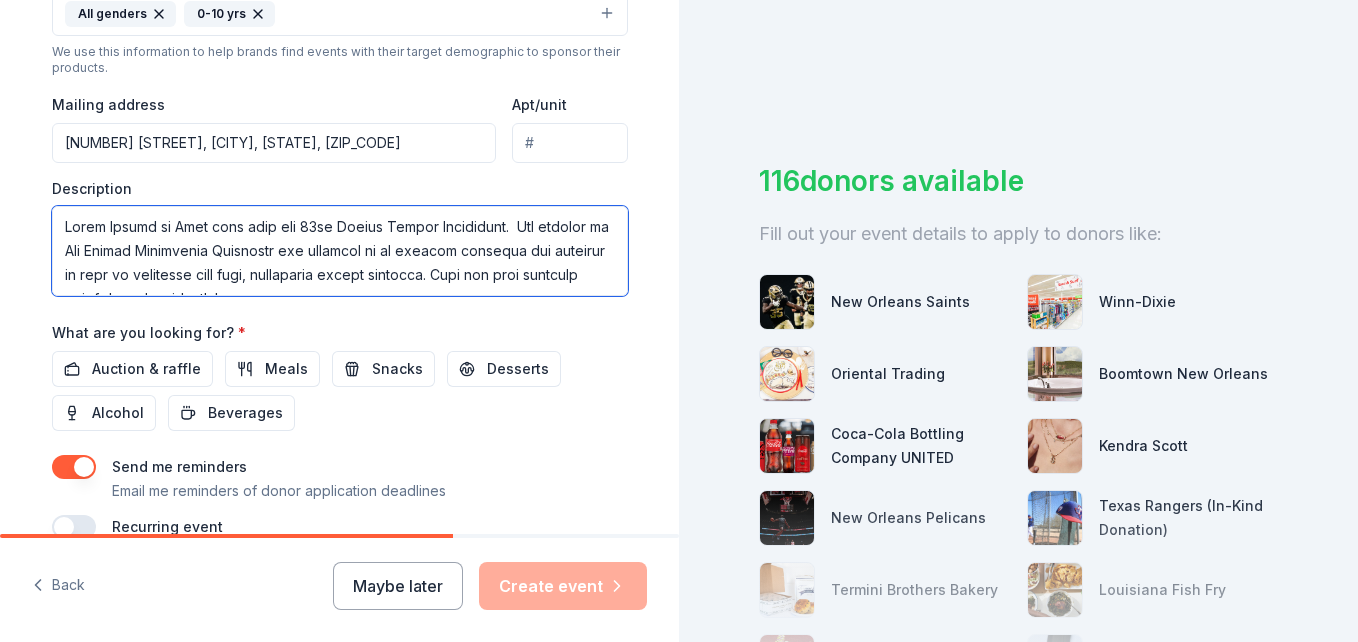 type on "Fresh Breath of Life will host its 13th Annual Winter Wonderland.  The purpose of Our Winter Wonderland Community toy giveaway is to support families and children in need by providing free toys, especially during holidays. Here are some specific goals we aim to accomplish:
Promote Joy and Inclusion: Ensures all children, regardless of their family's financial situation, can experience the joy of receiving toys.
Relieve Financial Stress: Helps families who may be struggling financially by providing gifts they might not otherwise afford.
Foster Community Connection: Brings people together and strengthens community bonds through generosity and shared purpose.
Encourage Charitable Giving: Provides an opportunity for individuals and organizations to donate toys and give back to their community.
Support Child Development: Toys can contribute to learning, creativity, and social development, especially for young children.
Create a Positive Experience: Events are often fun and festive, creating a memorabl..." 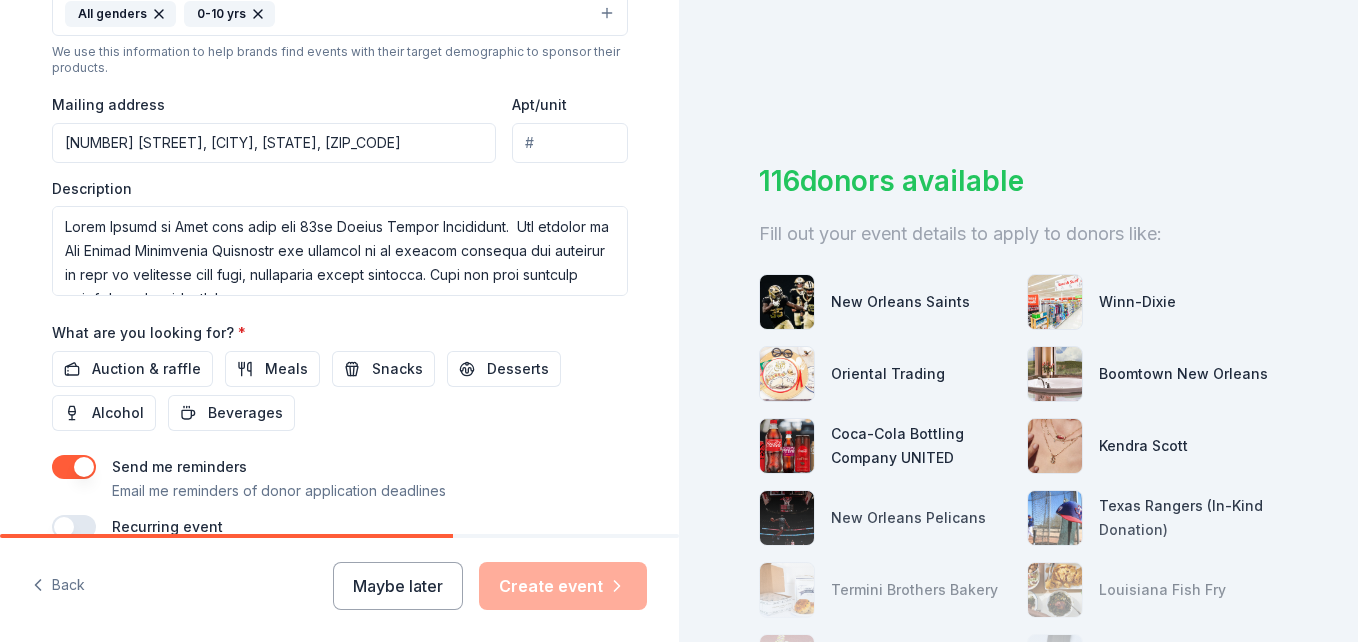 click on "Event name * Winter Wonderland 17 /100 Event website Attendance * 200 Date * 12/14/2025 ZIP code * 70037 Event type * Food & drink Health & wellness Music Hobbies Demographic All genders 0-10 yrs We use this information to help brands find events with their target demographic to sponsor their products. Mailing address 108 Oakville Street, Belle Chasse, LA, 70037 Apt/unit Description What are you looking for? * Auction & raffle Meals Snacks Desserts Alcohol Beverages Send me reminders Email me reminders of donor application deadlines Recurring event" at bounding box center [340, 75] 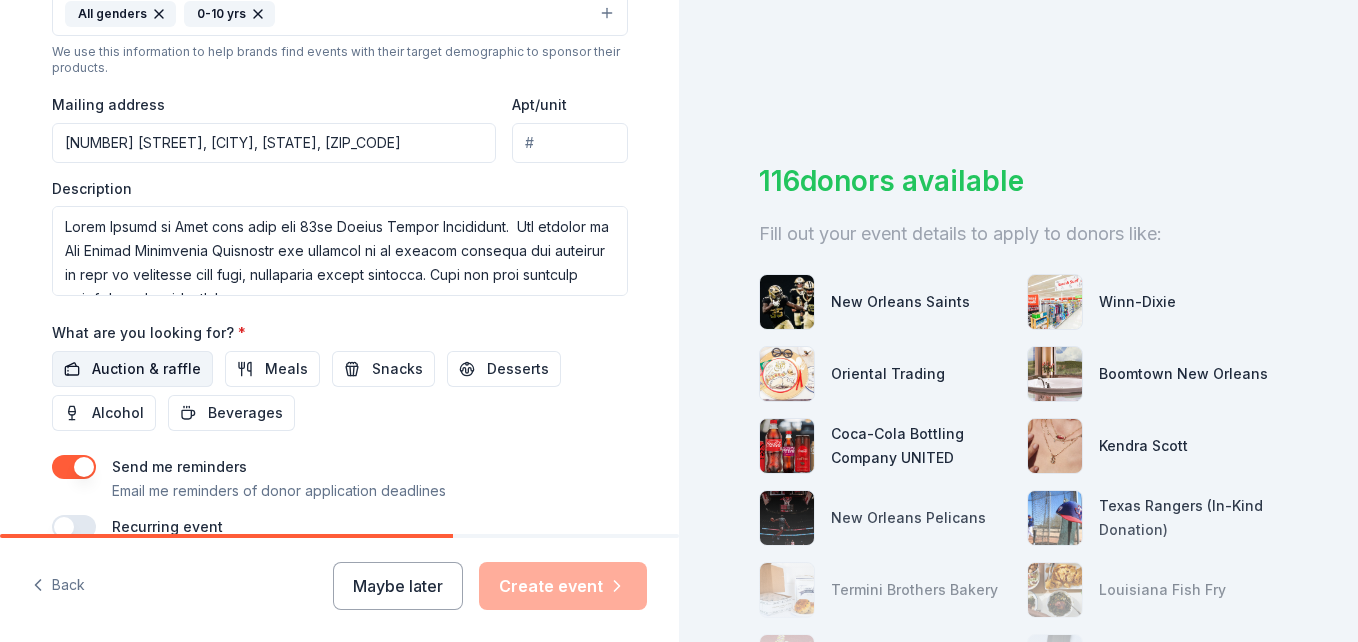 click on "Auction & raffle" at bounding box center [146, 369] 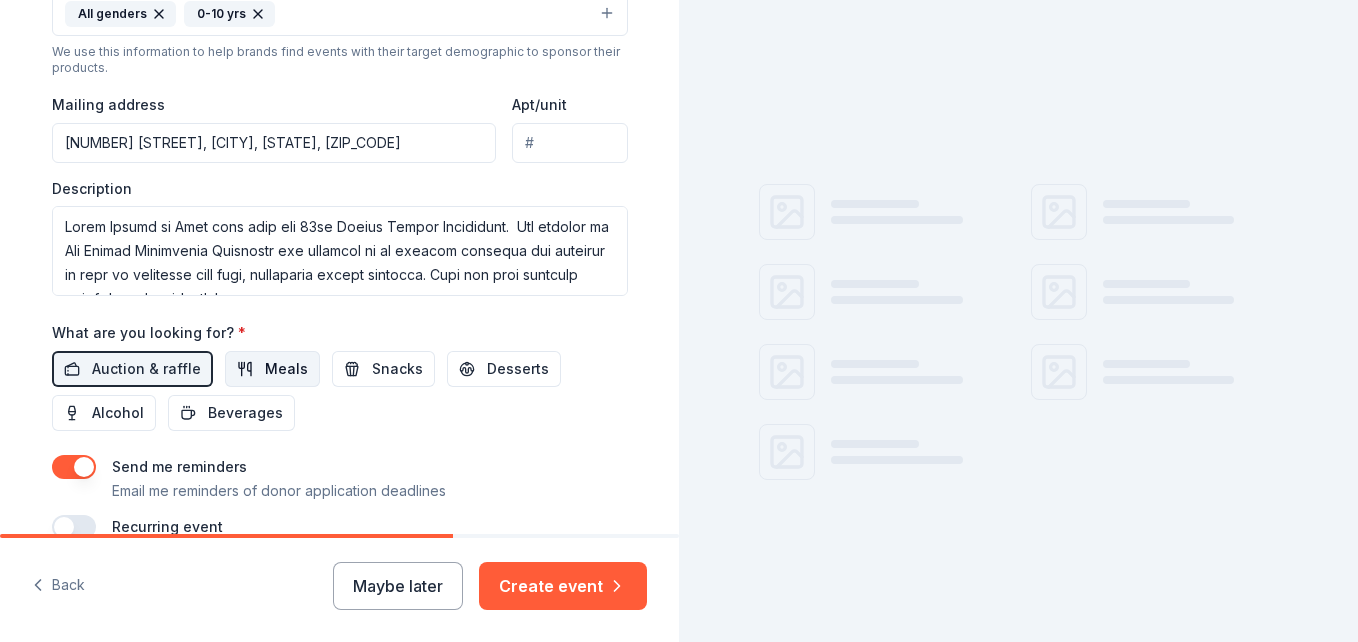 click on "Meals" at bounding box center [272, 369] 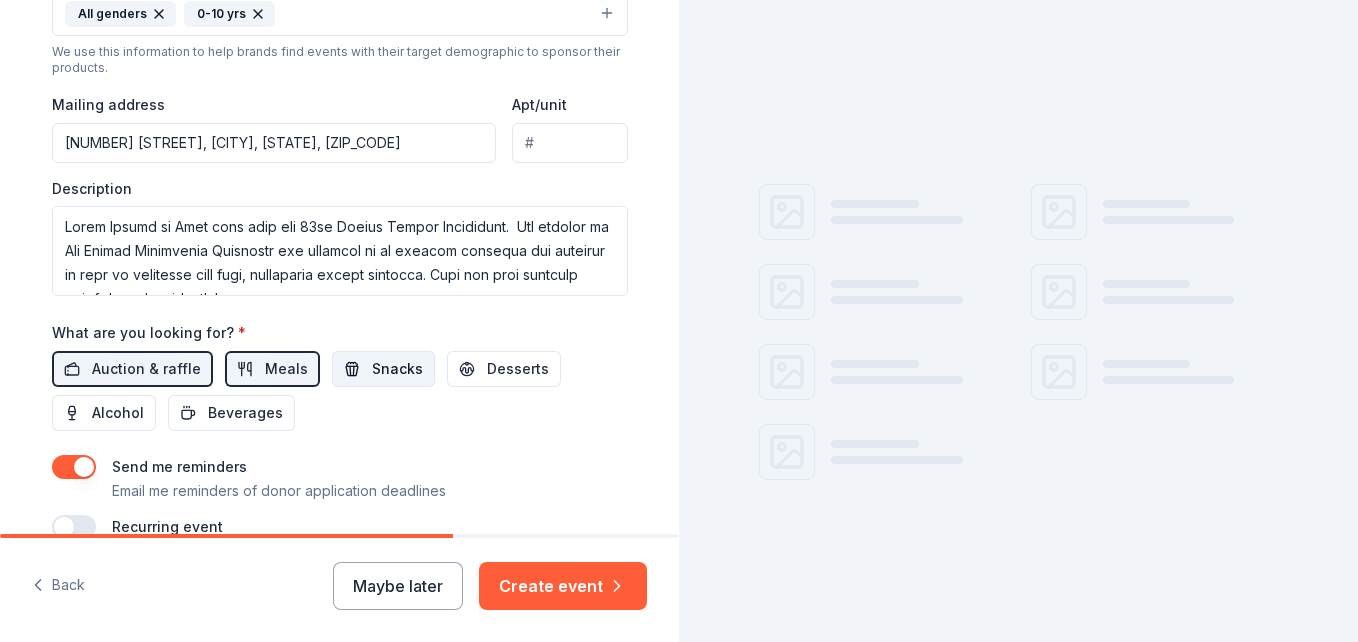 click on "Snacks" at bounding box center [397, 369] 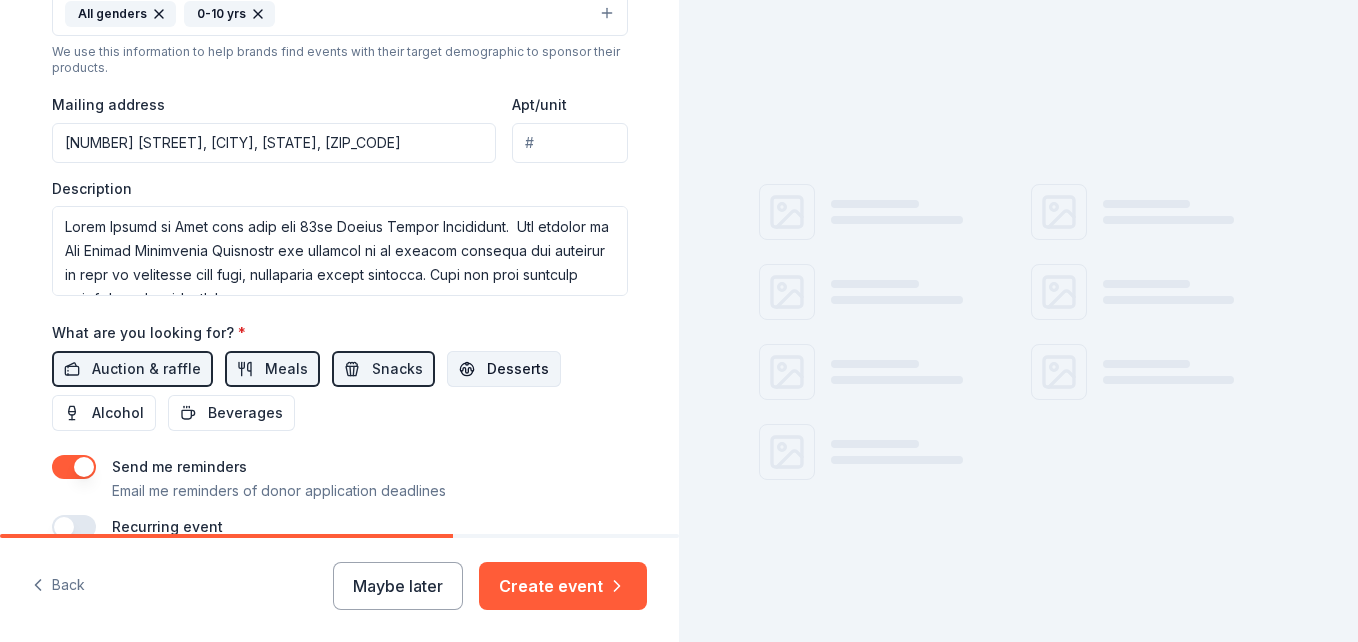 click on "Desserts" at bounding box center (518, 369) 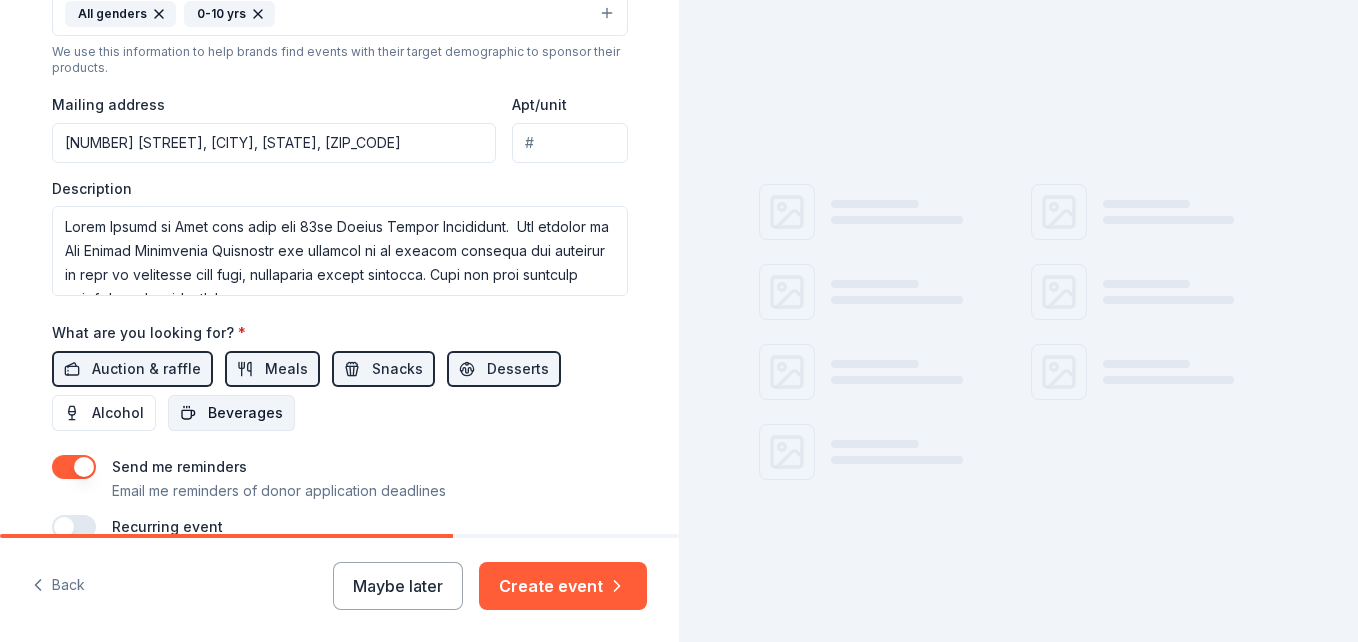 click on "Beverages" at bounding box center [245, 413] 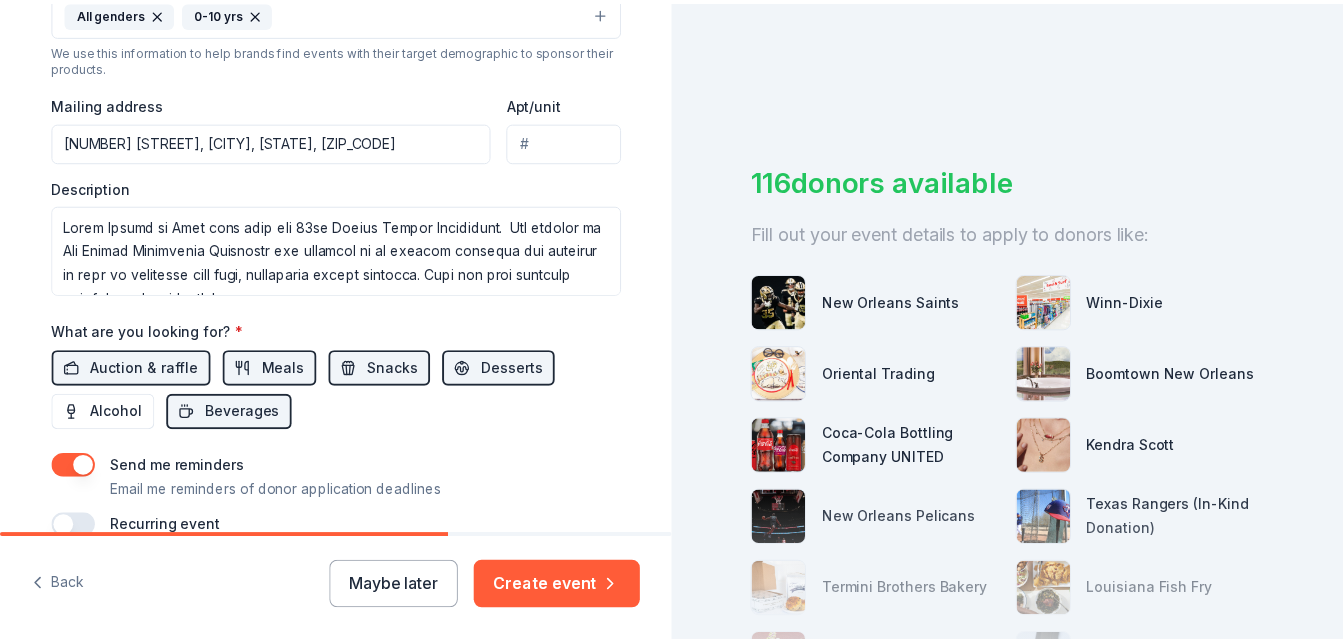 scroll, scrollTop: 801, scrollLeft: 0, axis: vertical 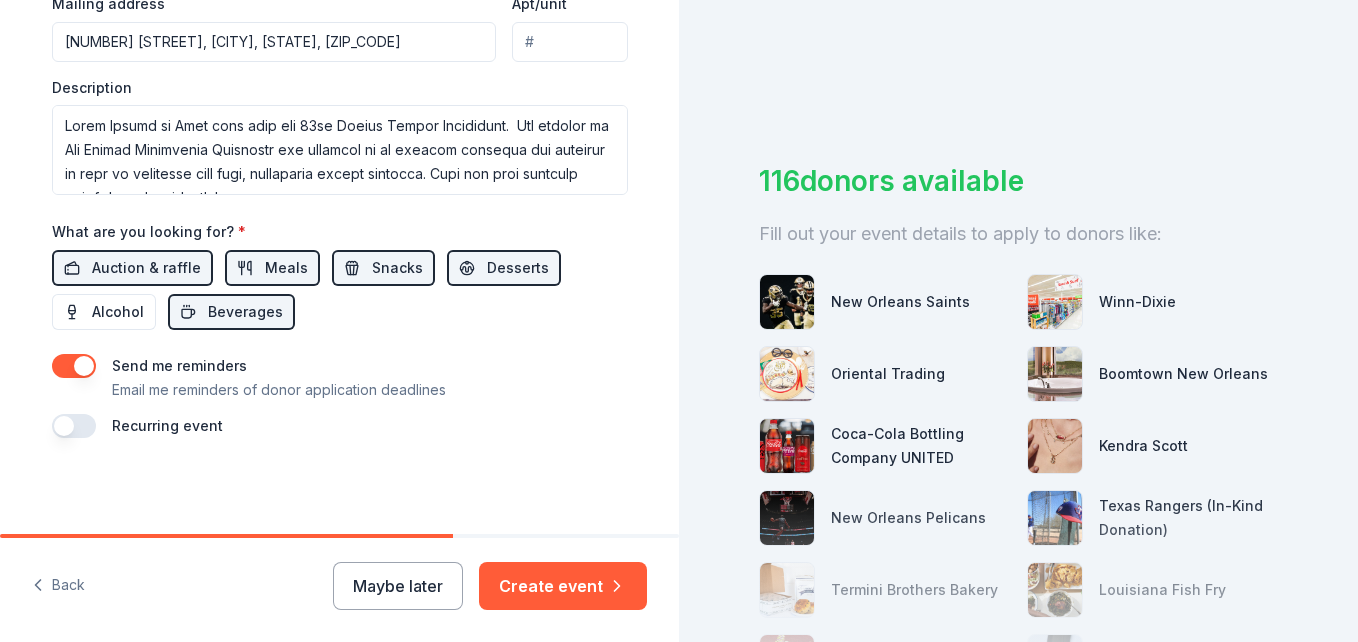click on "Create event" at bounding box center [563, 586] 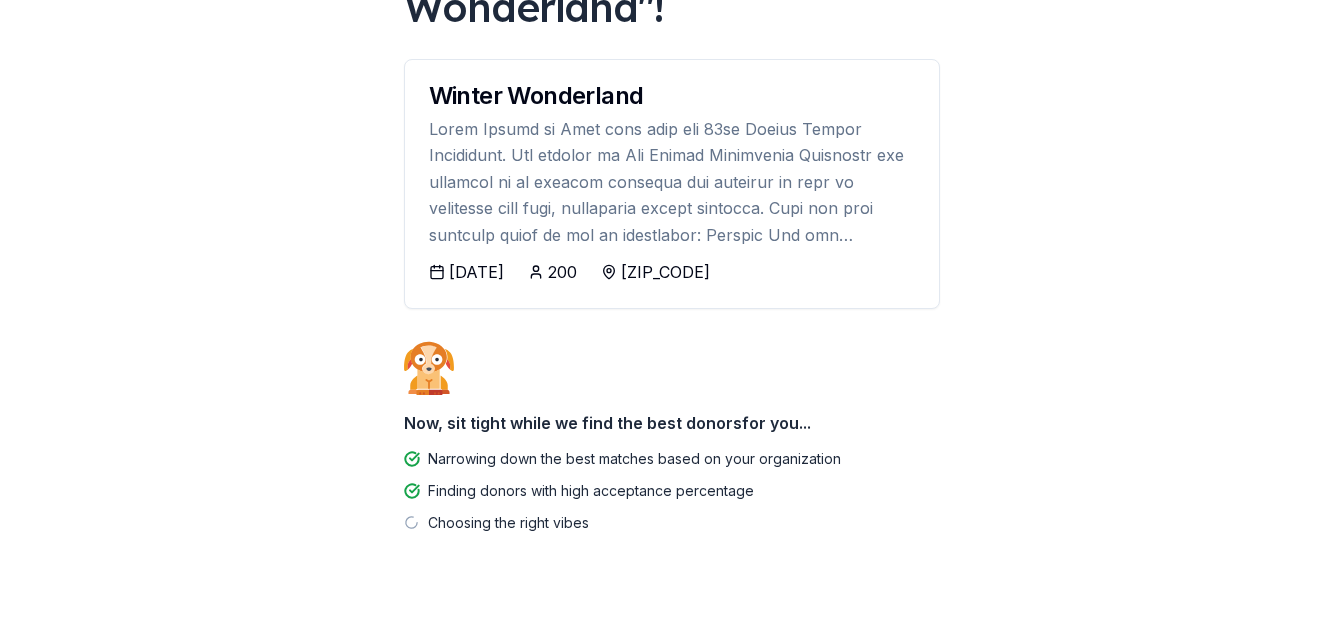 scroll, scrollTop: 229, scrollLeft: 0, axis: vertical 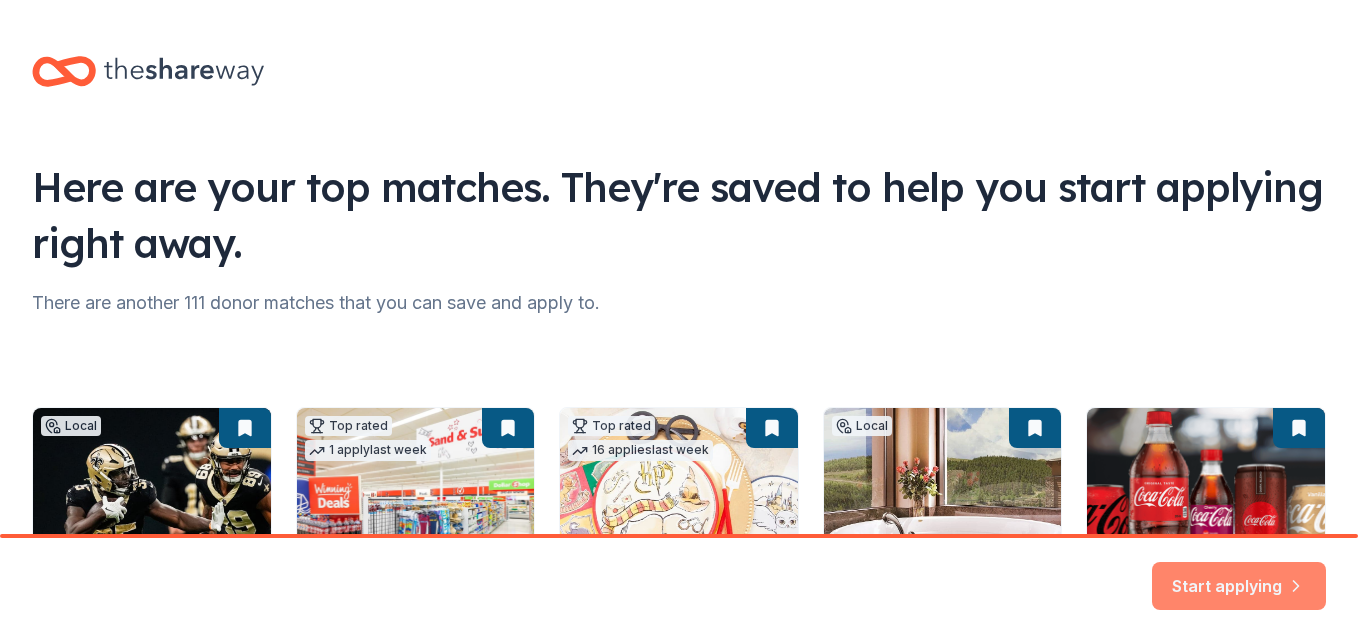 click on "Start applying" at bounding box center (1239, 574) 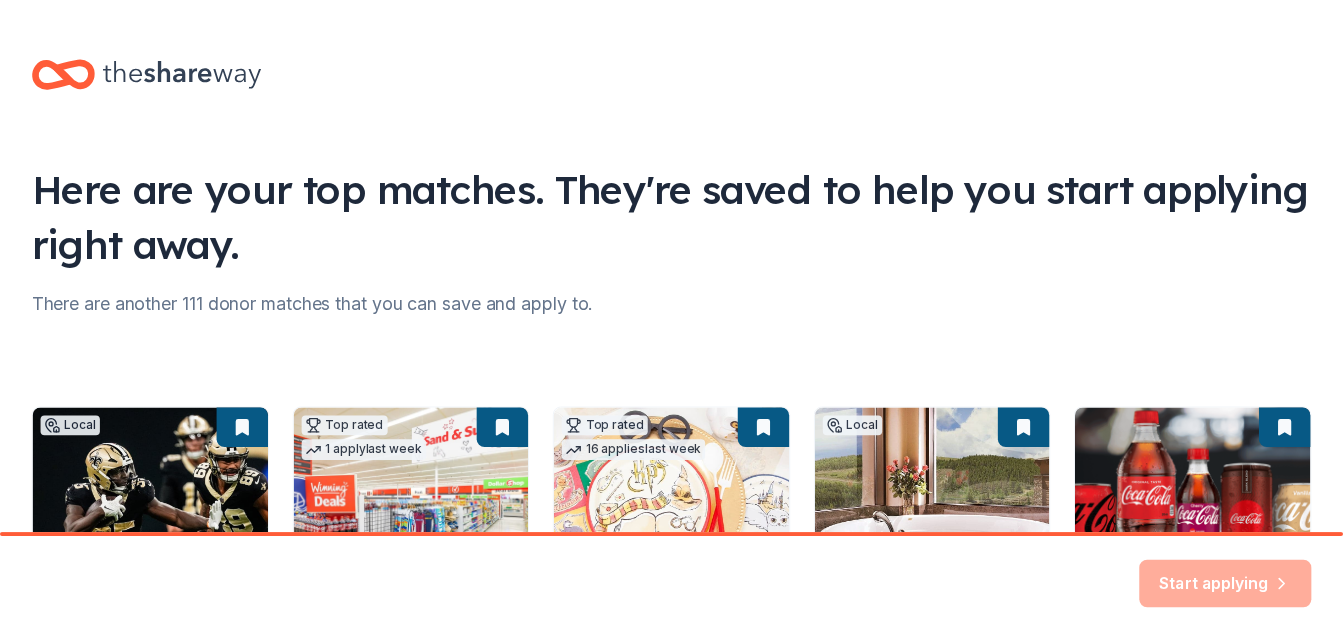 scroll, scrollTop: 200, scrollLeft: 0, axis: vertical 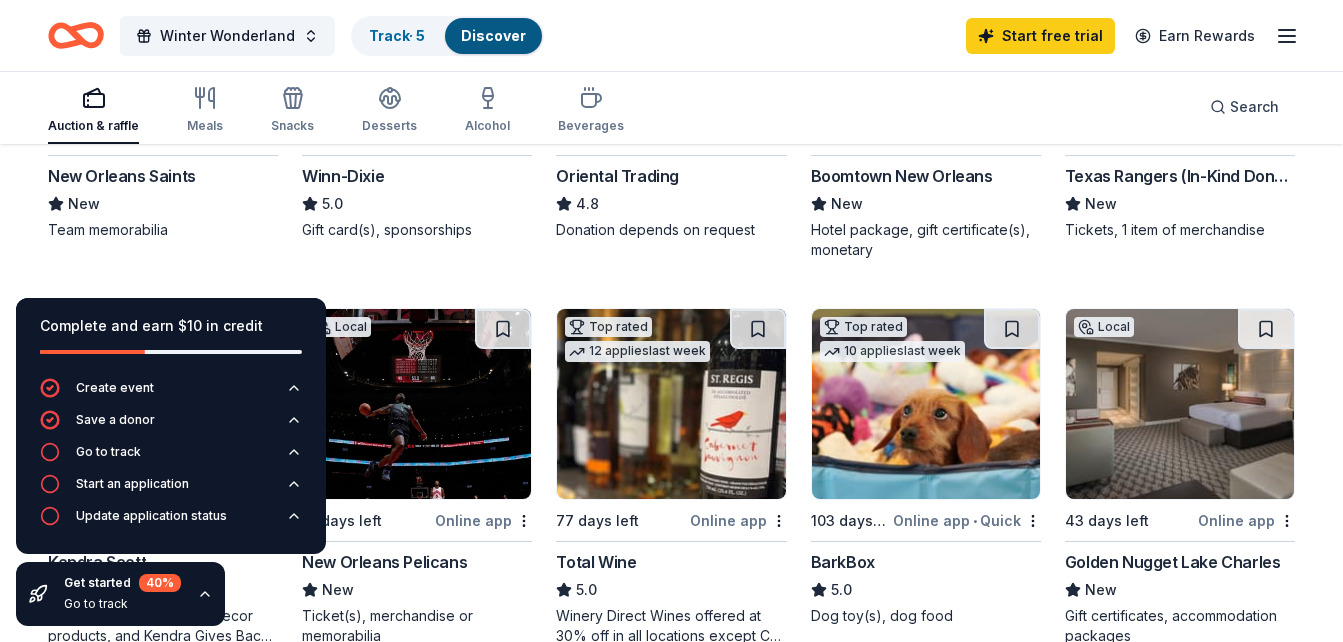 click on "Top rated 1   apply  last week 91 days left Online app Winn-Dixie 5.0 Gift card(s), sponsorships" at bounding box center [417, 91] 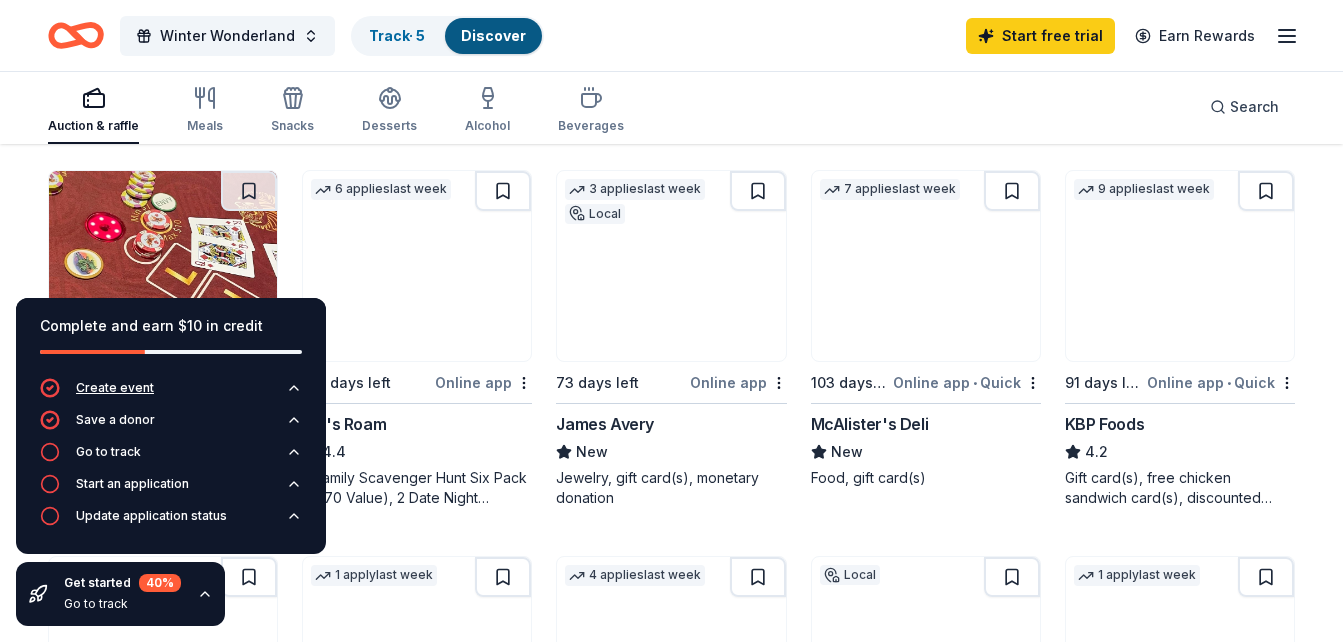 scroll, scrollTop: 1000, scrollLeft: 0, axis: vertical 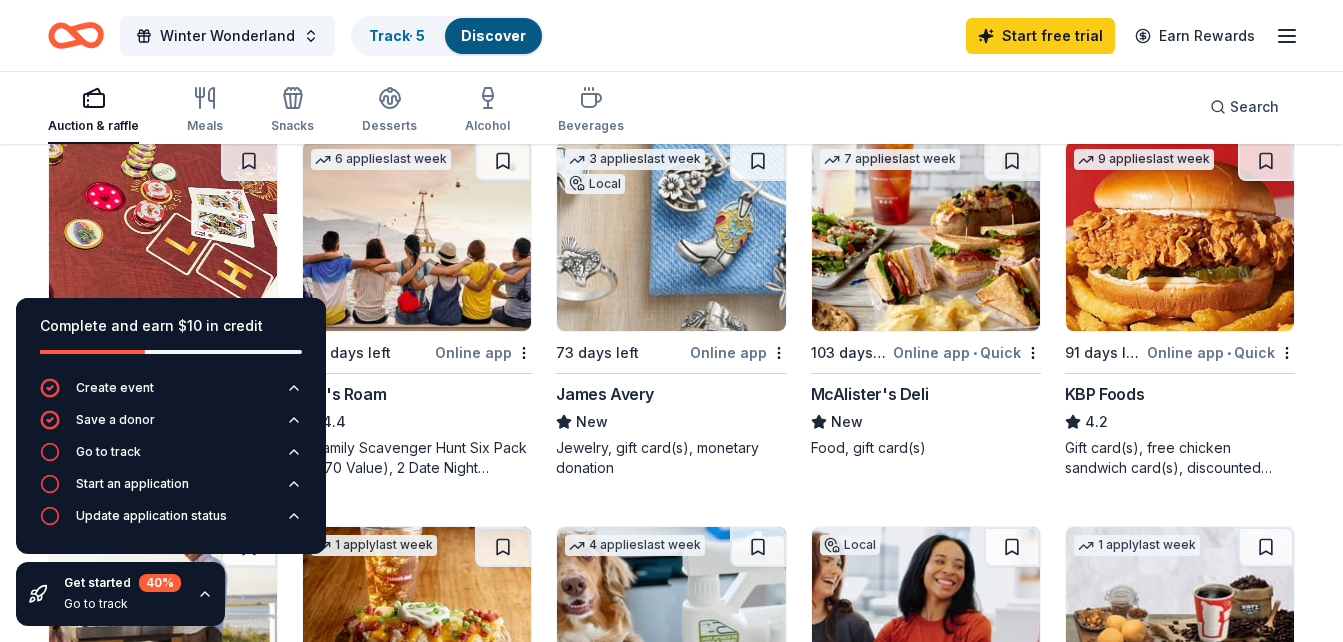 click on "Let's Roam" at bounding box center (417, 394) 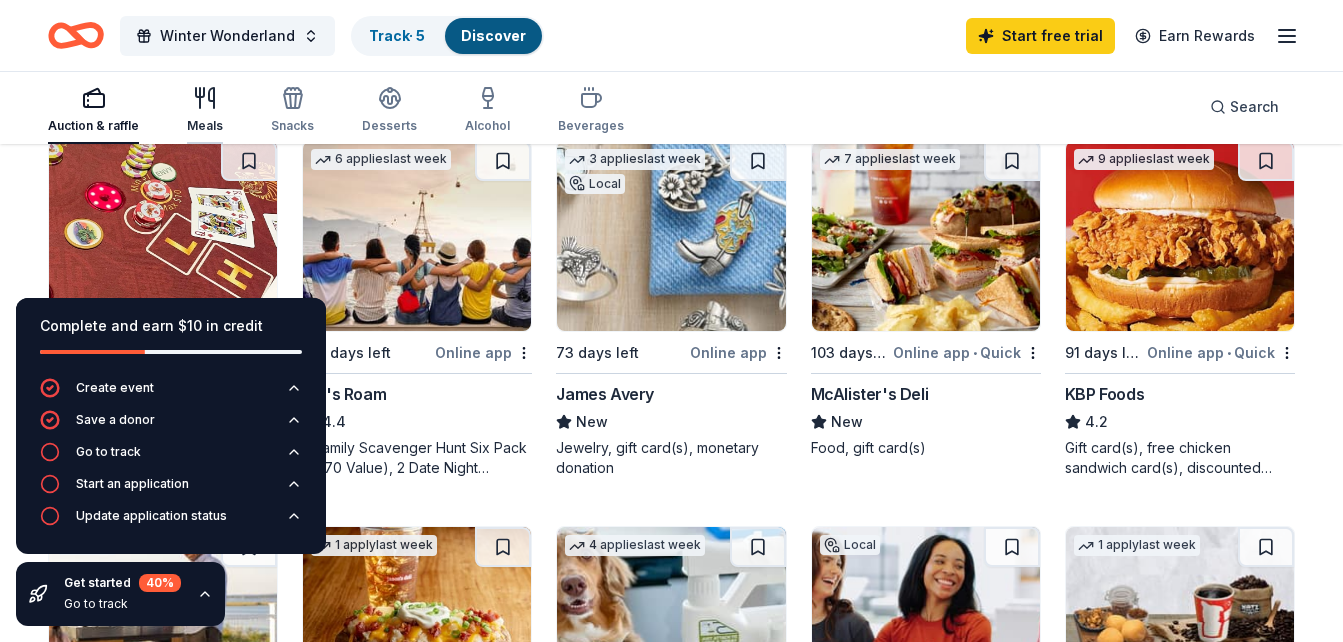 click 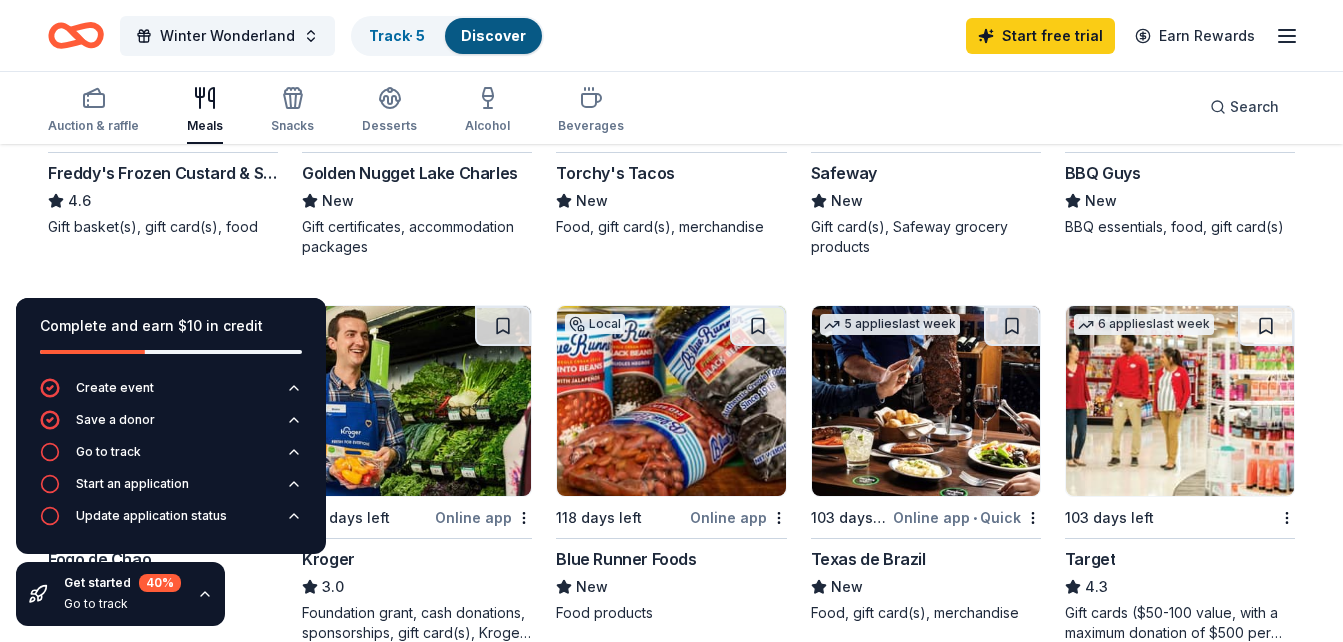 scroll, scrollTop: 800, scrollLeft: 0, axis: vertical 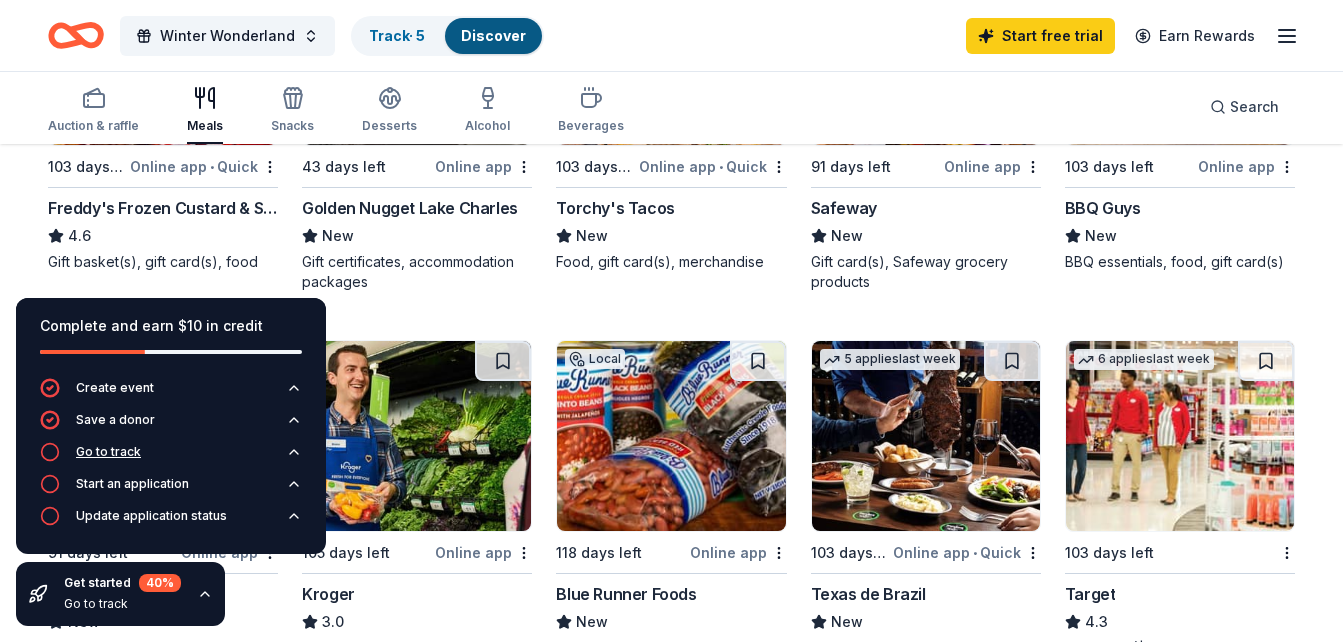 click on "Go to track" at bounding box center [108, 452] 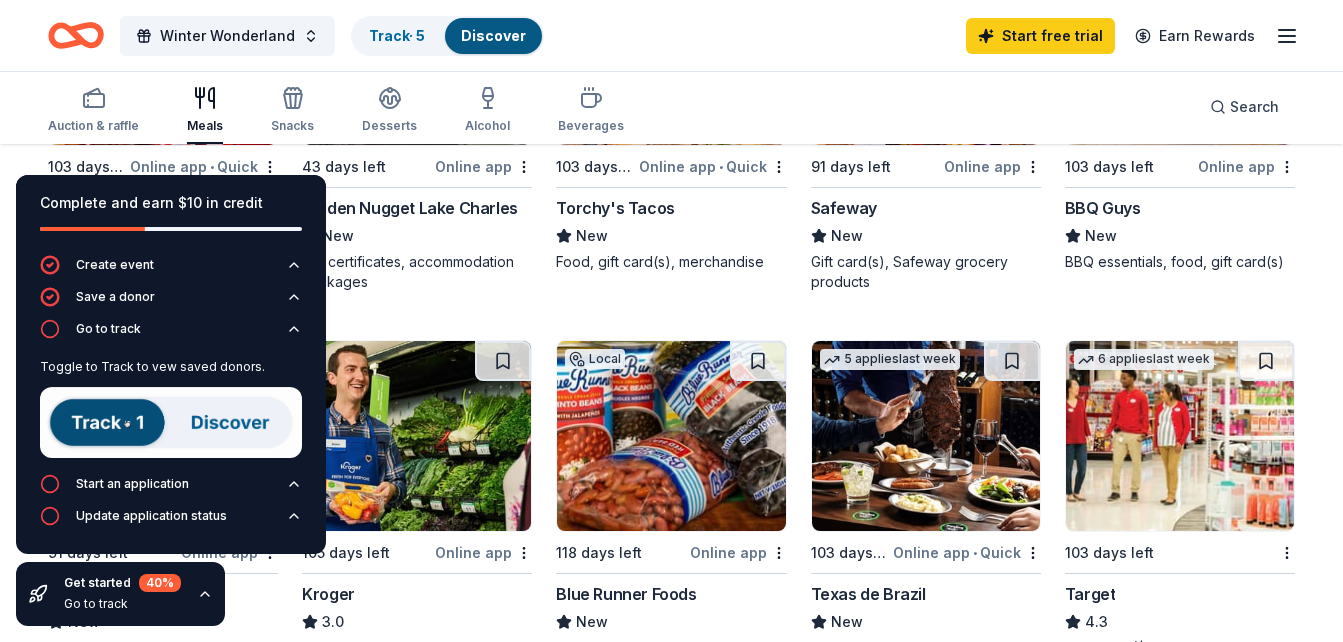 click on "Local 103 days left Online app Boomtown New Orleans New Hotel package, gift certificate(s), monetary 7   applies  last week 103 days left Online app • Quick McAlister's Deli New Food, gift card(s) 9   applies  last week 91 days left Online app • Quick KBP Foods 4.2 Gift card(s), free chicken sandwich card(s), discounted catering Local 103 days left Online app Louisiana Fish Fry New Food 1   apply  last week 103 days left Online app • Quick Jason's Deli 4.9 Food, gift card 13   applies  last week 103 days left Online app • Quick Freddy's Frozen Custard & Steakburgers 4.6 Gift basket(s), gift card(s), food Local 43 days left Online app Golden Nugget Lake Charles New Gift certificates, accommodation packages 103 days left Online app • Quick Torchy's Tacos New Food, gift card(s), merchandise 3   applies  last week 91 days left Online app Safeway New Gift card(s), Safeway grocery products Local 103 days left Online app BBQ Guys New BBQ essentials, food, gift card(s) 9   applies  last week 91 days left 5" at bounding box center (671, 316) 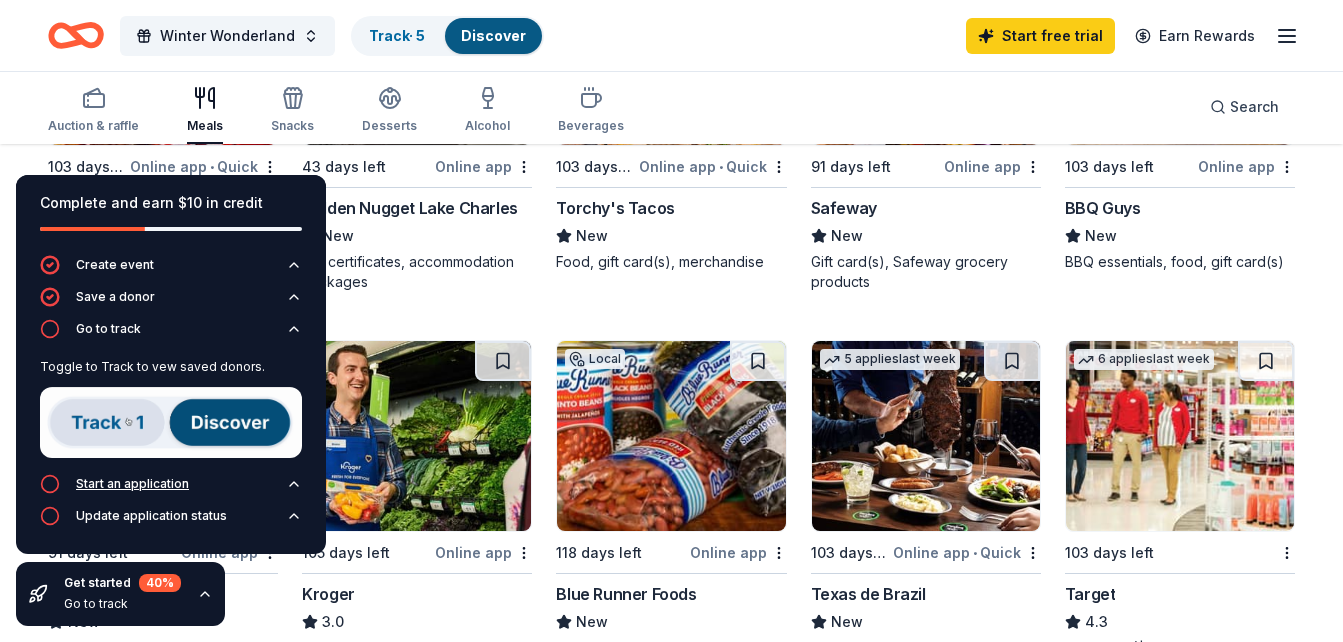 click on "Start an application" at bounding box center [114, 484] 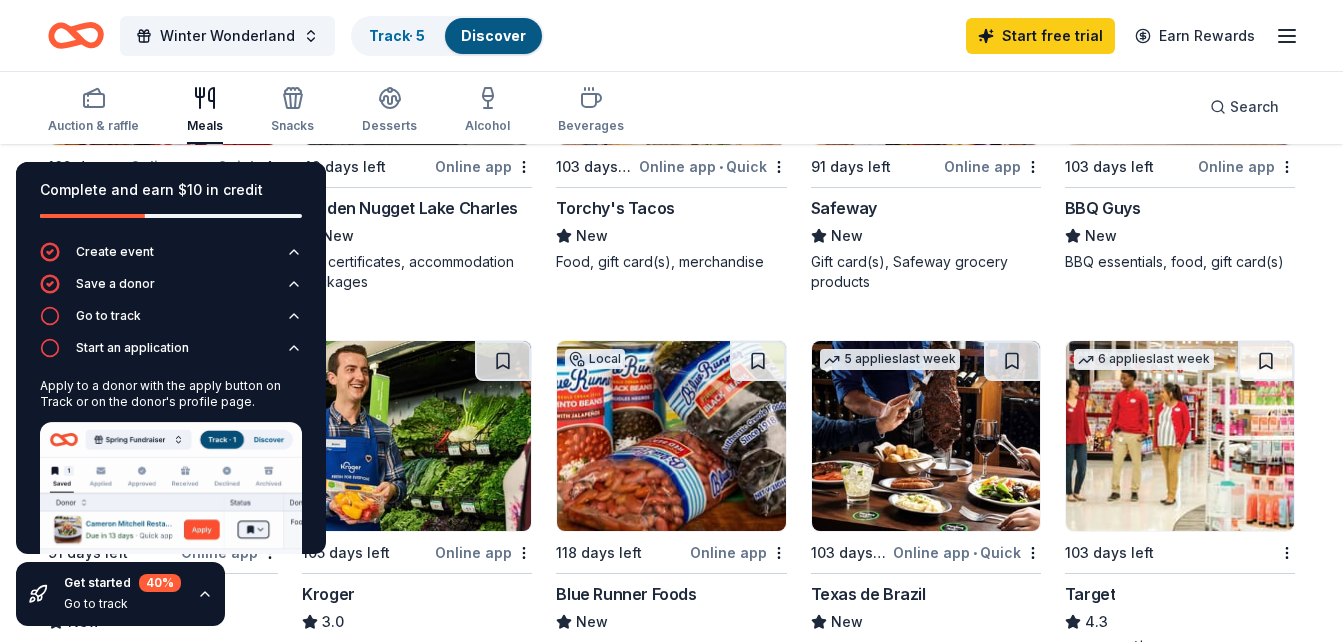 click on "Gift certificates, accommodation packages" at bounding box center (417, 272) 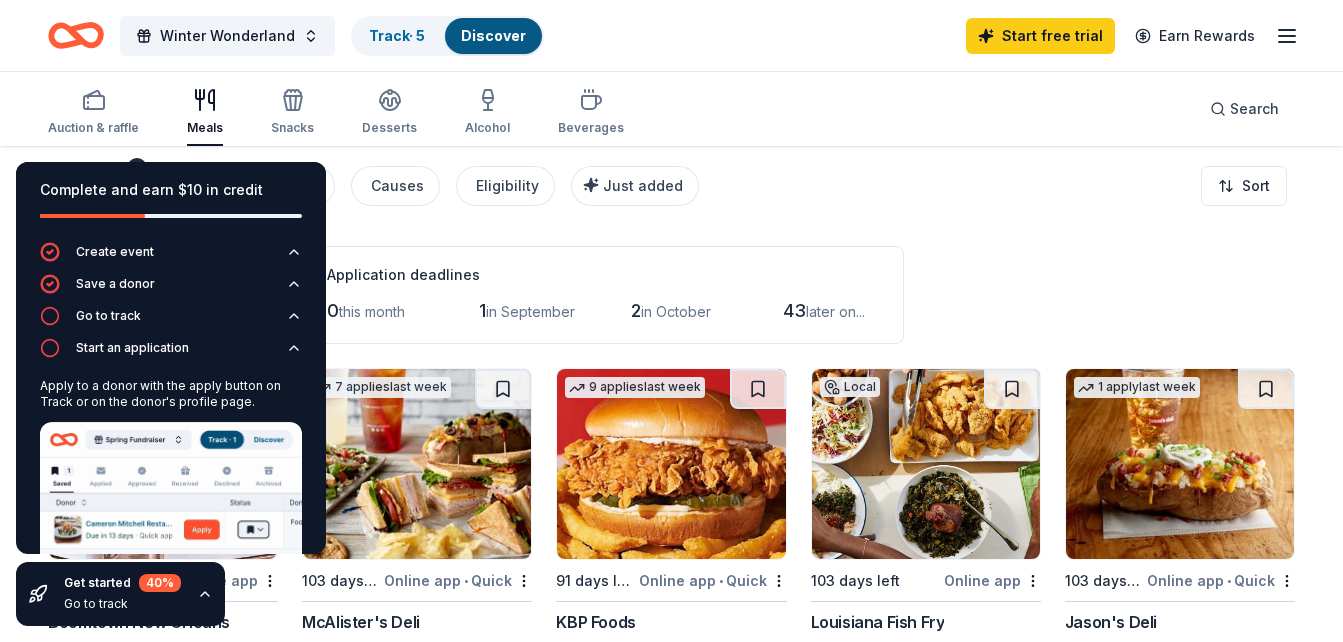scroll, scrollTop: 100, scrollLeft: 0, axis: vertical 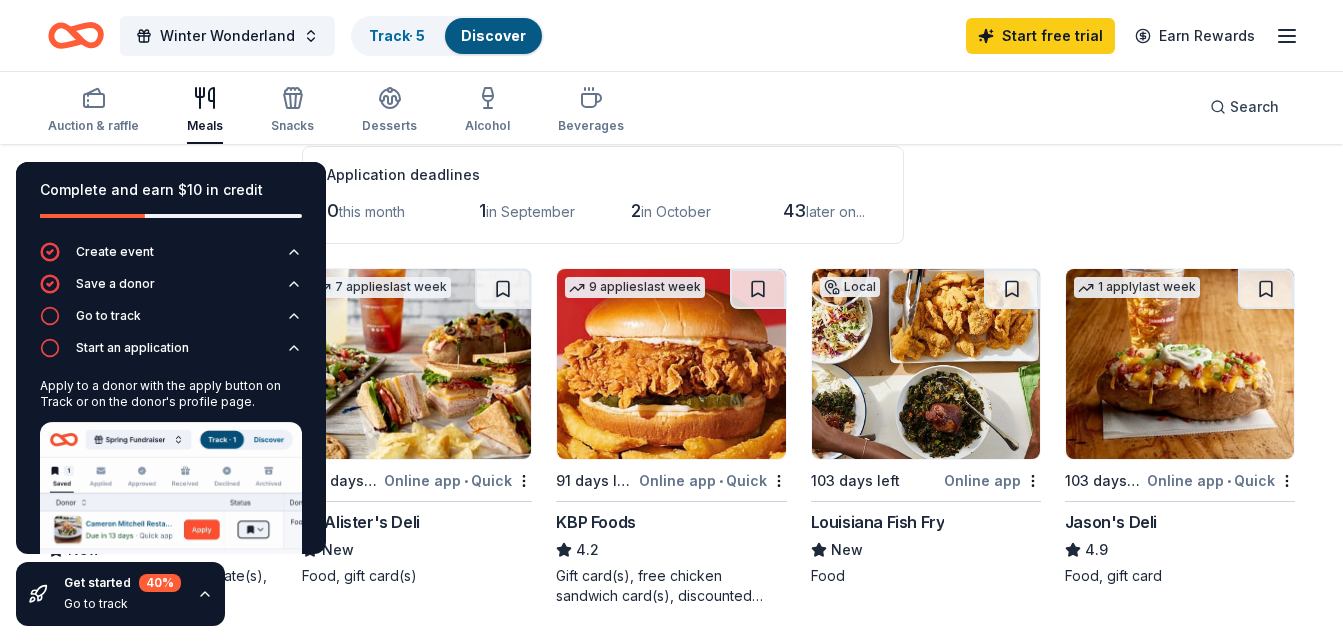 click 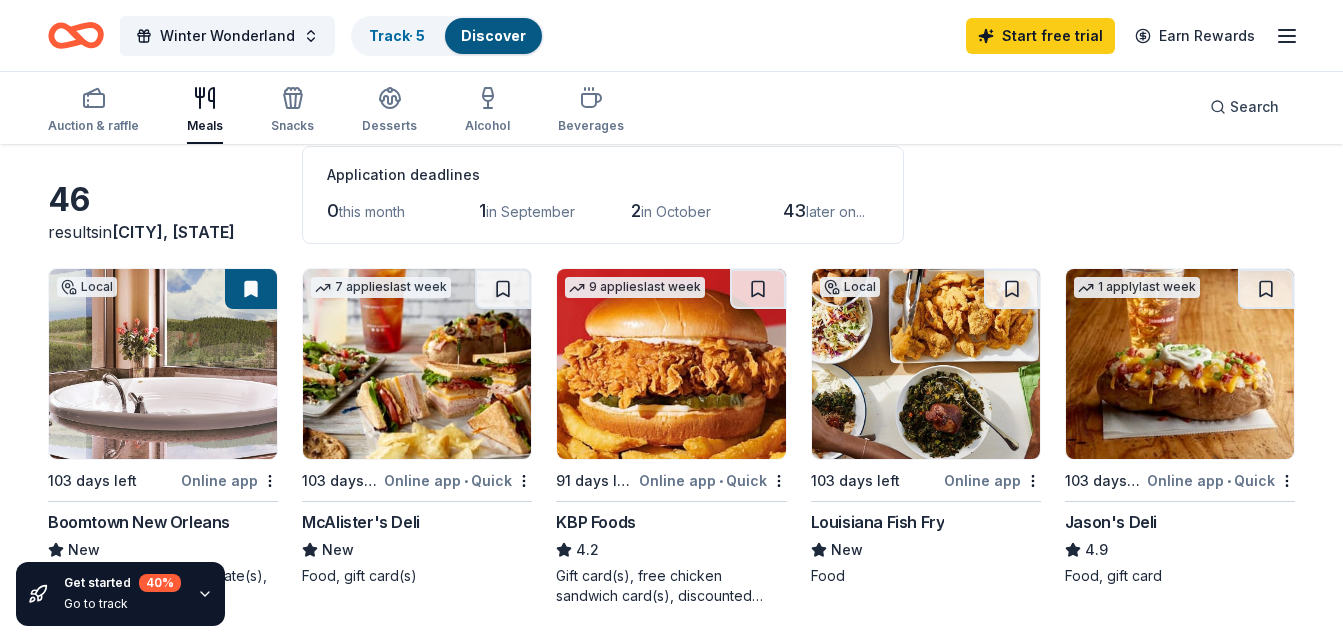 click on "Get started 40 % Go to track" at bounding box center [171, 594] 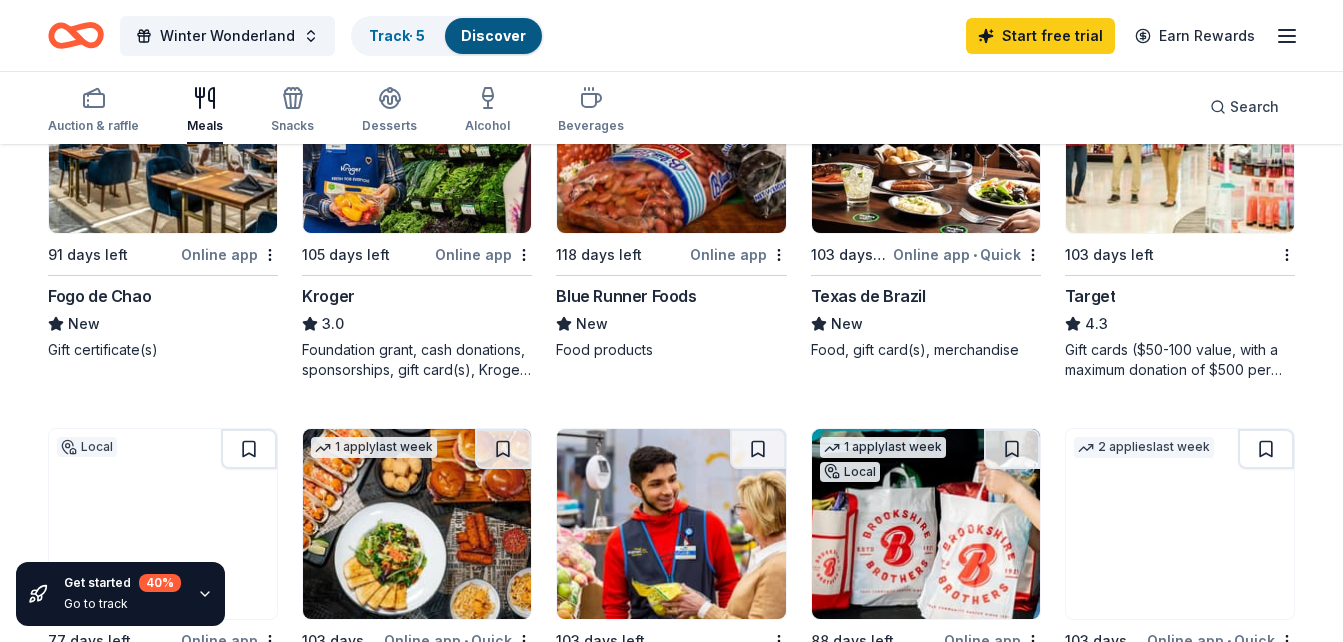 scroll, scrollTop: 500, scrollLeft: 0, axis: vertical 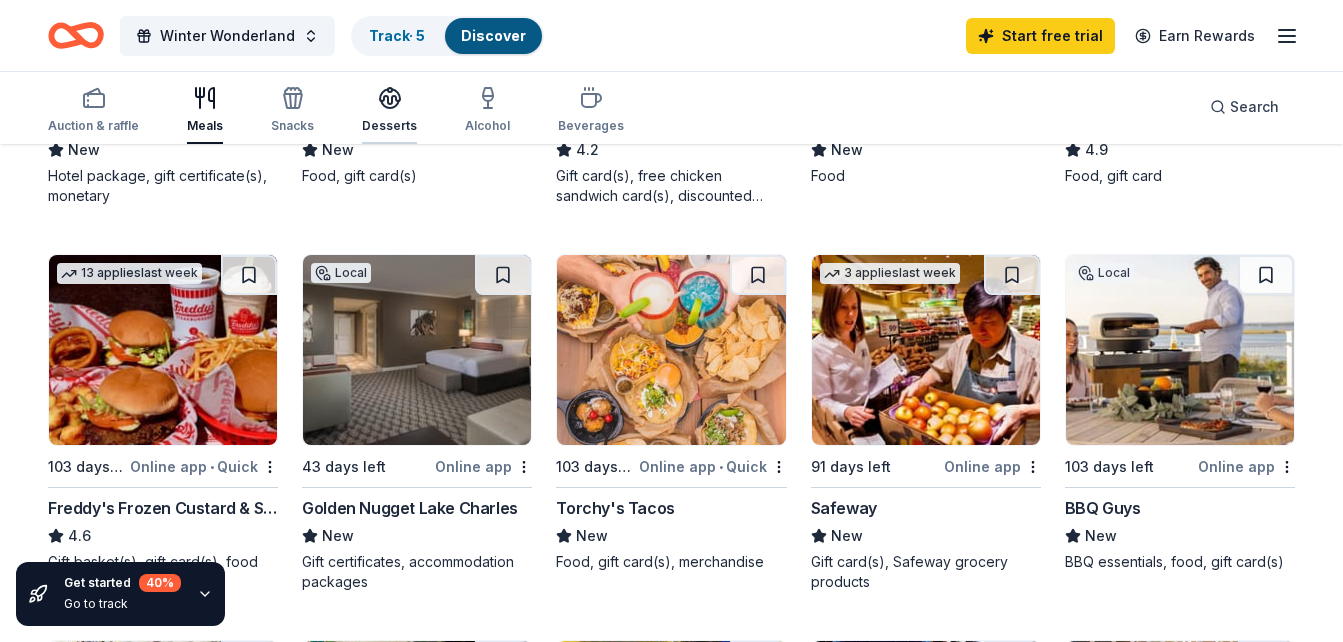 click 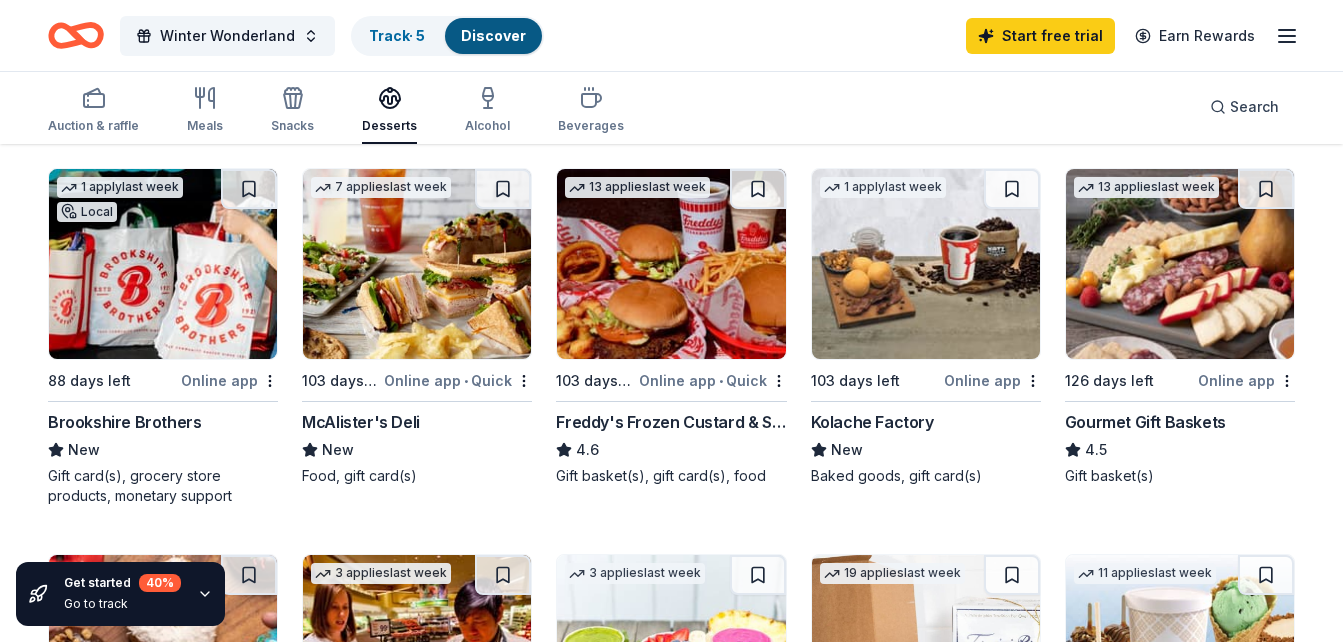 scroll, scrollTop: 0, scrollLeft: 0, axis: both 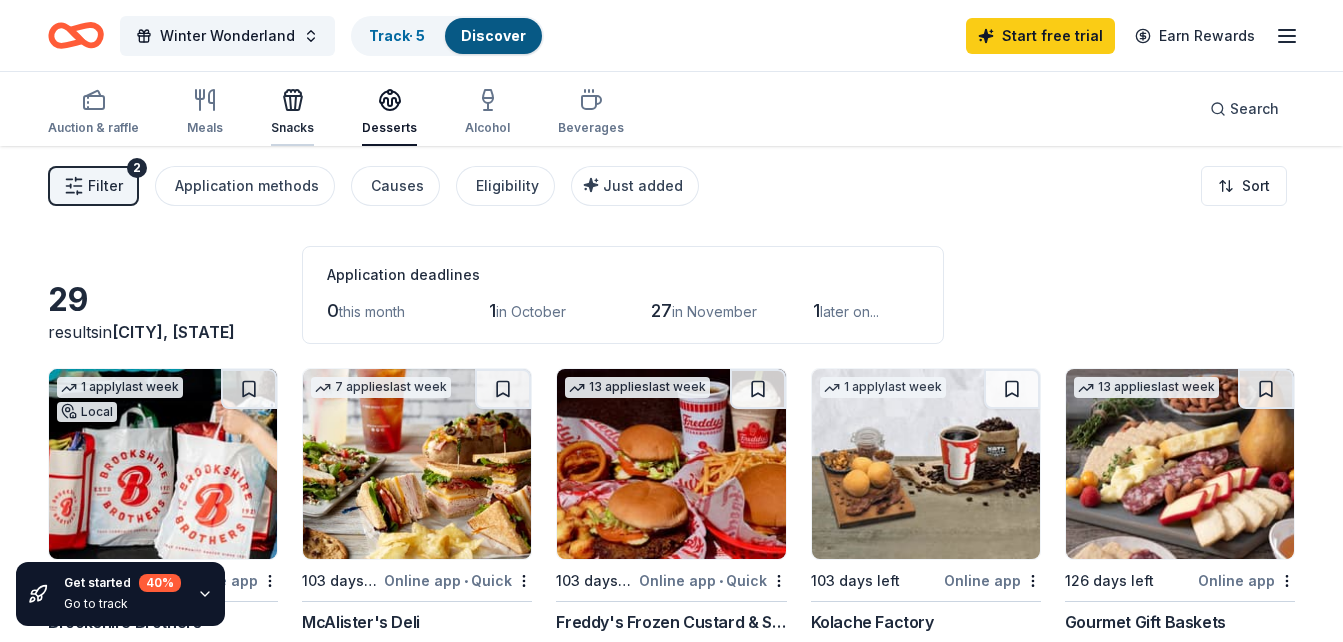 click on "Snacks" at bounding box center [292, 112] 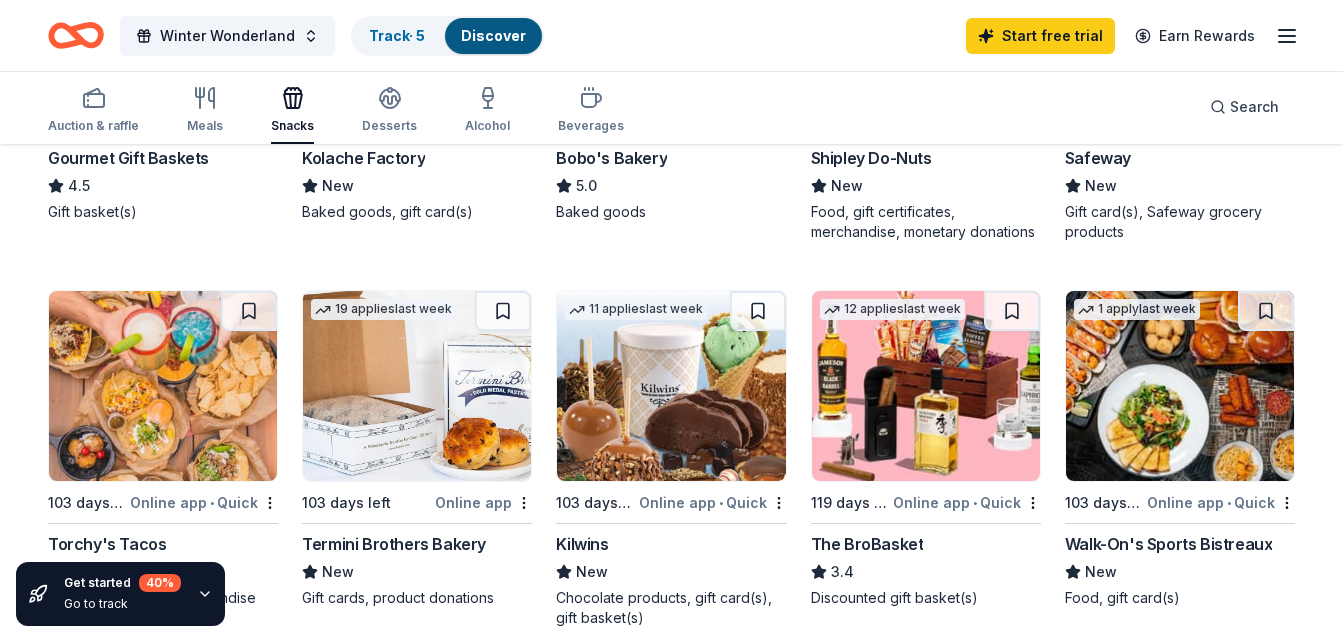 scroll, scrollTop: 900, scrollLeft: 0, axis: vertical 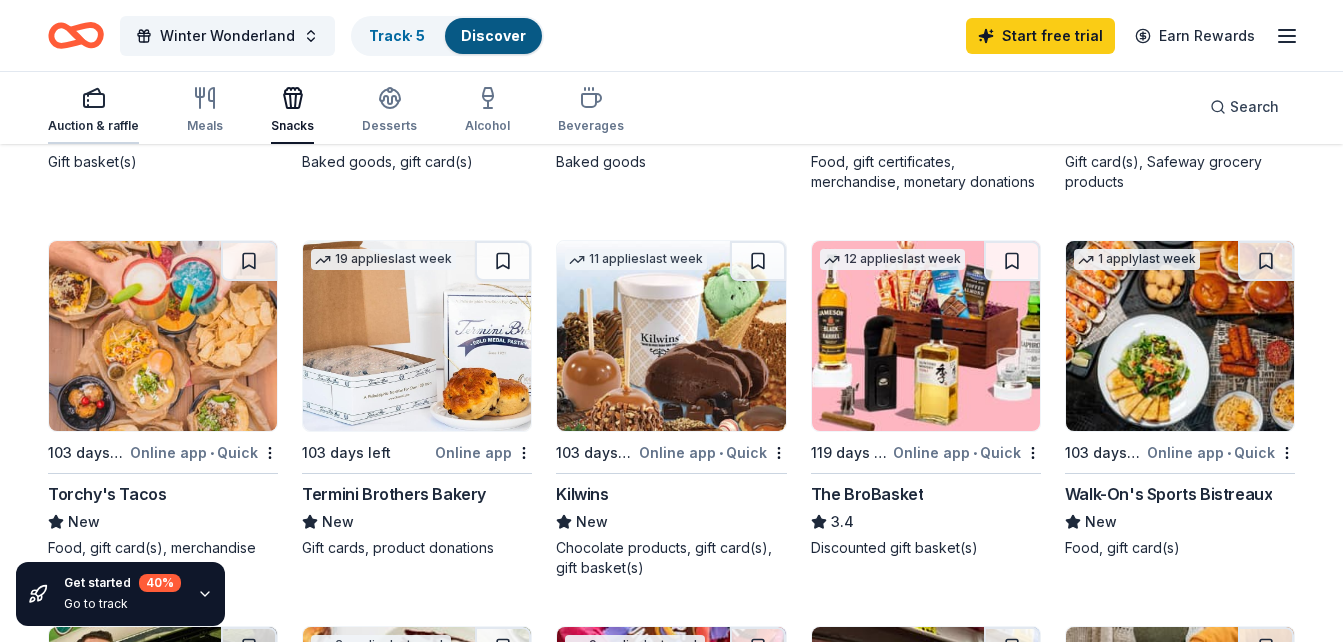 click on "Auction & raffle" at bounding box center [93, 110] 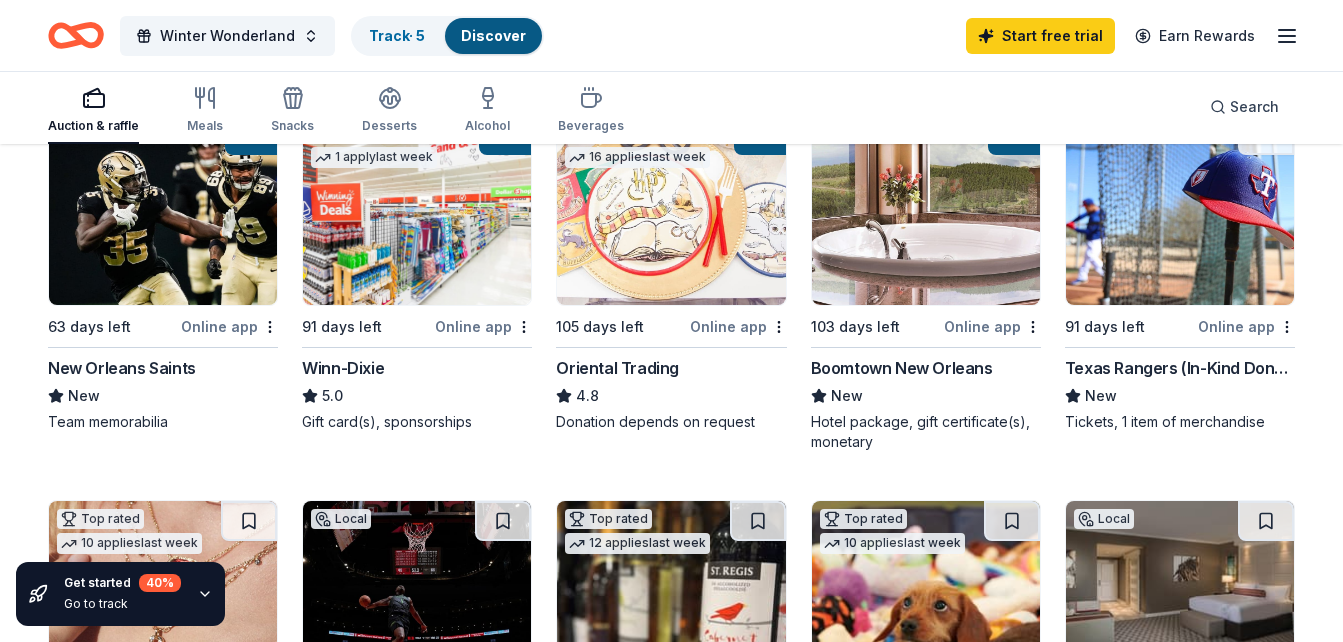 scroll, scrollTop: 200, scrollLeft: 0, axis: vertical 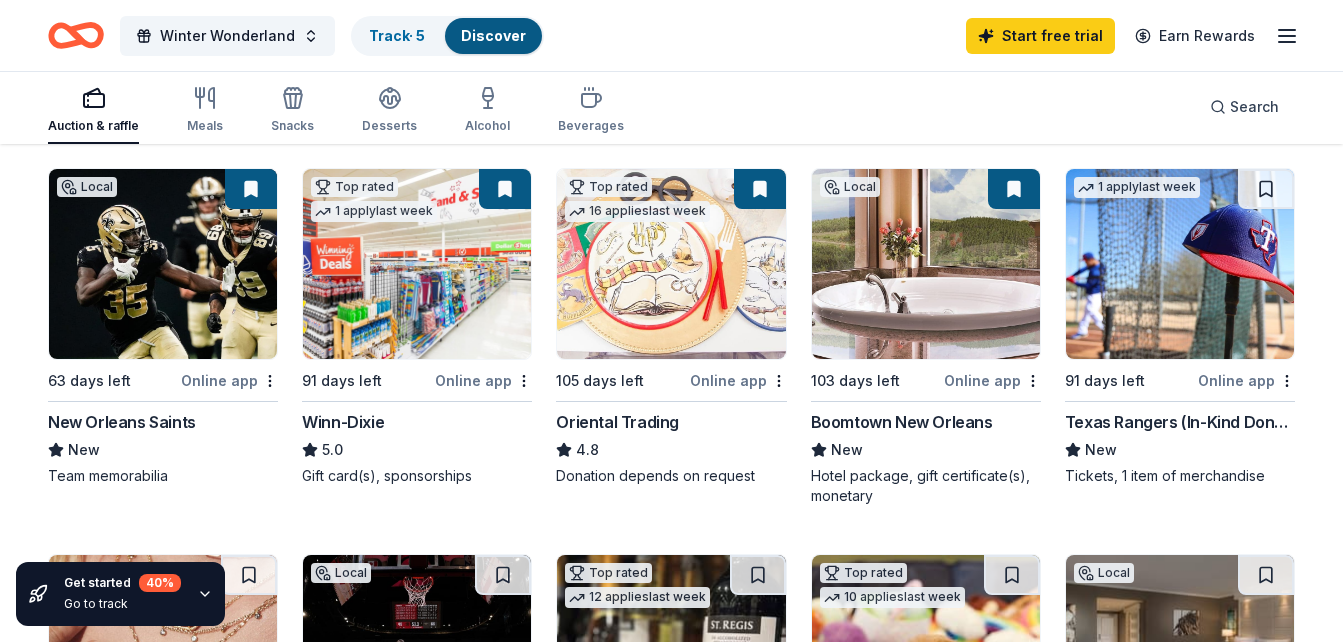 click on "Online app" at bounding box center (229, 380) 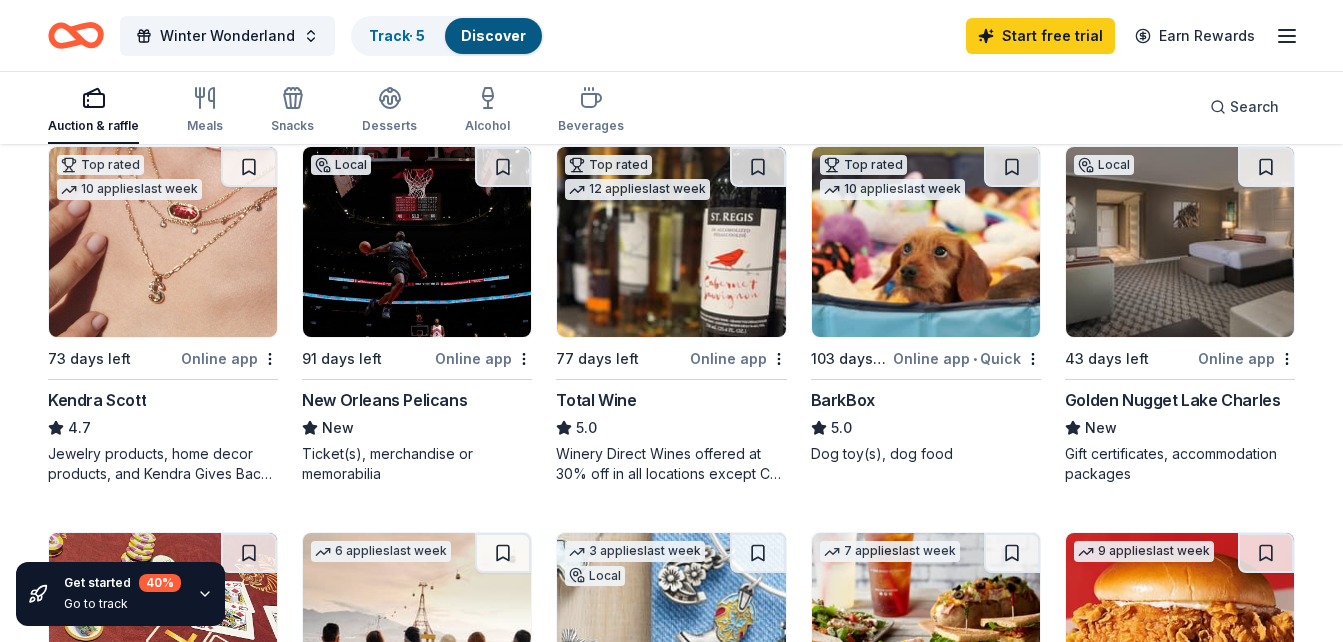 scroll, scrollTop: 400, scrollLeft: 0, axis: vertical 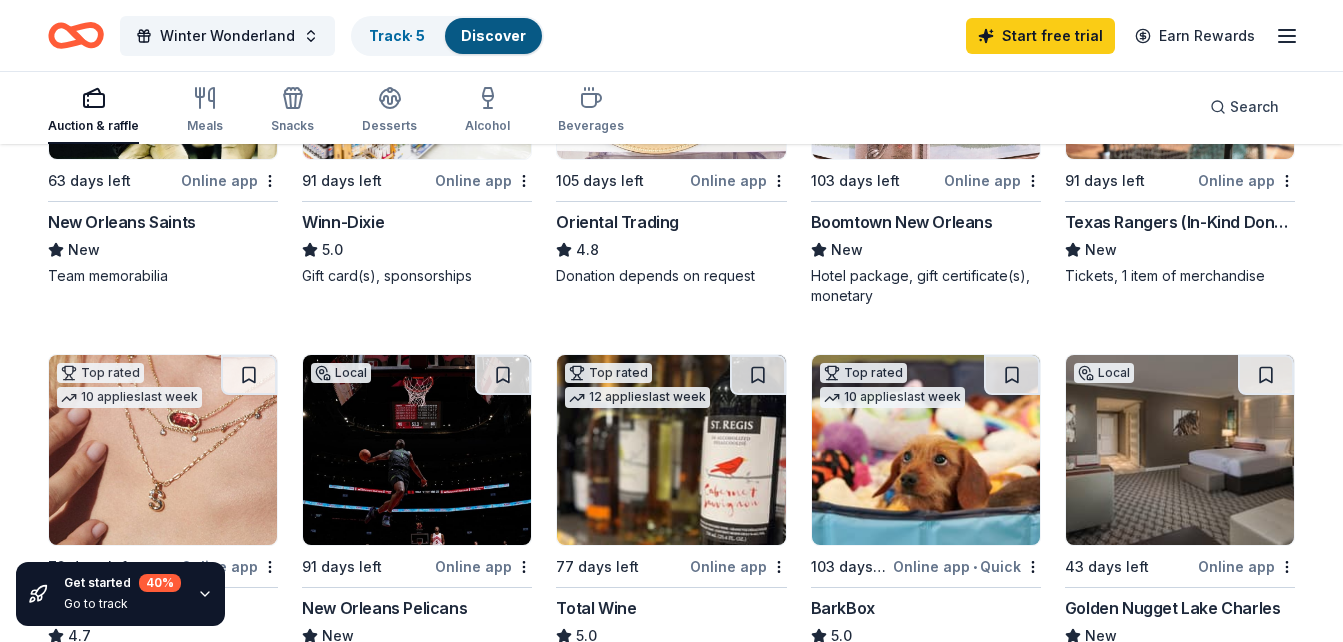 click on "Auction & raffle" at bounding box center (93, 126) 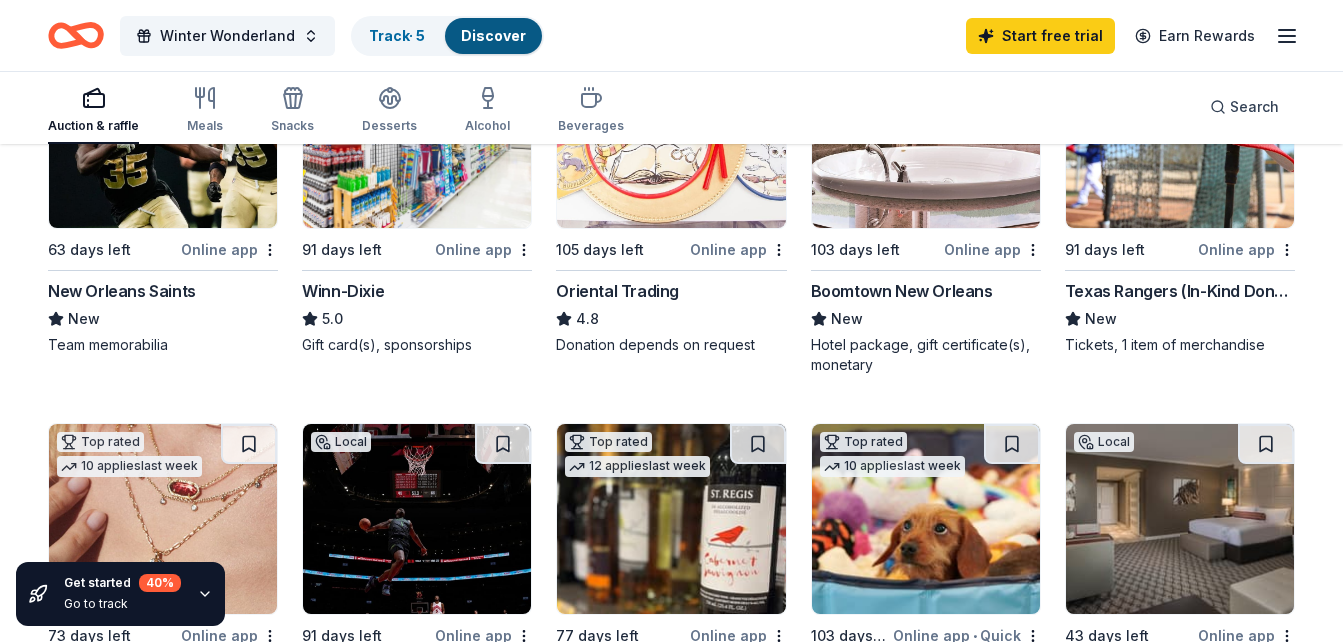 scroll, scrollTop: 100, scrollLeft: 0, axis: vertical 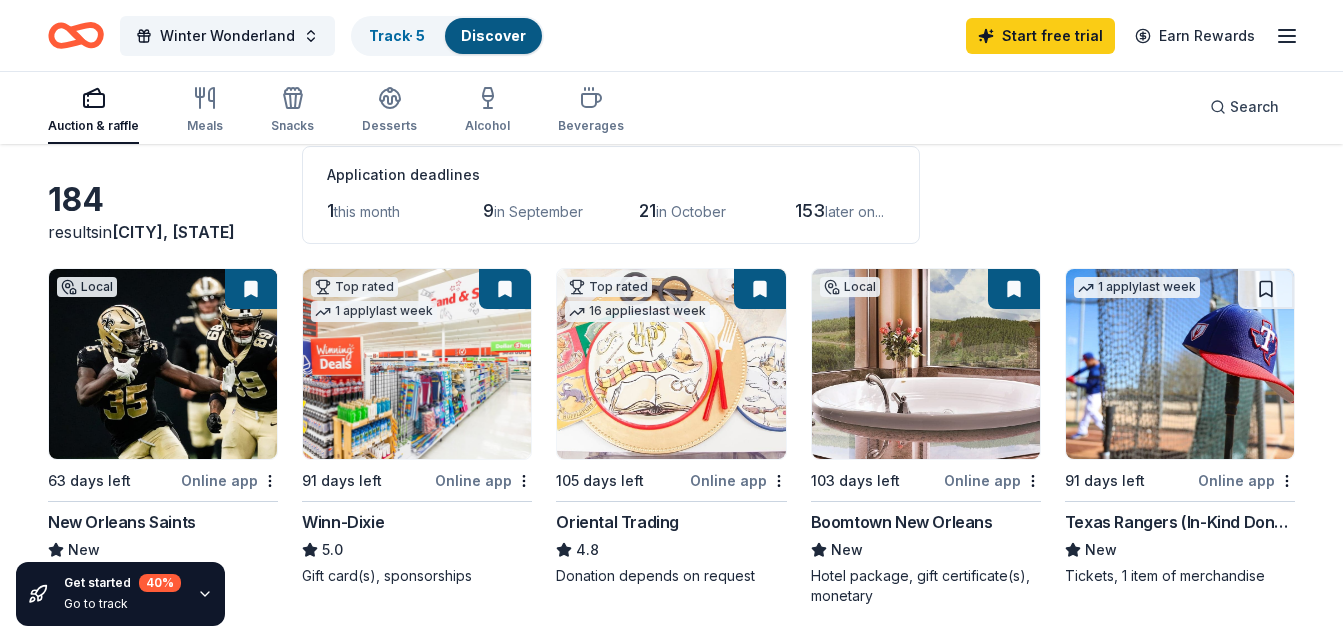 click at bounding box center (417, 364) 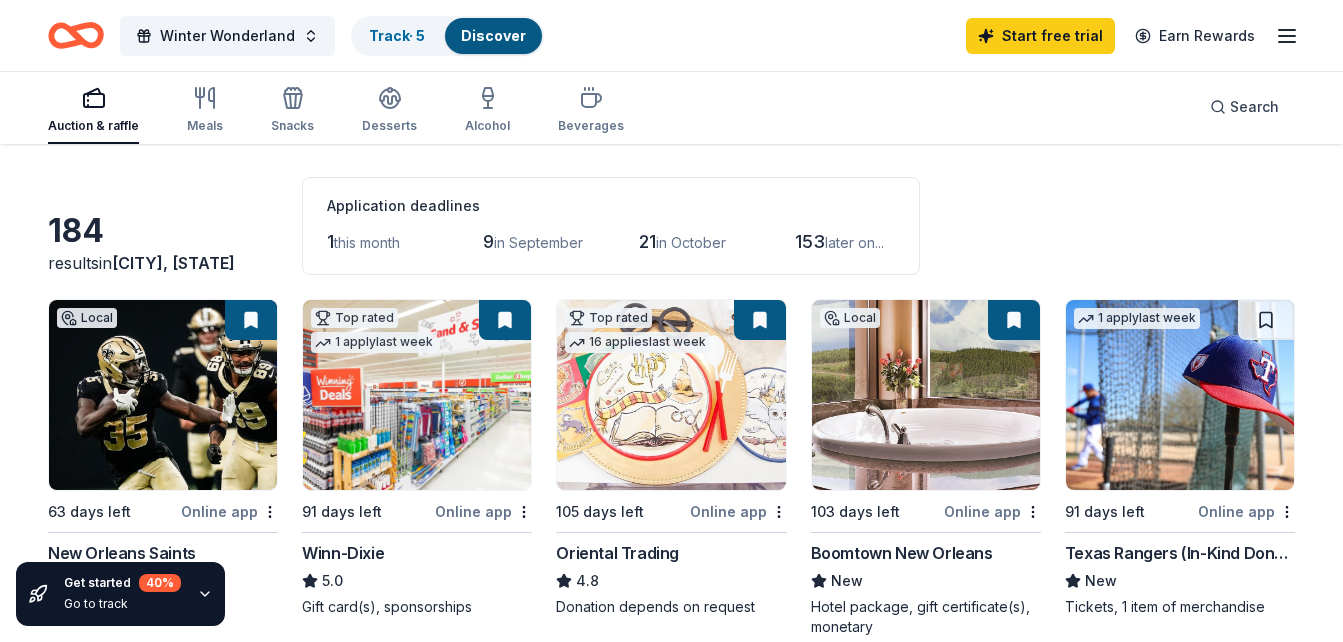 scroll, scrollTop: 100, scrollLeft: 0, axis: vertical 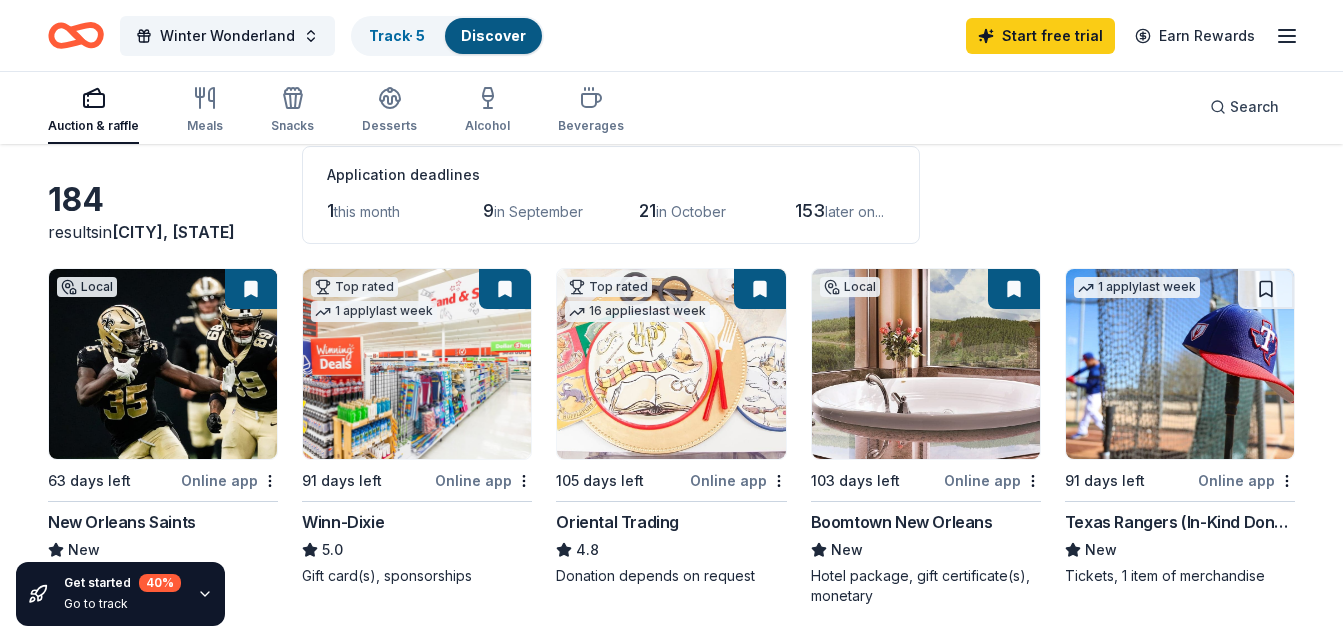 click at bounding box center (926, 364) 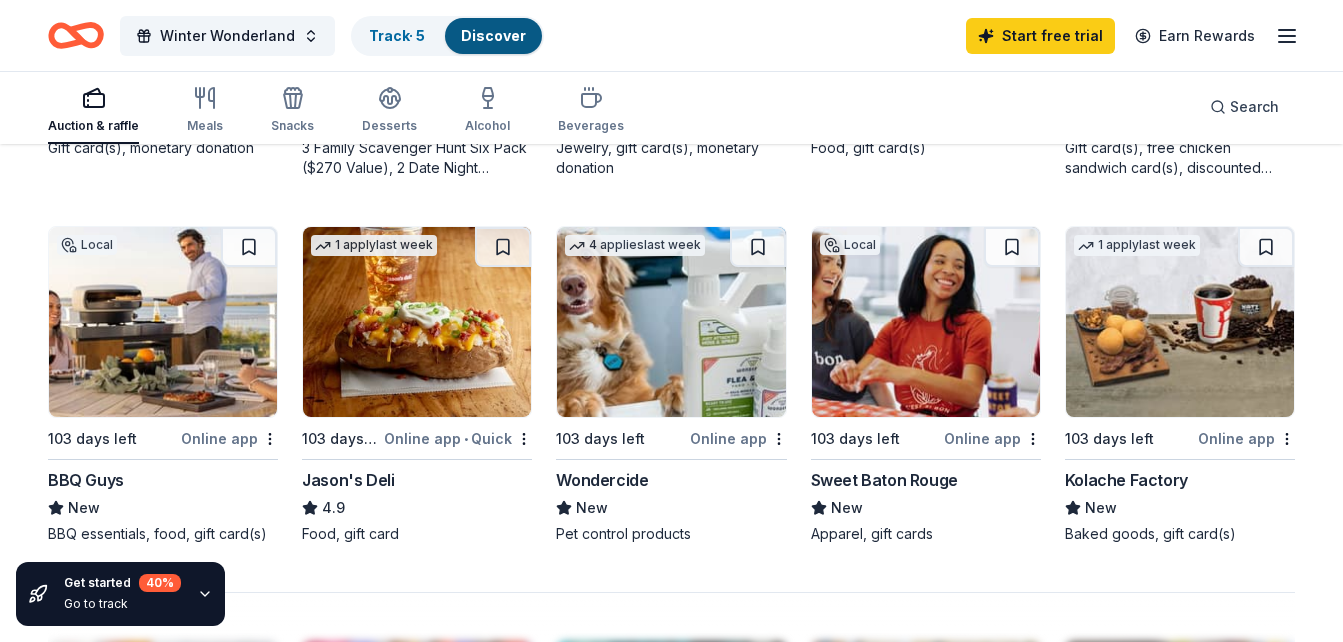 scroll, scrollTop: 600, scrollLeft: 0, axis: vertical 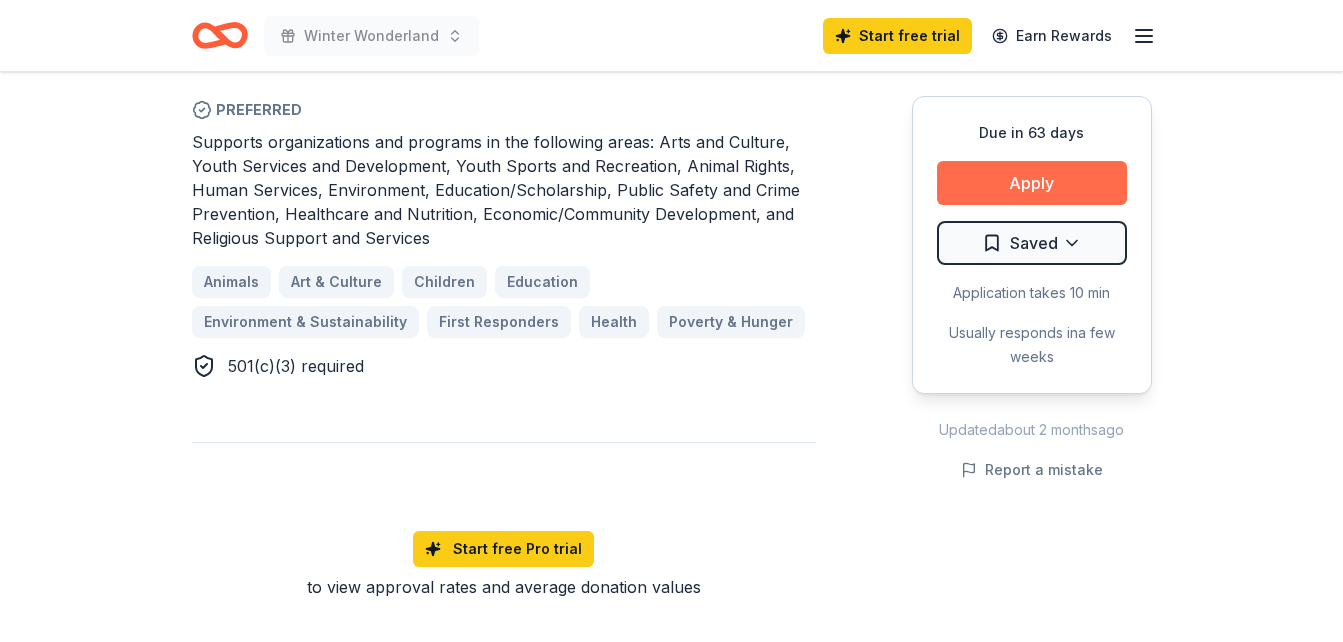 click on "Apply" at bounding box center (1032, 183) 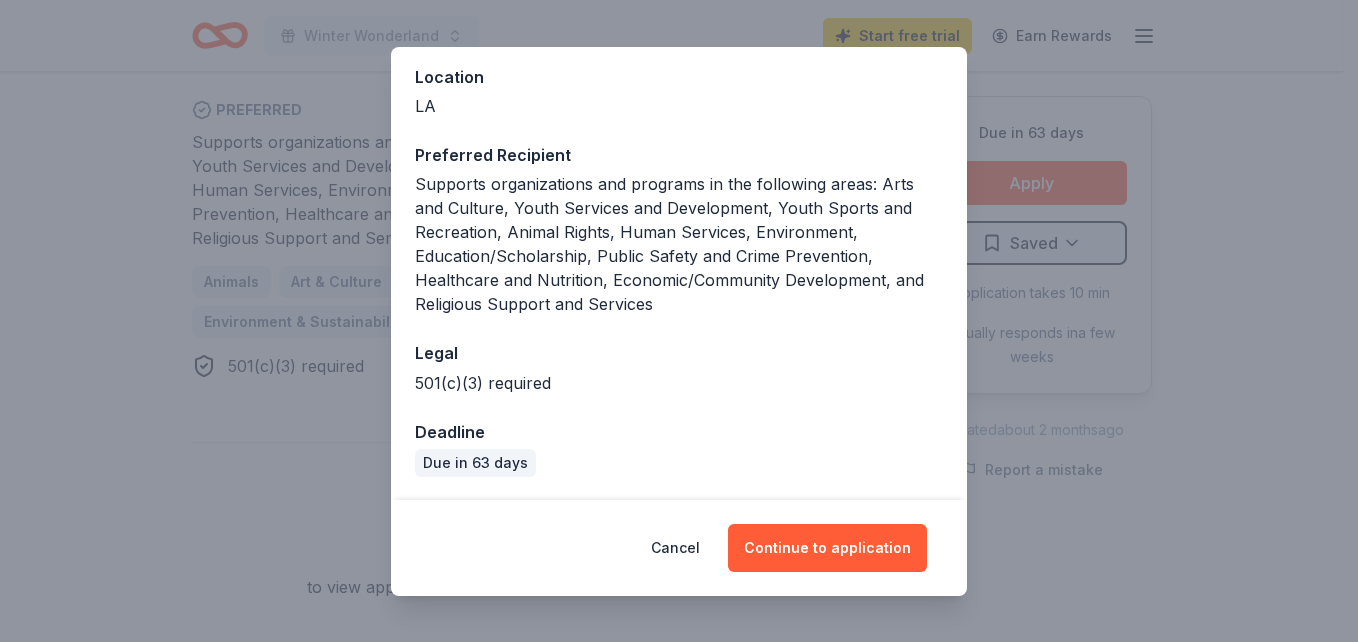scroll, scrollTop: 225, scrollLeft: 0, axis: vertical 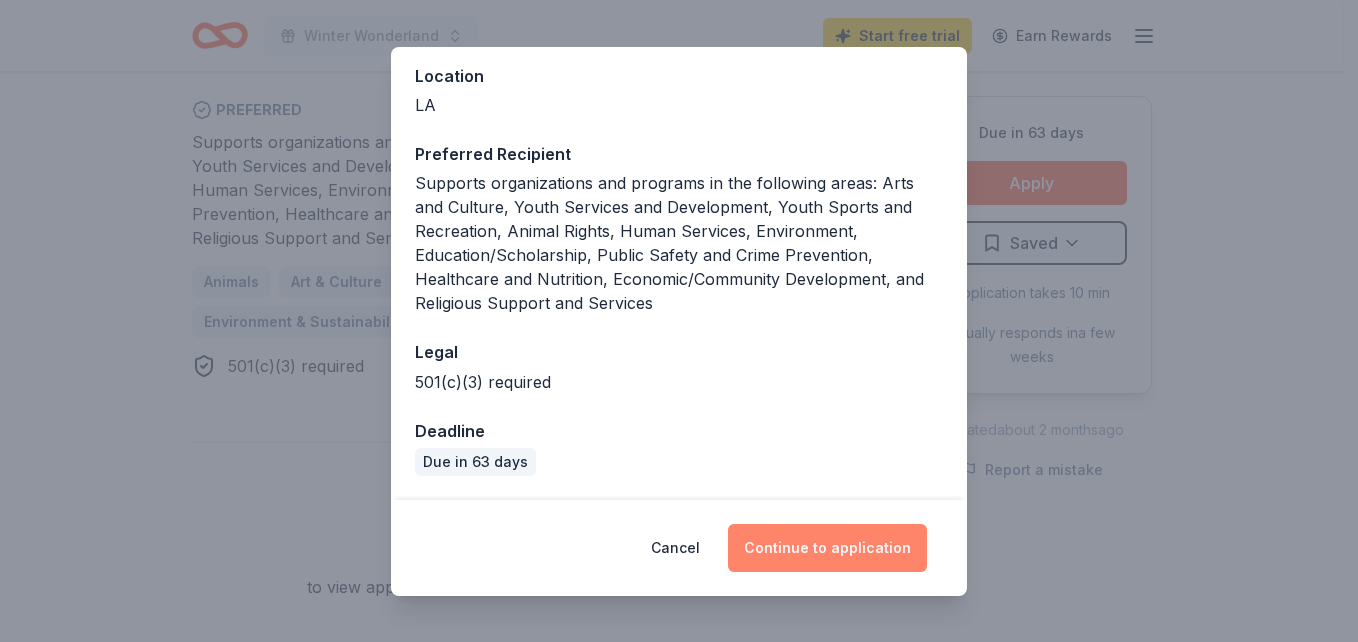 click on "Continue to application" at bounding box center (827, 548) 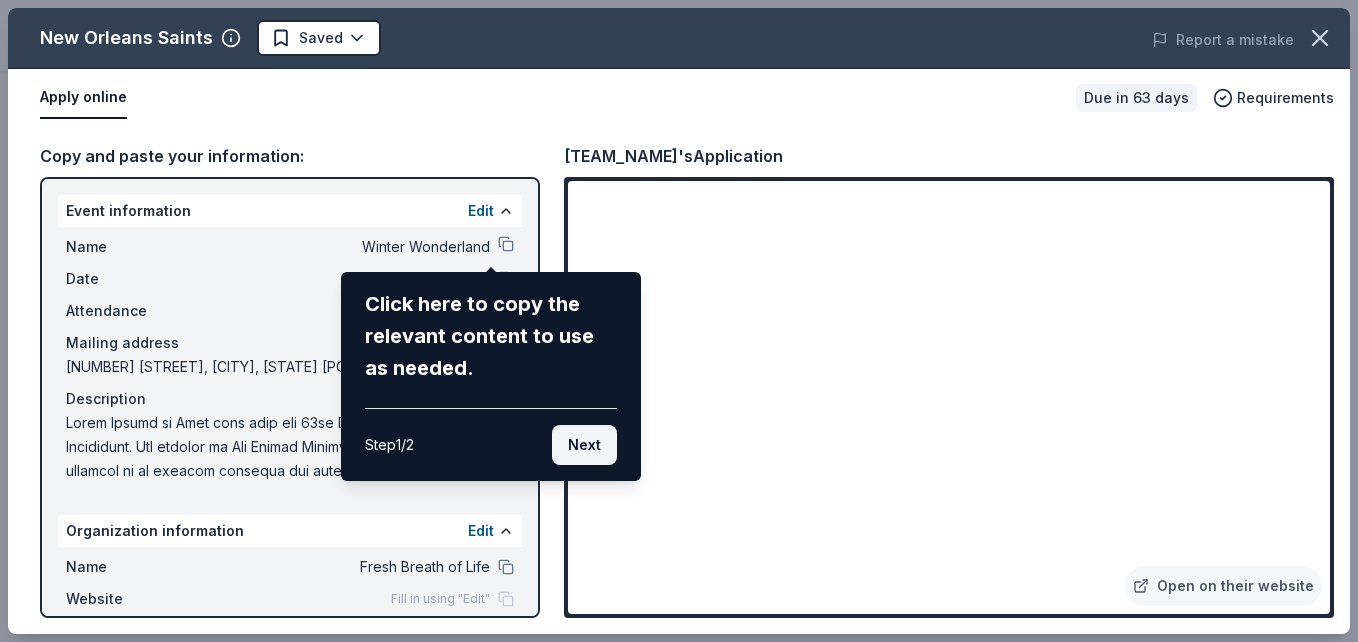 click on "Next" at bounding box center [584, 445] 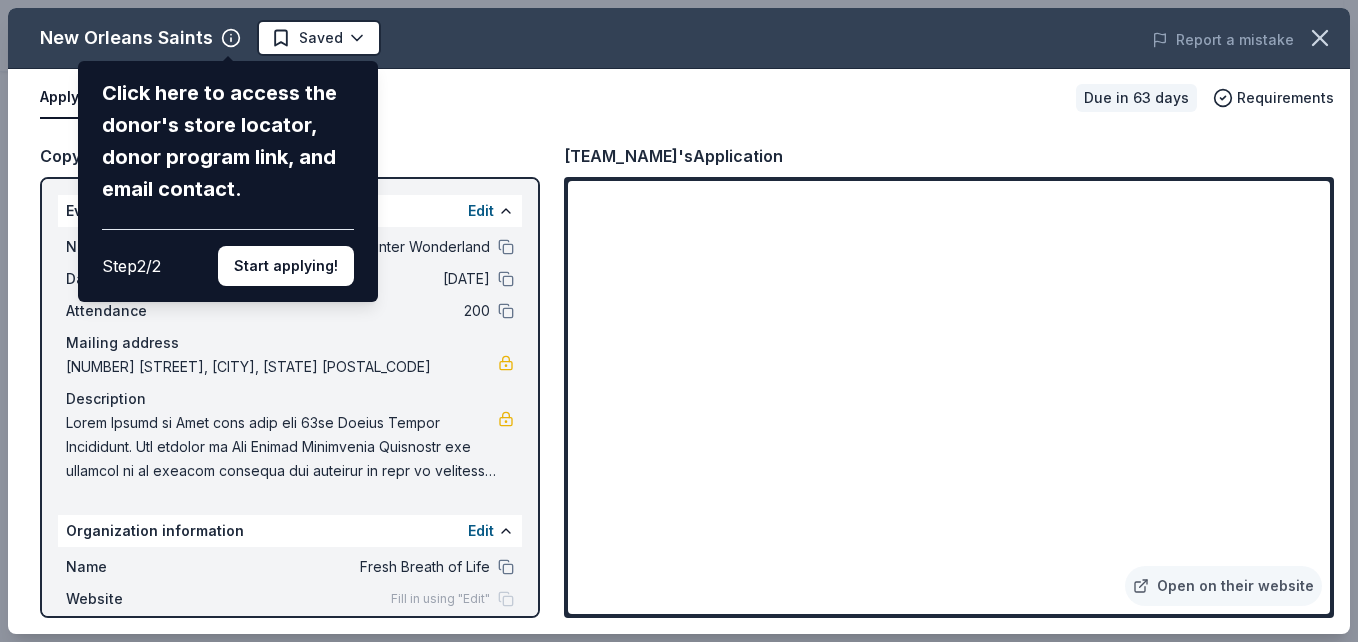 click on "Start applying!" at bounding box center [286, 266] 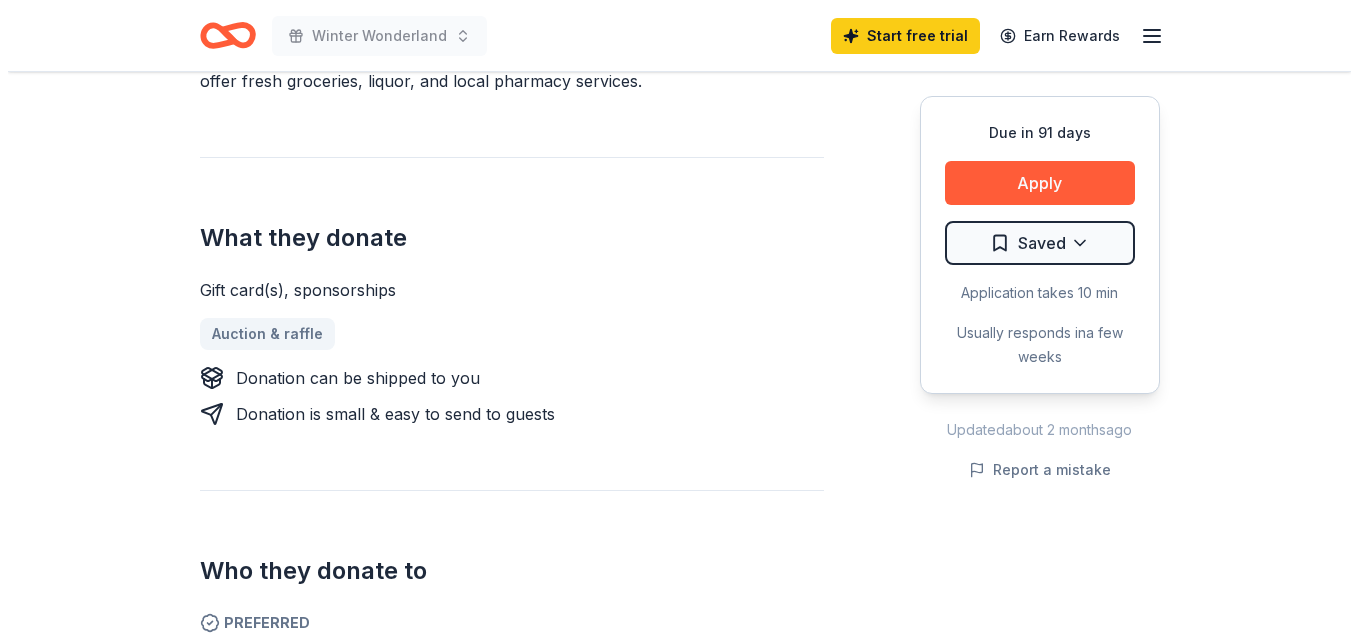 scroll, scrollTop: 900, scrollLeft: 0, axis: vertical 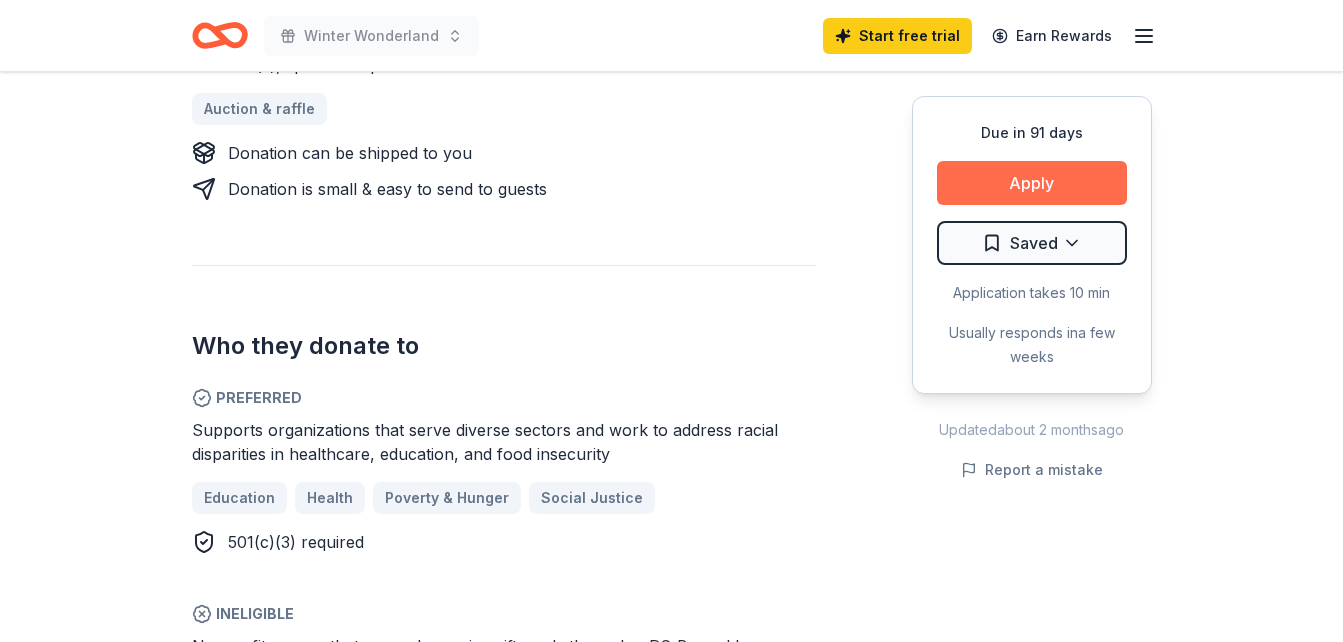 click on "Apply" at bounding box center [1032, 183] 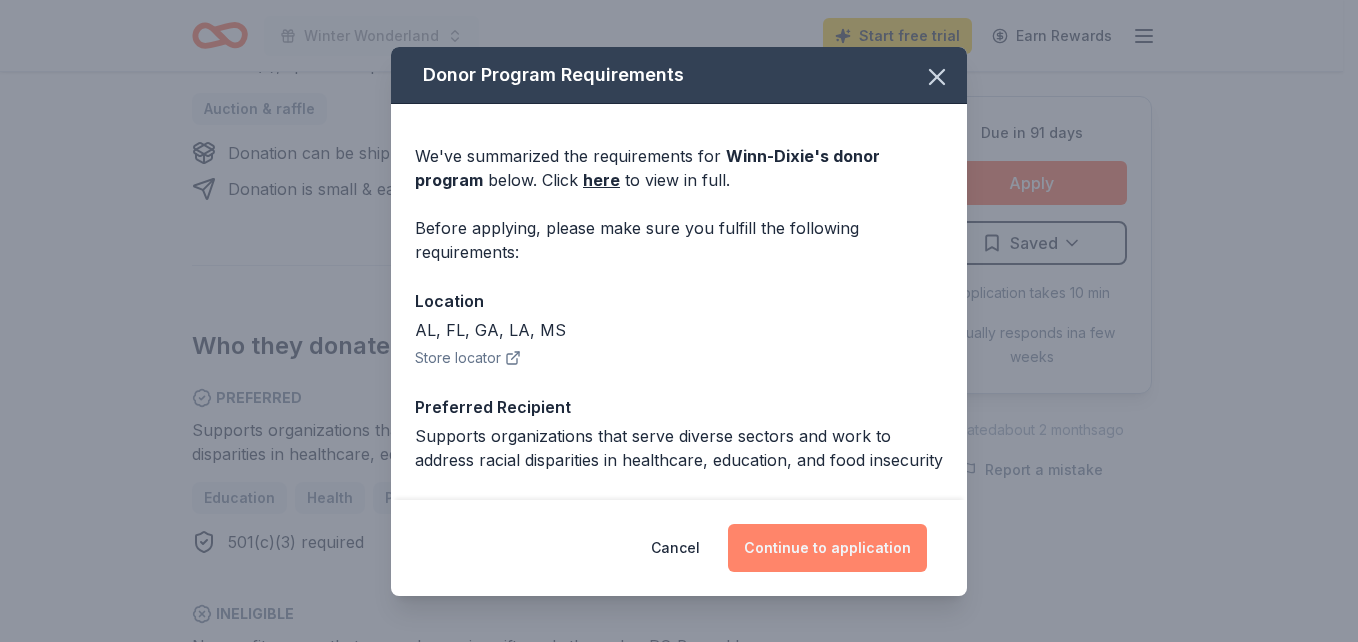 click on "Continue to application" at bounding box center (827, 548) 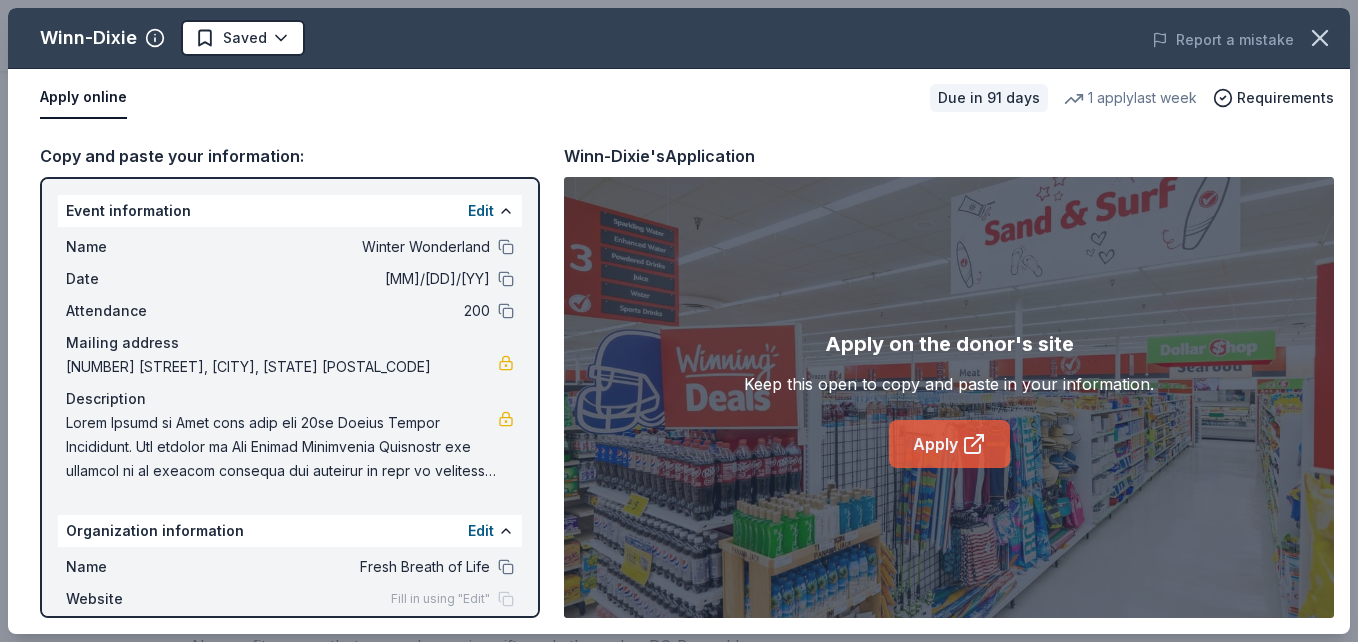 click on "Apply" at bounding box center [949, 444] 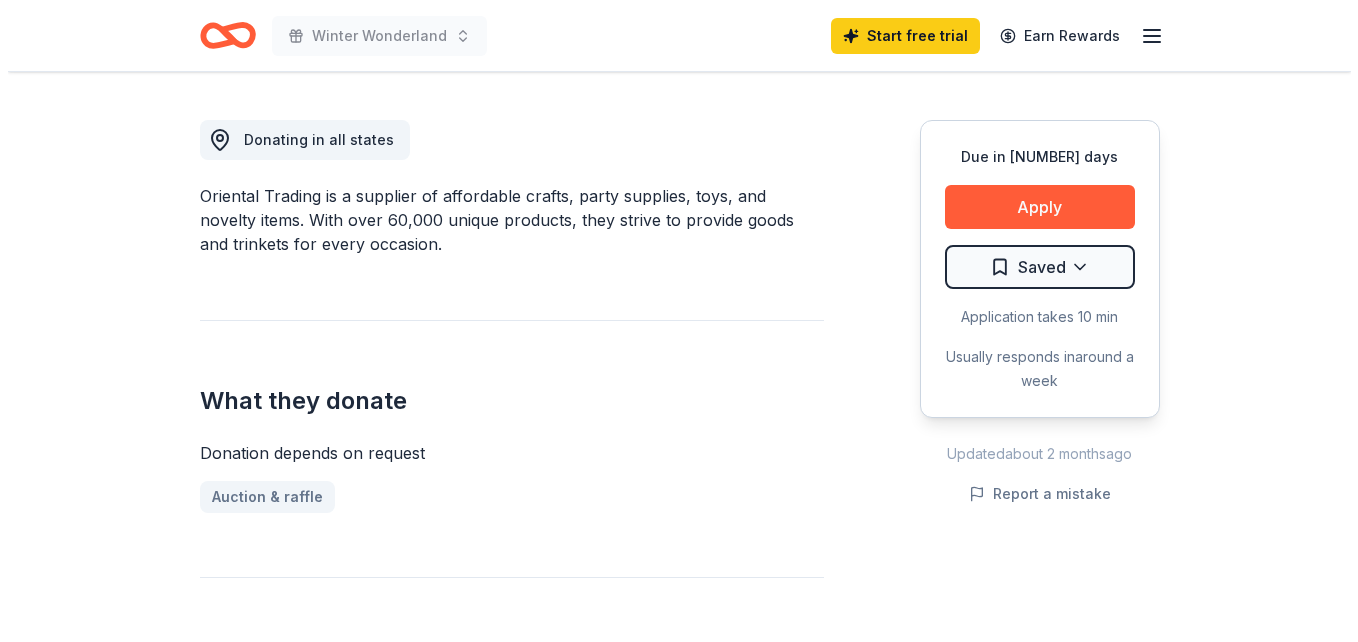 scroll, scrollTop: 700, scrollLeft: 0, axis: vertical 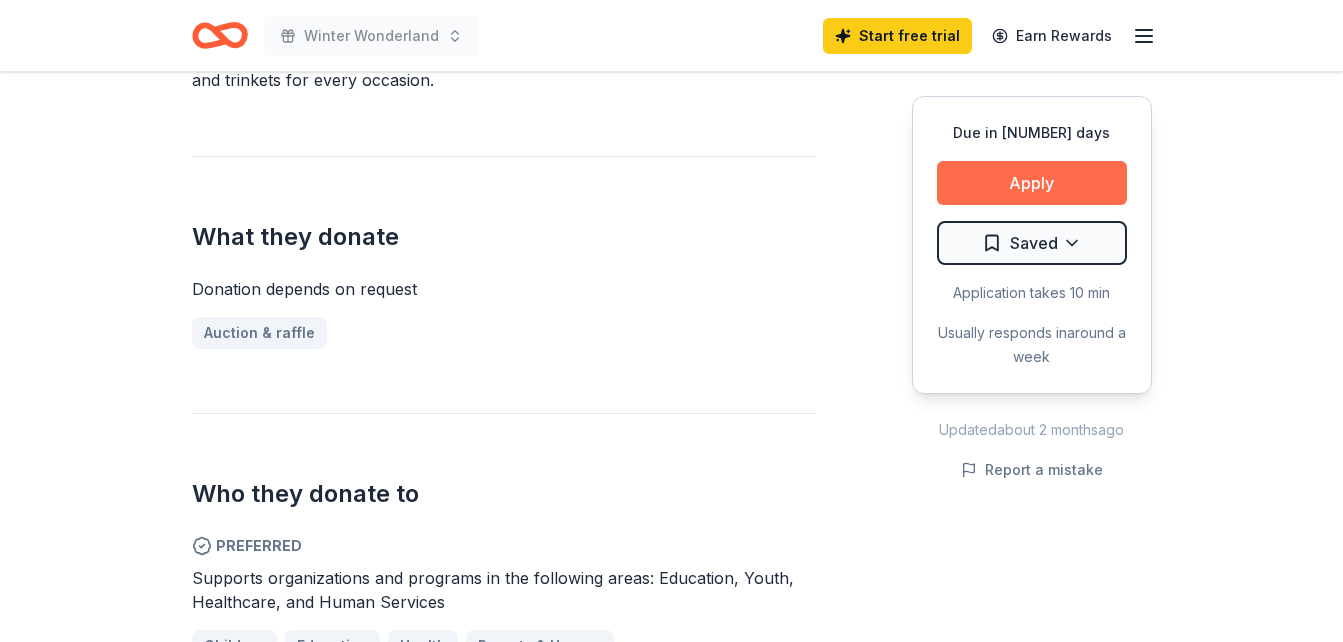 click on "Apply" at bounding box center (1032, 183) 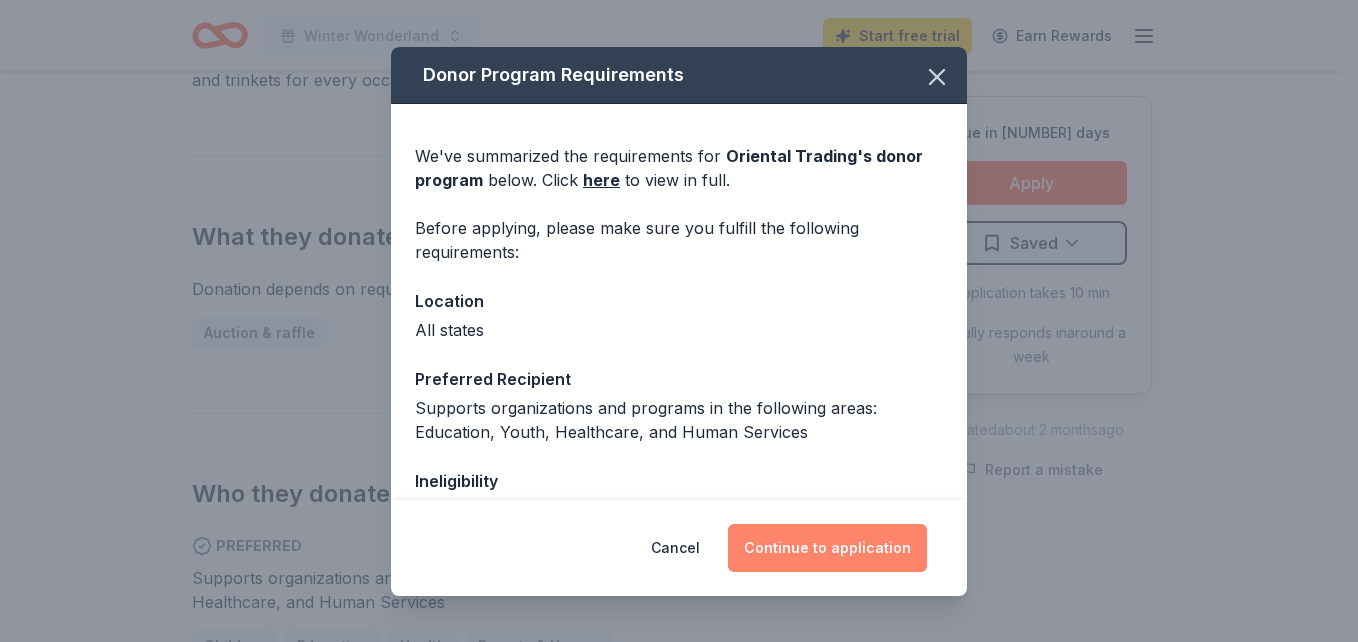 click on "Continue to application" at bounding box center (827, 548) 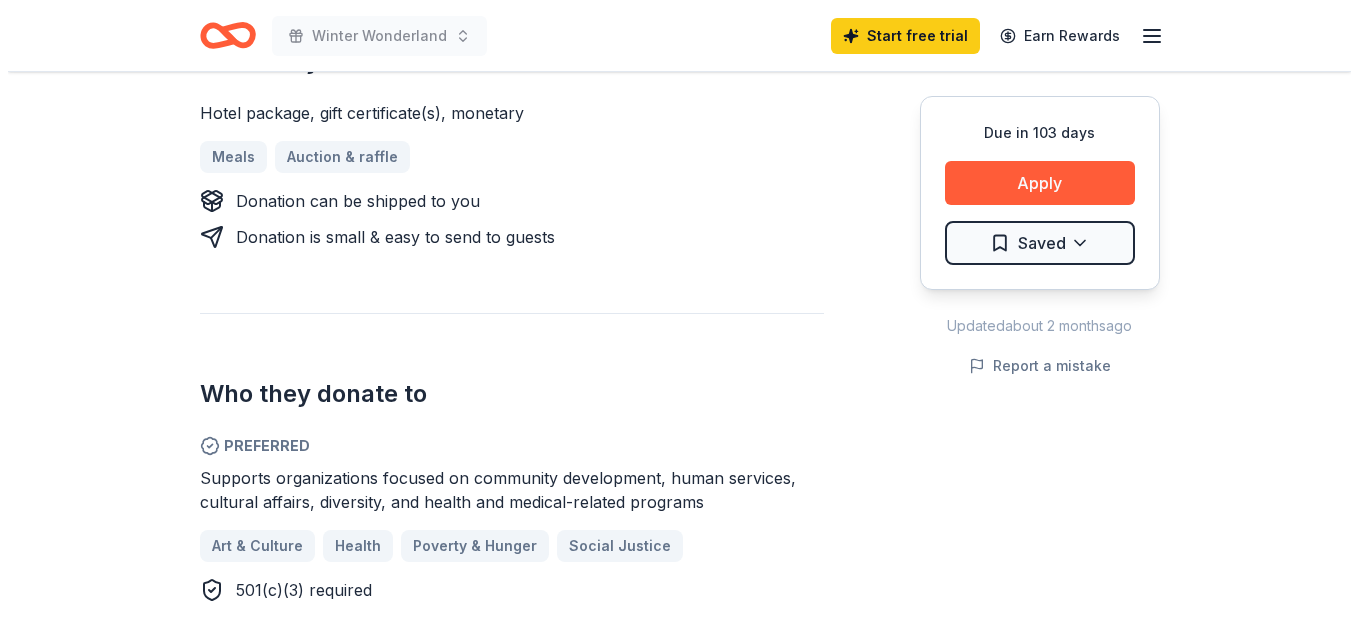 scroll, scrollTop: 1200, scrollLeft: 0, axis: vertical 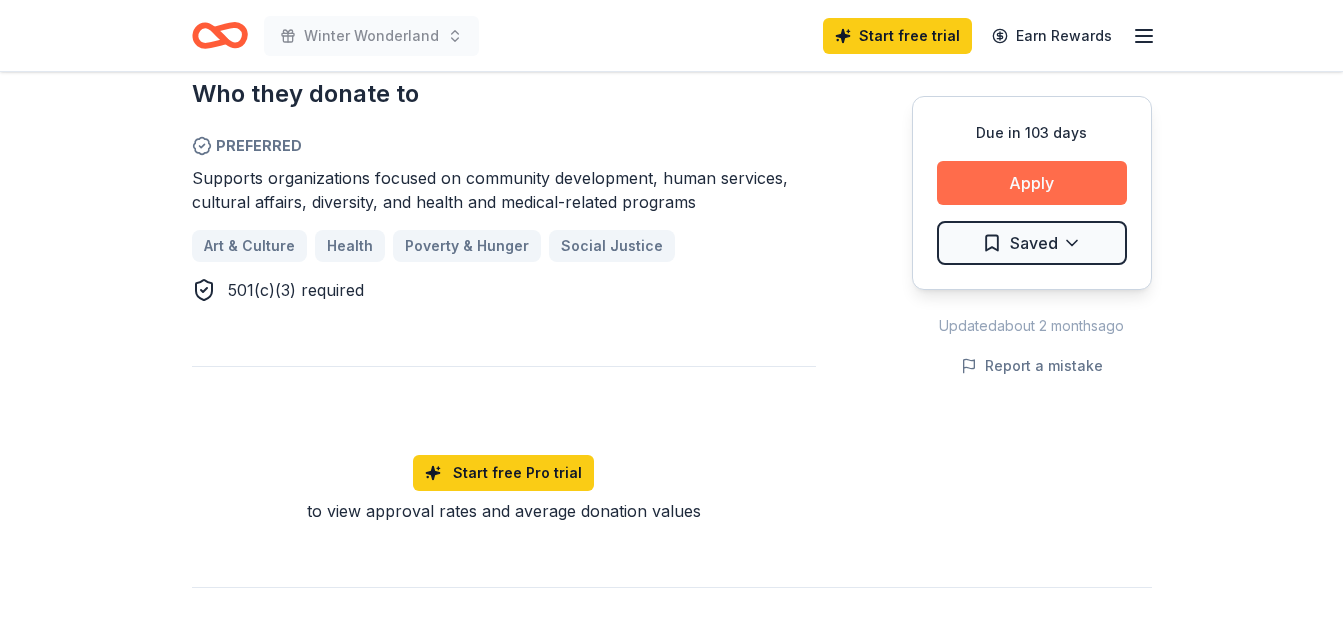 click on "Apply" at bounding box center [1032, 183] 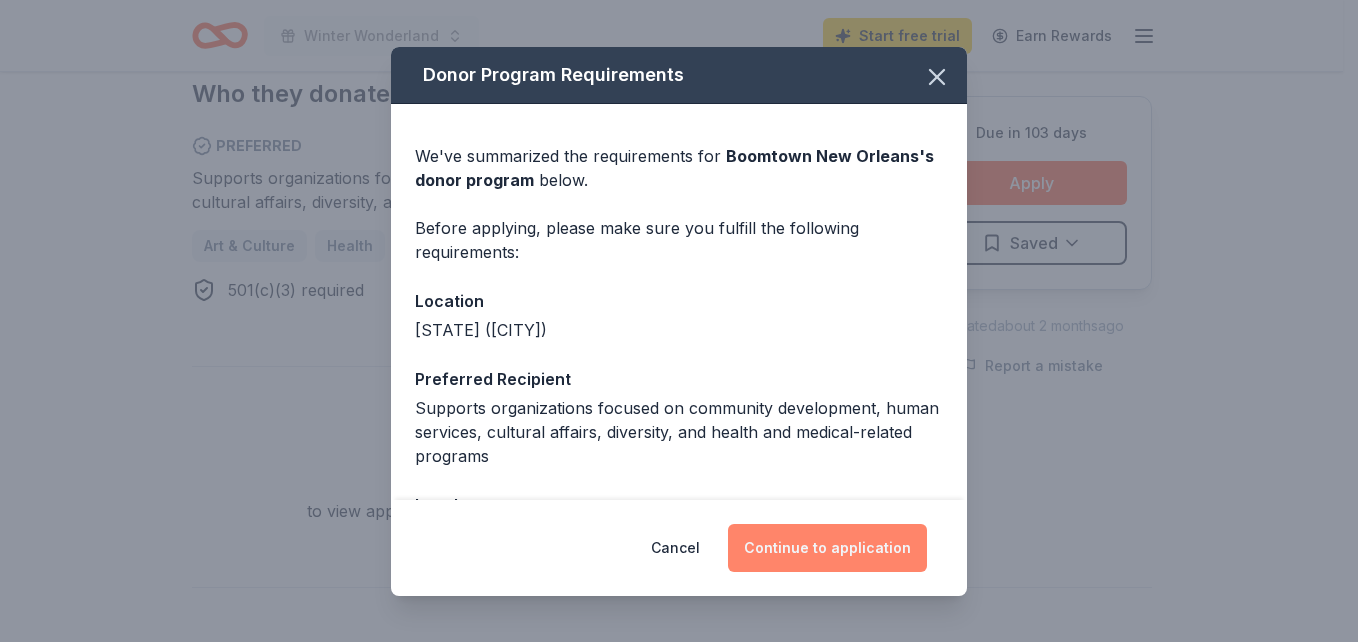 click on "Continue to application" at bounding box center (827, 548) 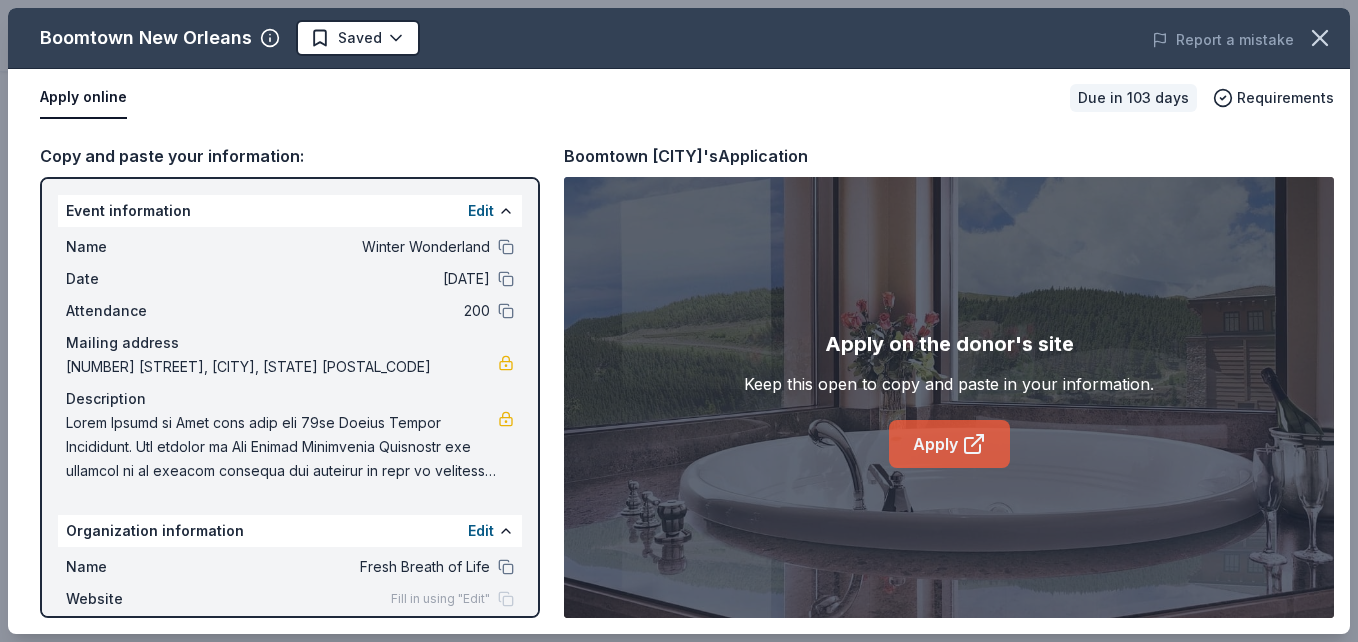 click on "Apply" at bounding box center [949, 444] 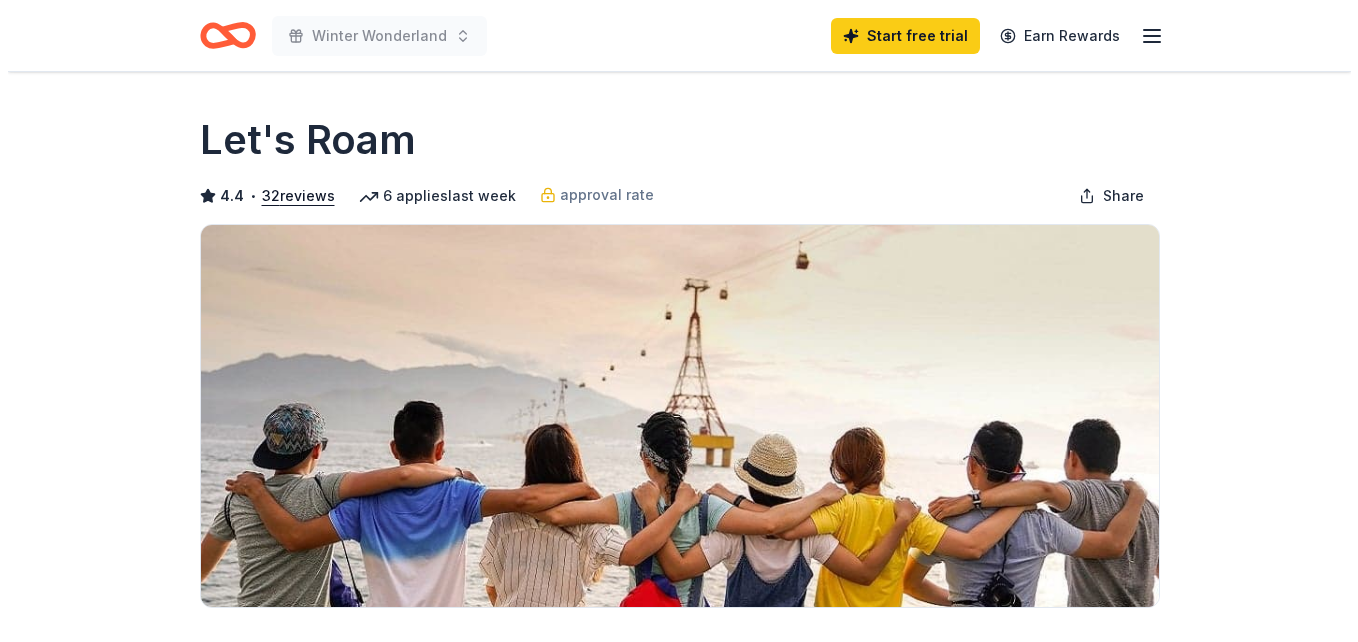 scroll, scrollTop: 0, scrollLeft: 0, axis: both 